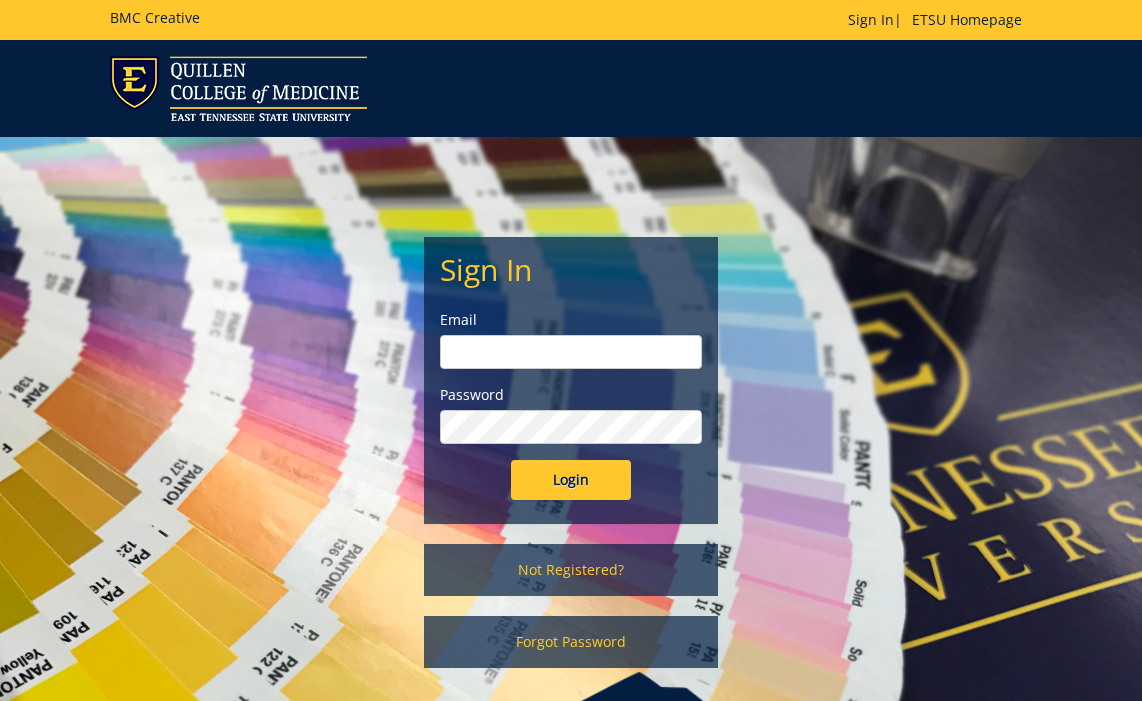 scroll, scrollTop: 0, scrollLeft: 0, axis: both 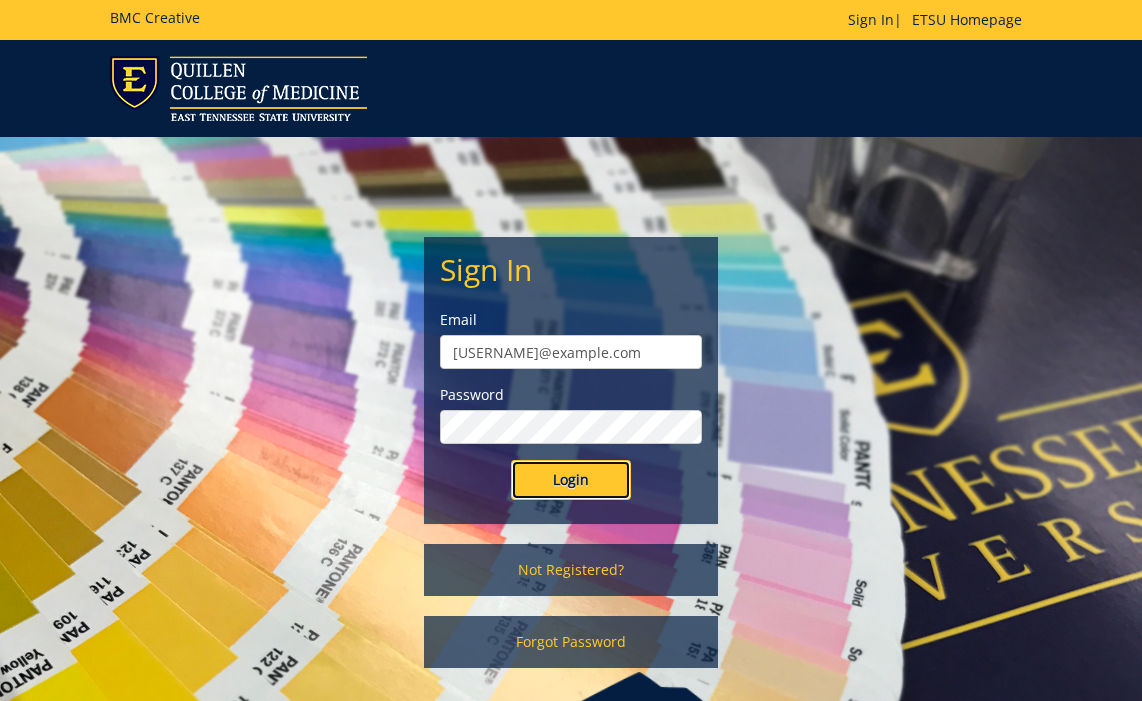 click on "Login" at bounding box center [571, 480] 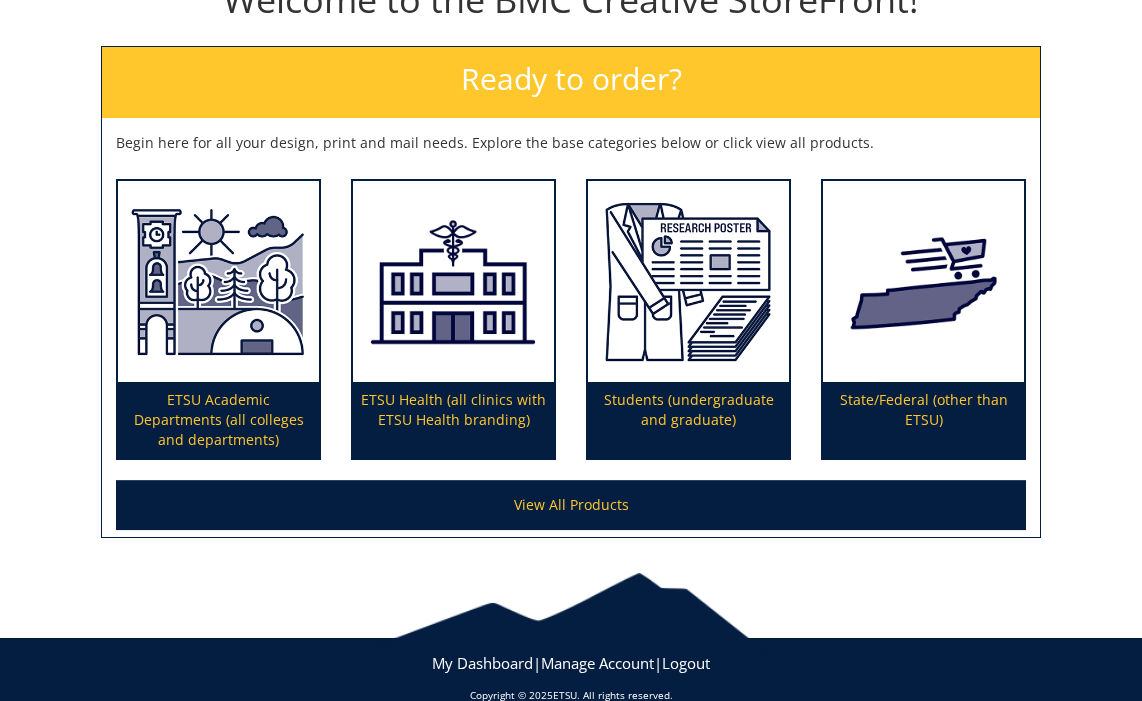 scroll, scrollTop: 286, scrollLeft: 0, axis: vertical 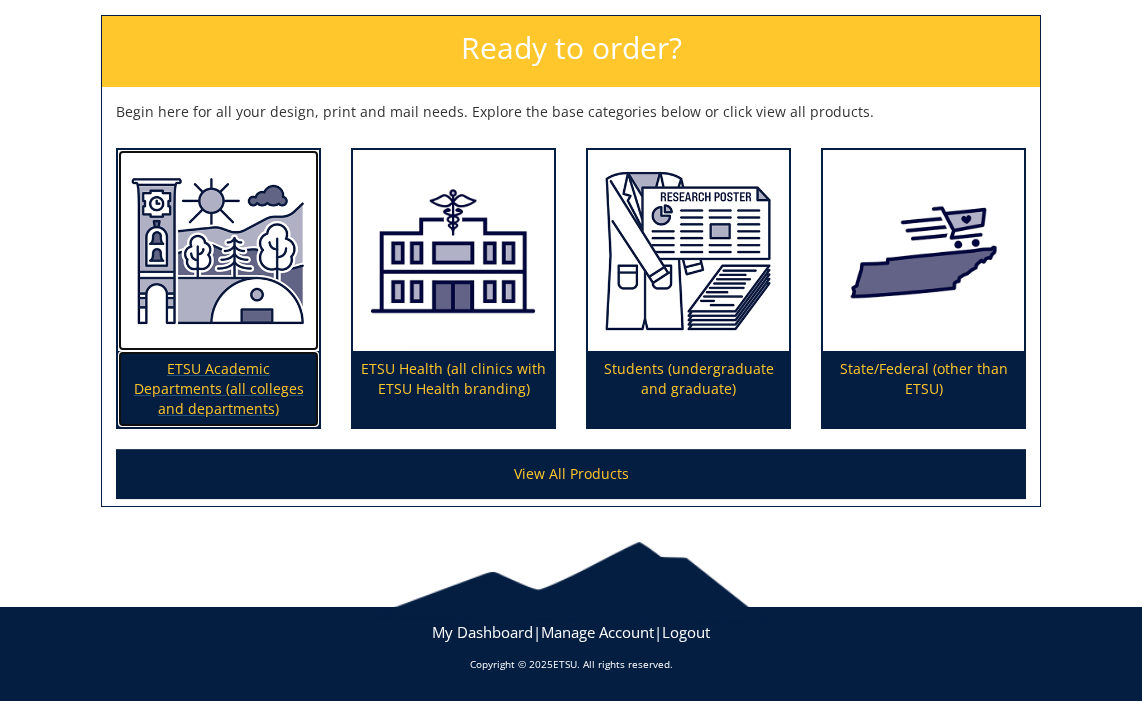 click on "ETSU Academic Departments (all colleges and departments)" at bounding box center (218, 389) 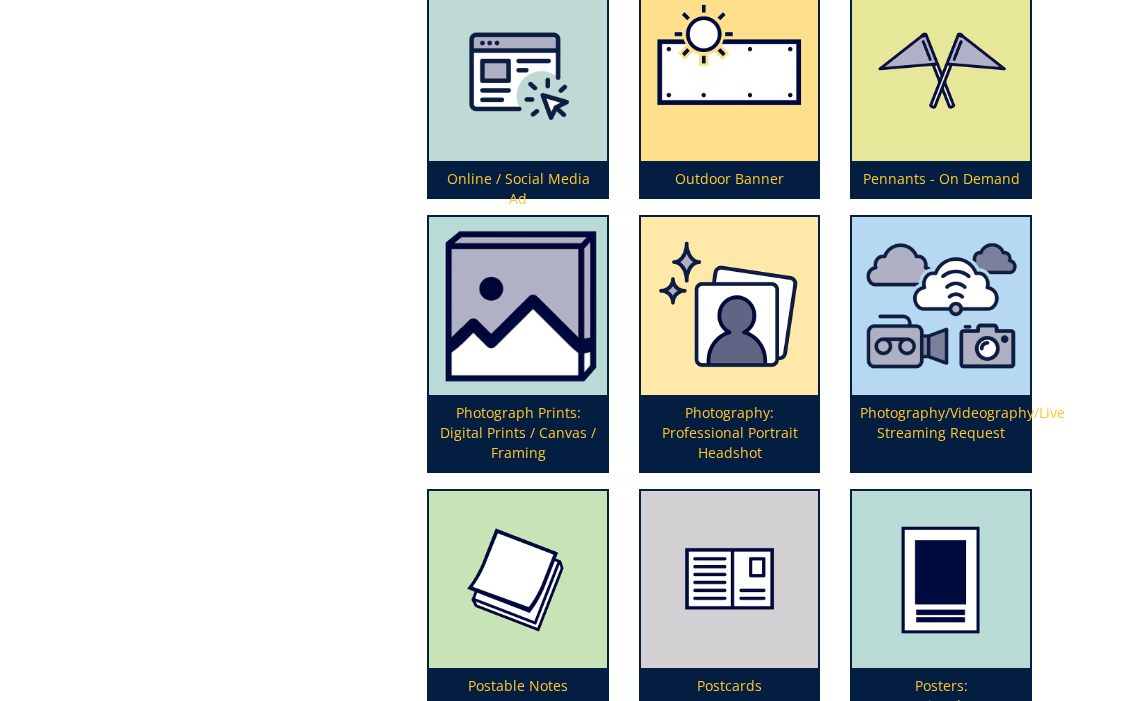 scroll, scrollTop: 5530, scrollLeft: 0, axis: vertical 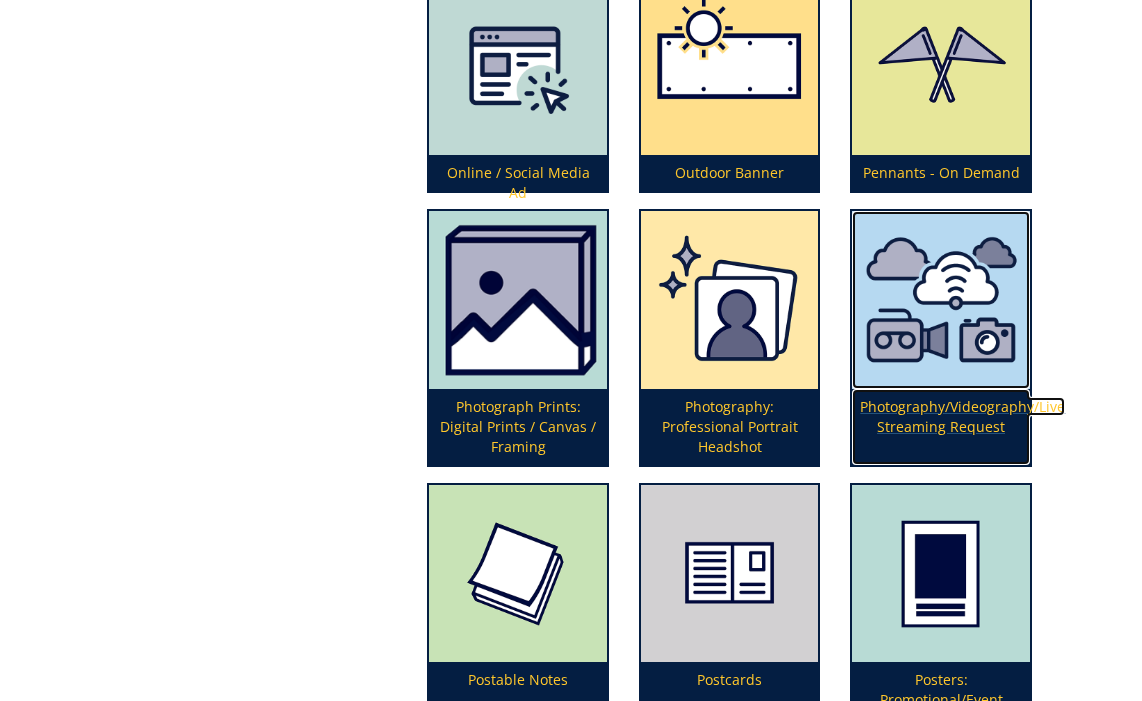 click on "Photography/Videography/Live Streaming Request" at bounding box center (940, 427) 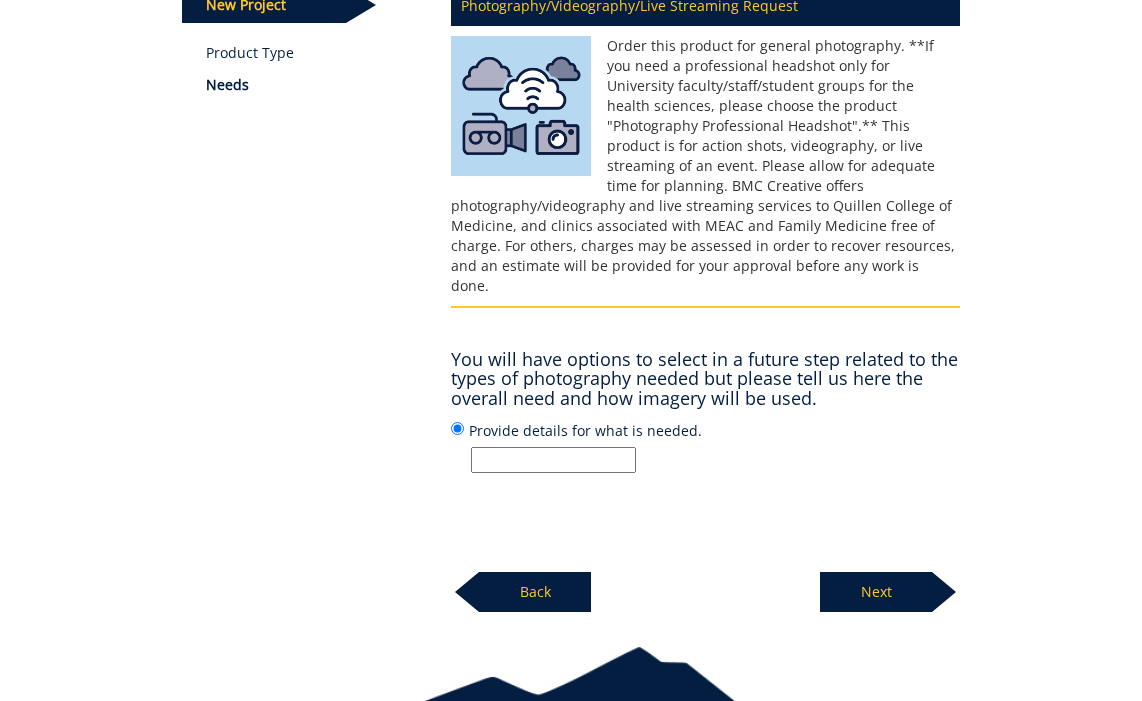 scroll, scrollTop: 315, scrollLeft: 0, axis: vertical 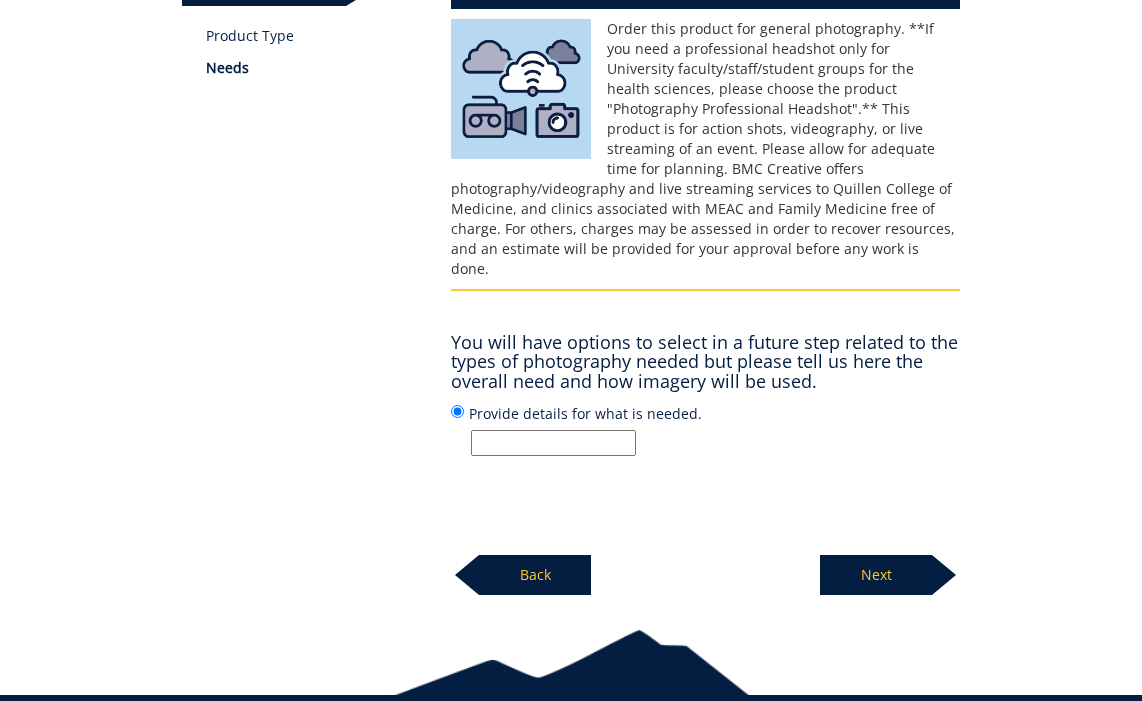 click on "Provide details for what is needed." at bounding box center (553, 443) 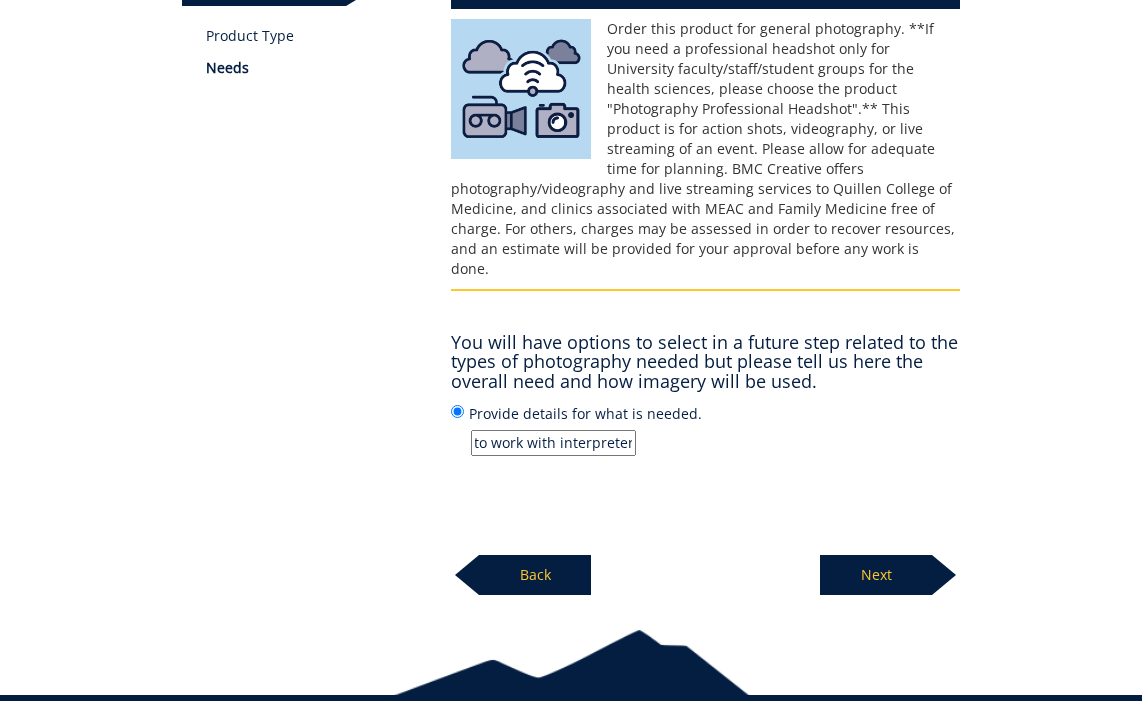 scroll, scrollTop: 0, scrollLeft: 0, axis: both 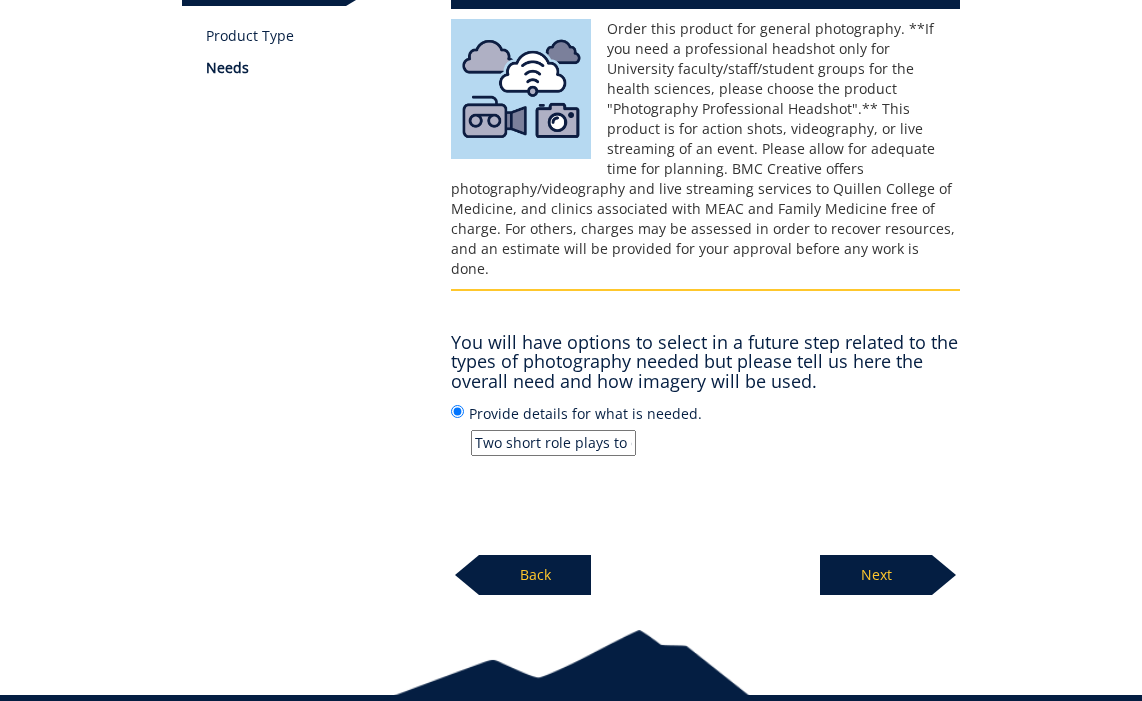 click on "Two short role plays to demonstrate how to work with interpreters" at bounding box center [553, 443] 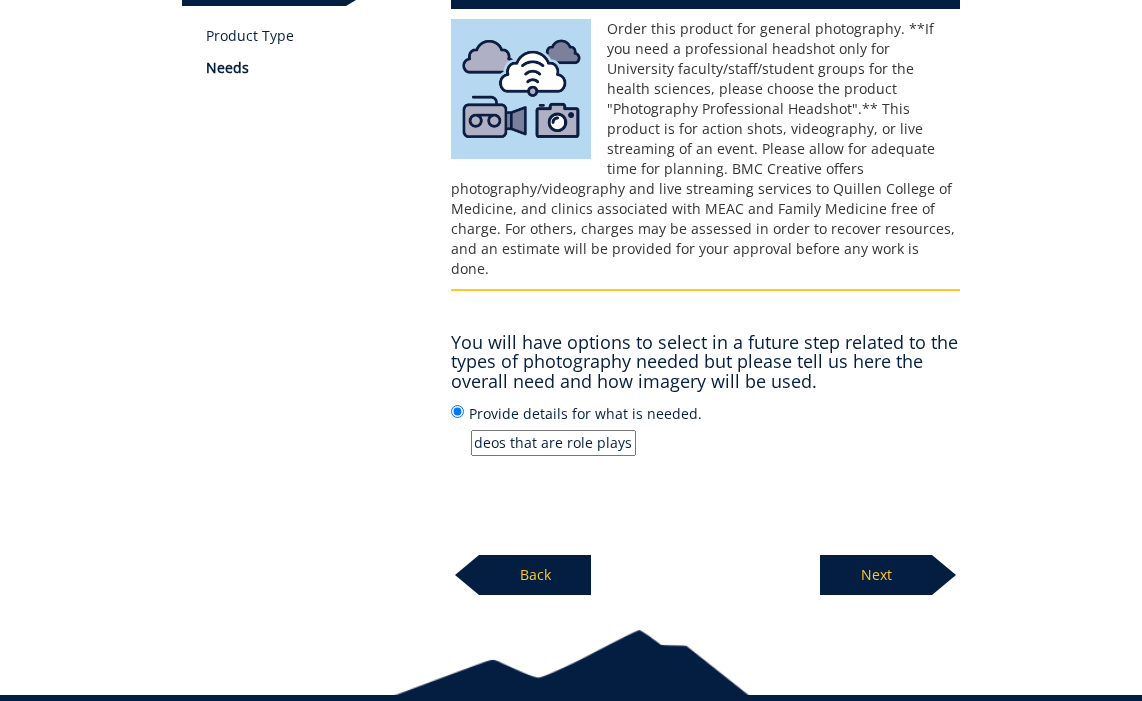 scroll, scrollTop: 0, scrollLeft: 163, axis: horizontal 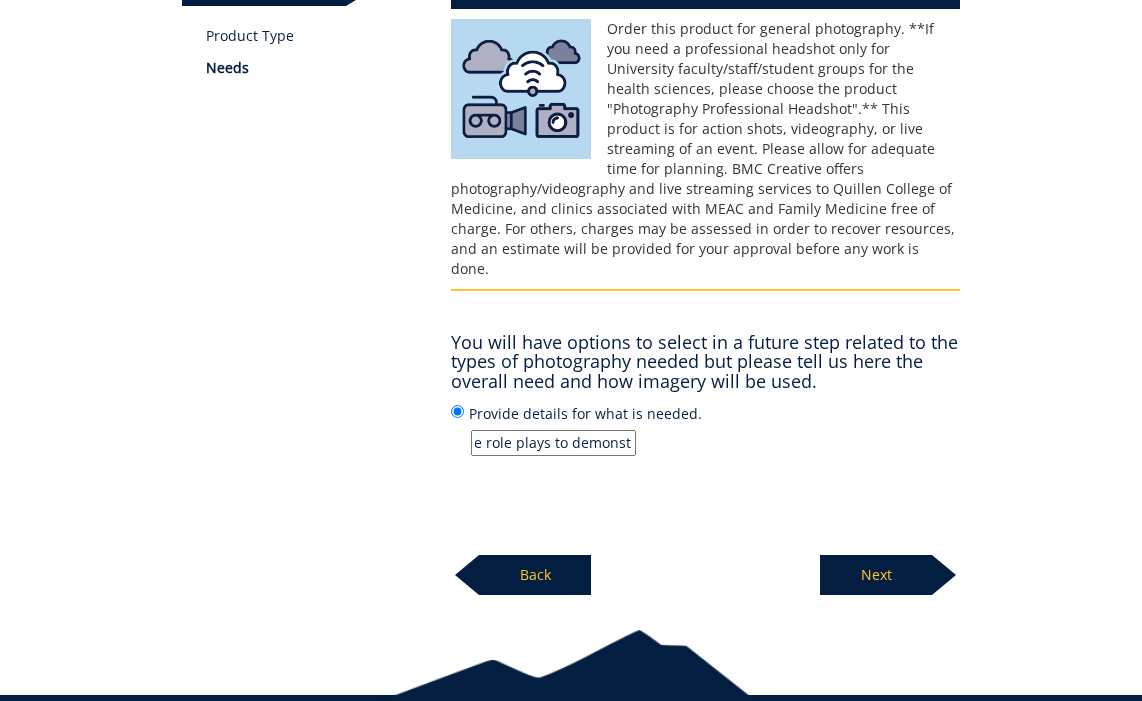 type on "Two short videos that are role plays to demonstrate how to work with interpreters" 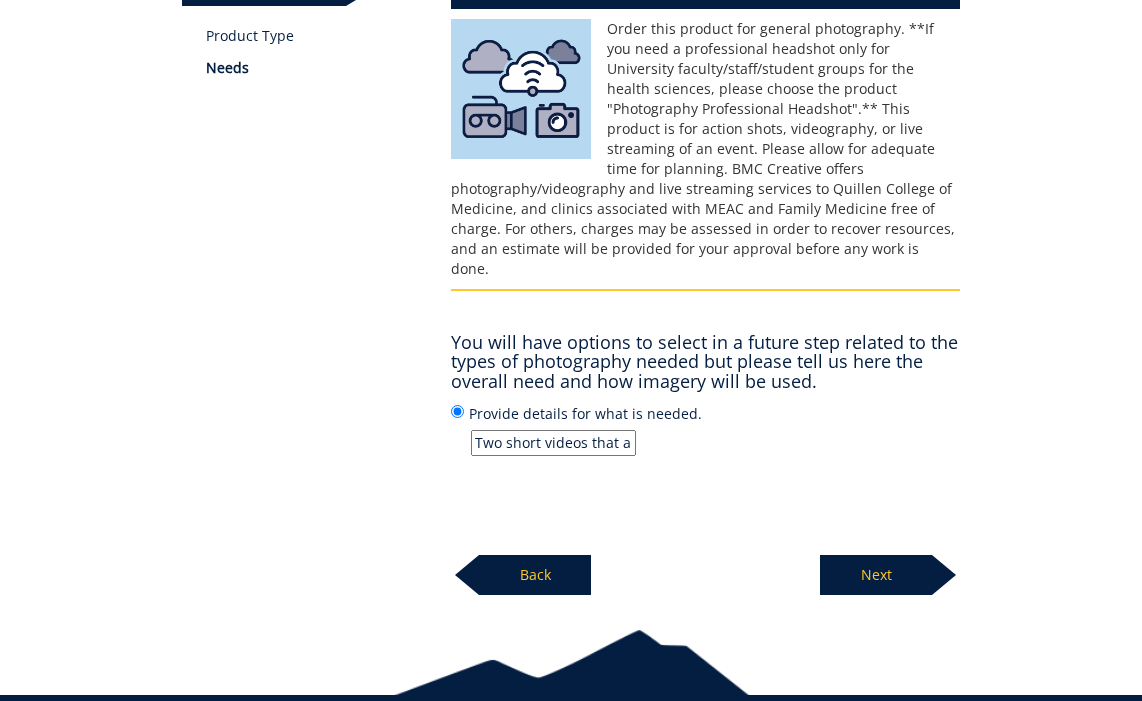click on "Next" at bounding box center [876, 575] 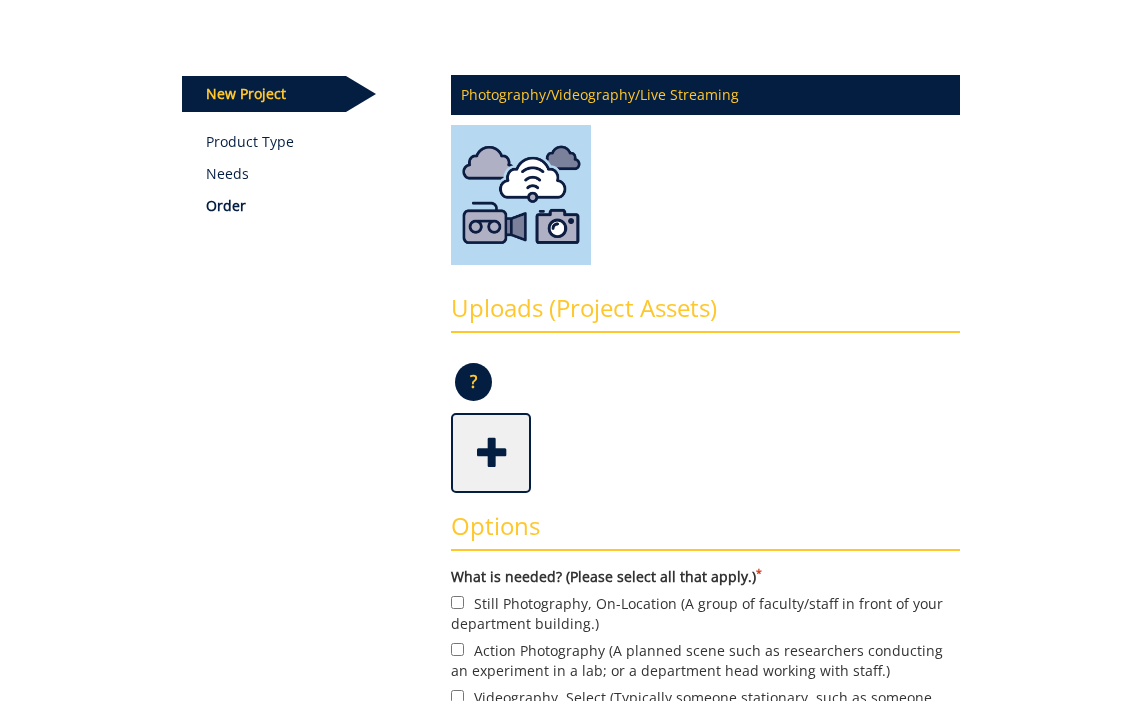 scroll, scrollTop: 212, scrollLeft: 0, axis: vertical 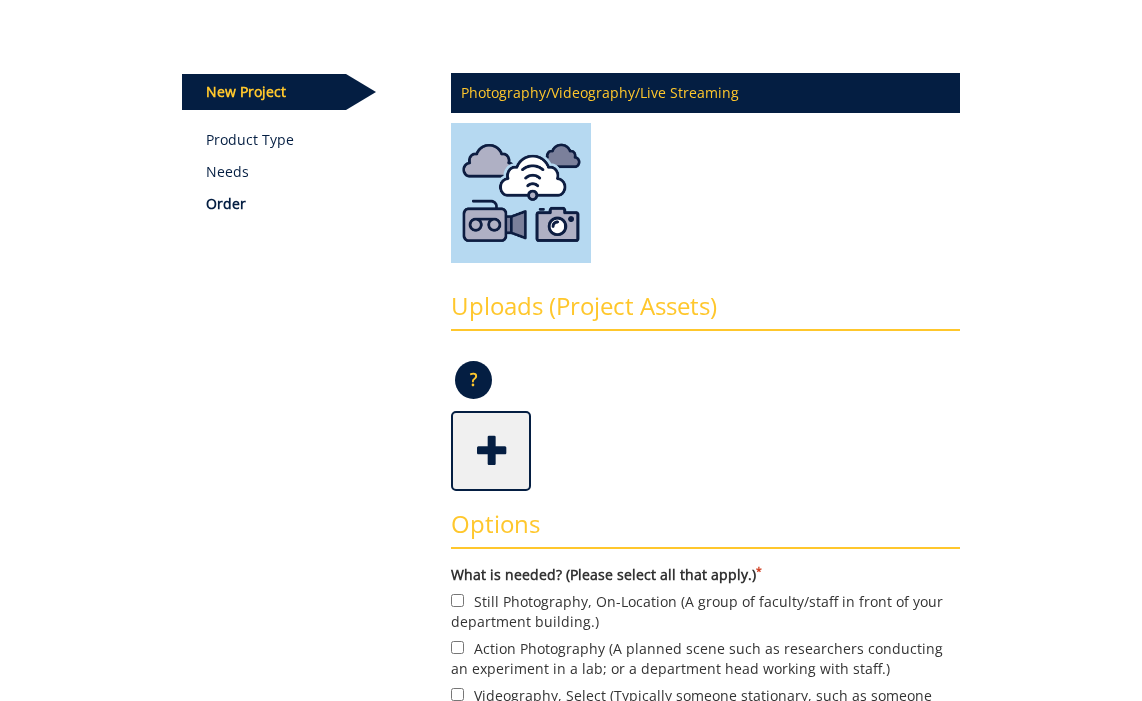 click at bounding box center [493, 449] 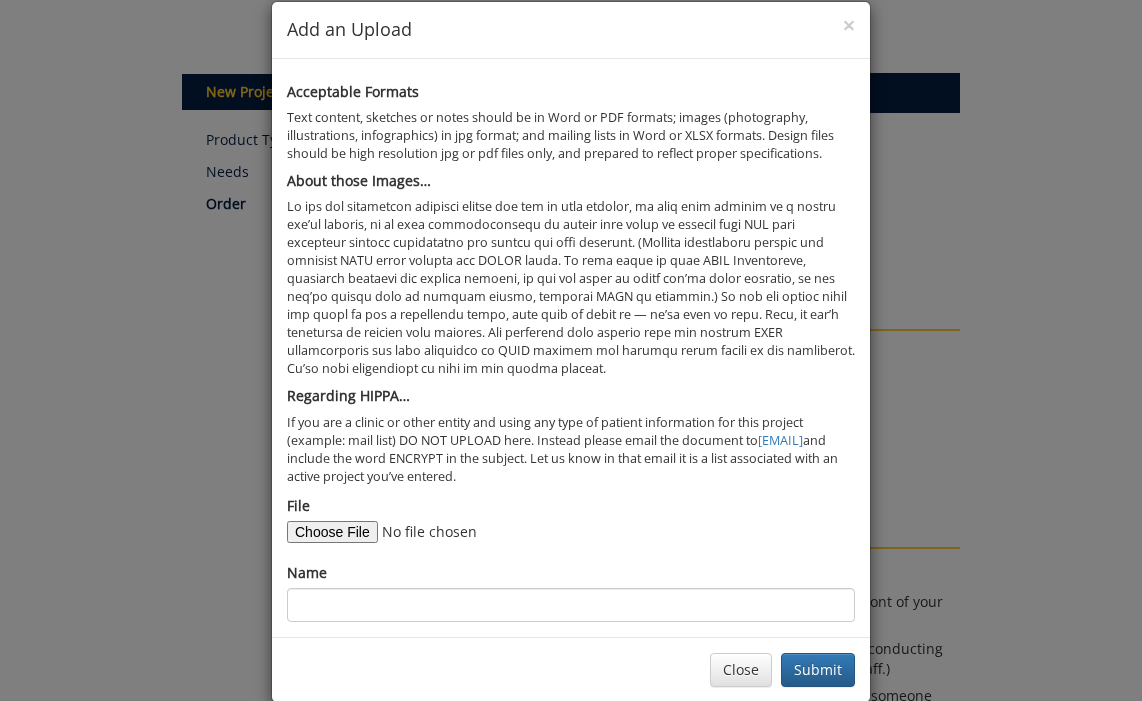 scroll, scrollTop: 61, scrollLeft: 0, axis: vertical 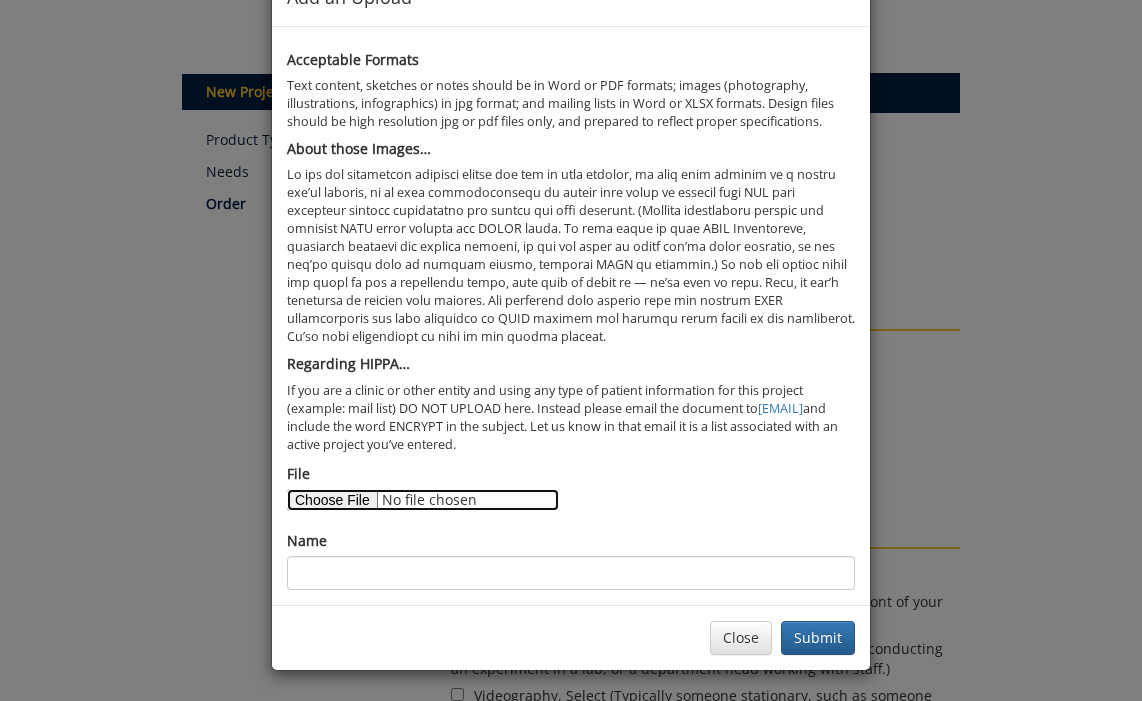 click on "File" at bounding box center [423, 500] 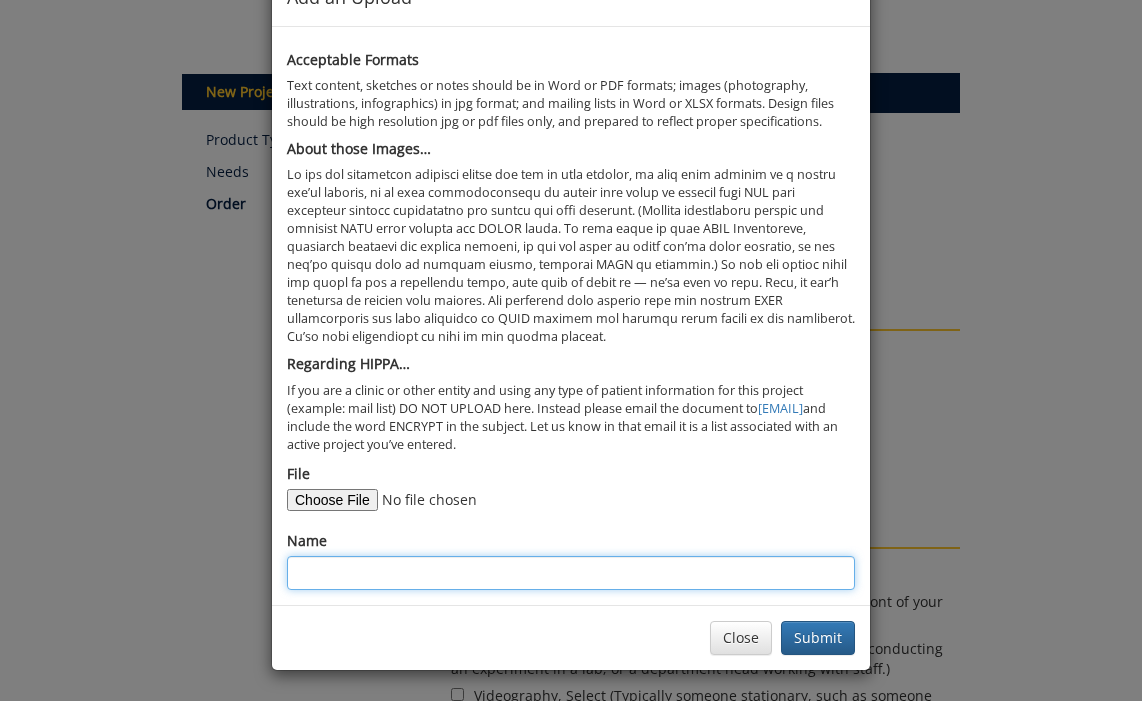 click on "Name" at bounding box center [571, 573] 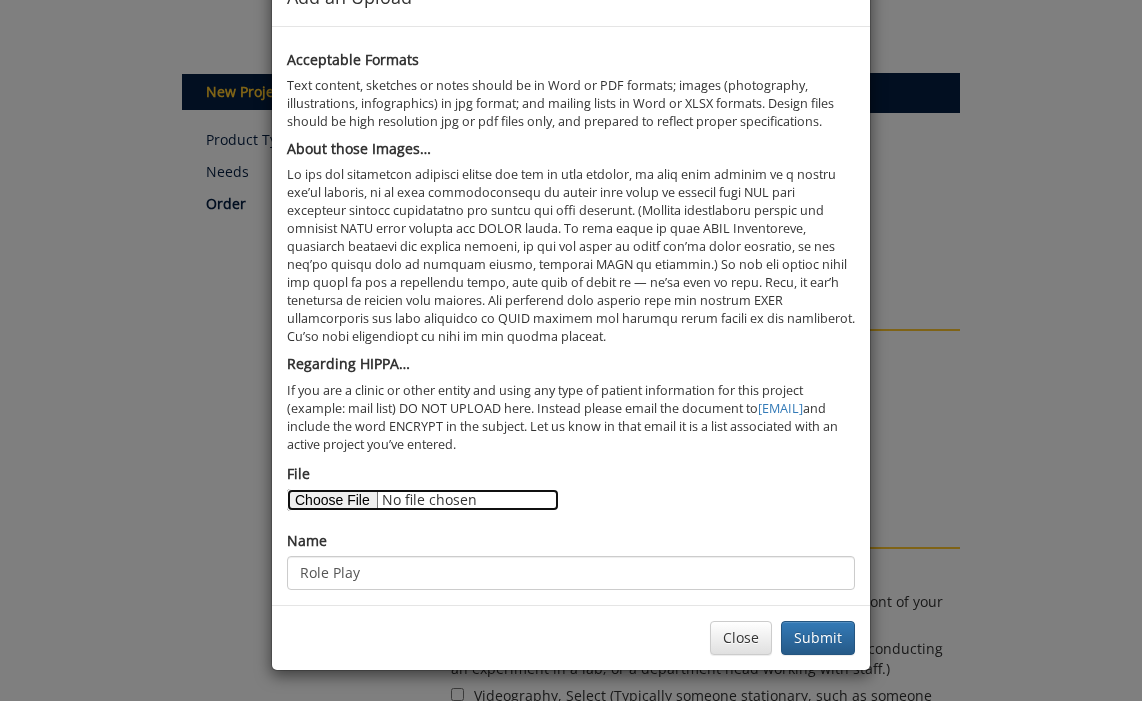 click on "File" at bounding box center (423, 500) 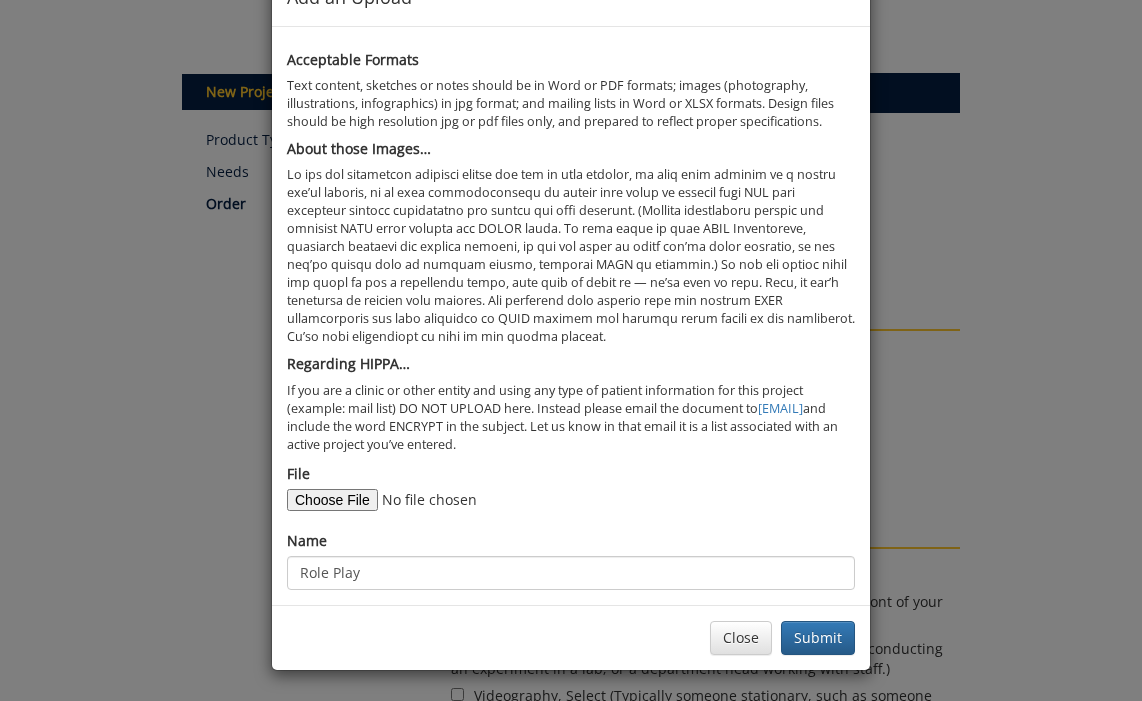 click on "File" at bounding box center (423, 500) 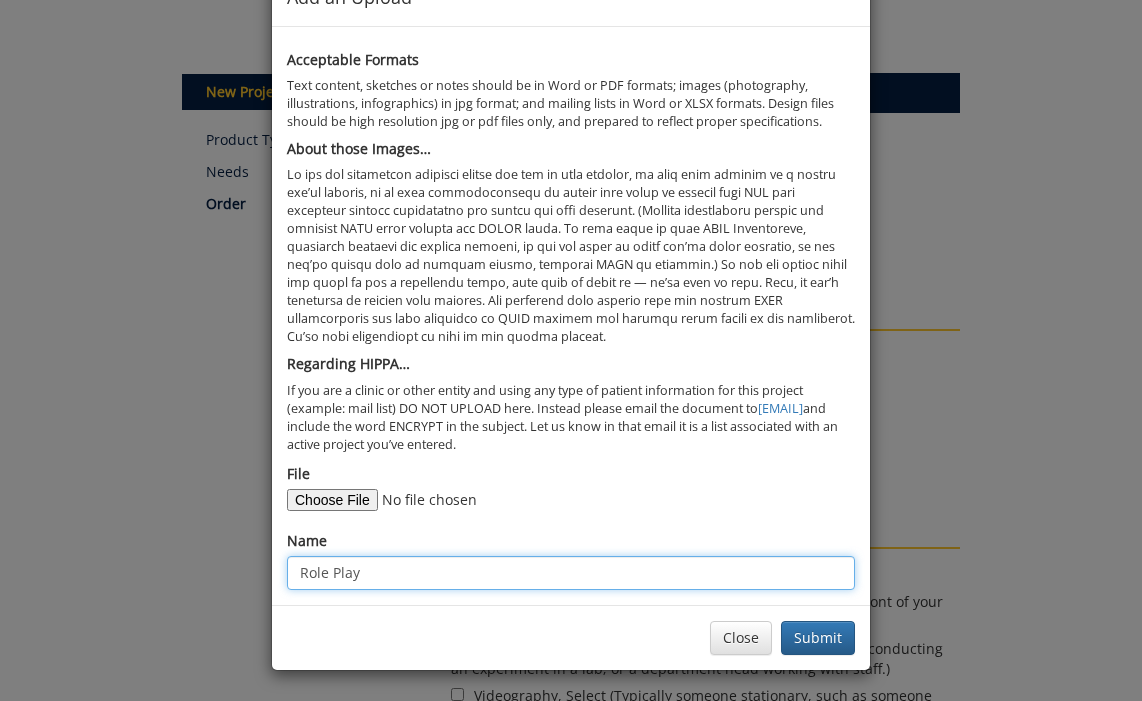 click on "Role Play" at bounding box center [571, 573] 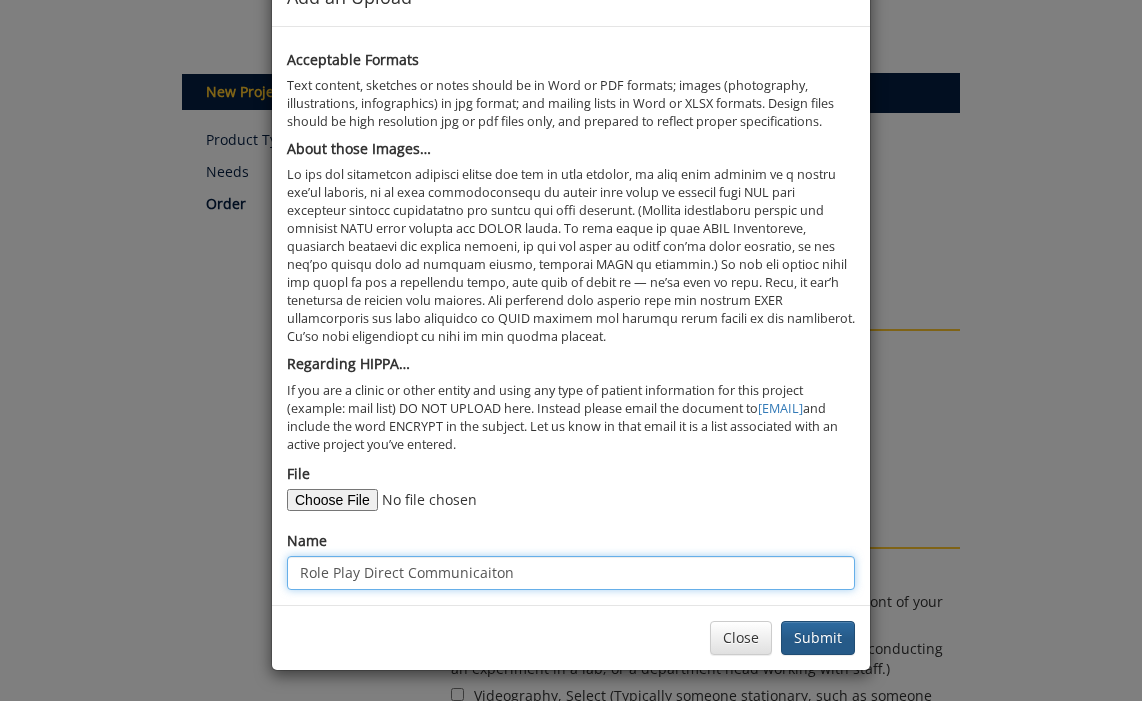 type on "Role Play Direct Communicaiton" 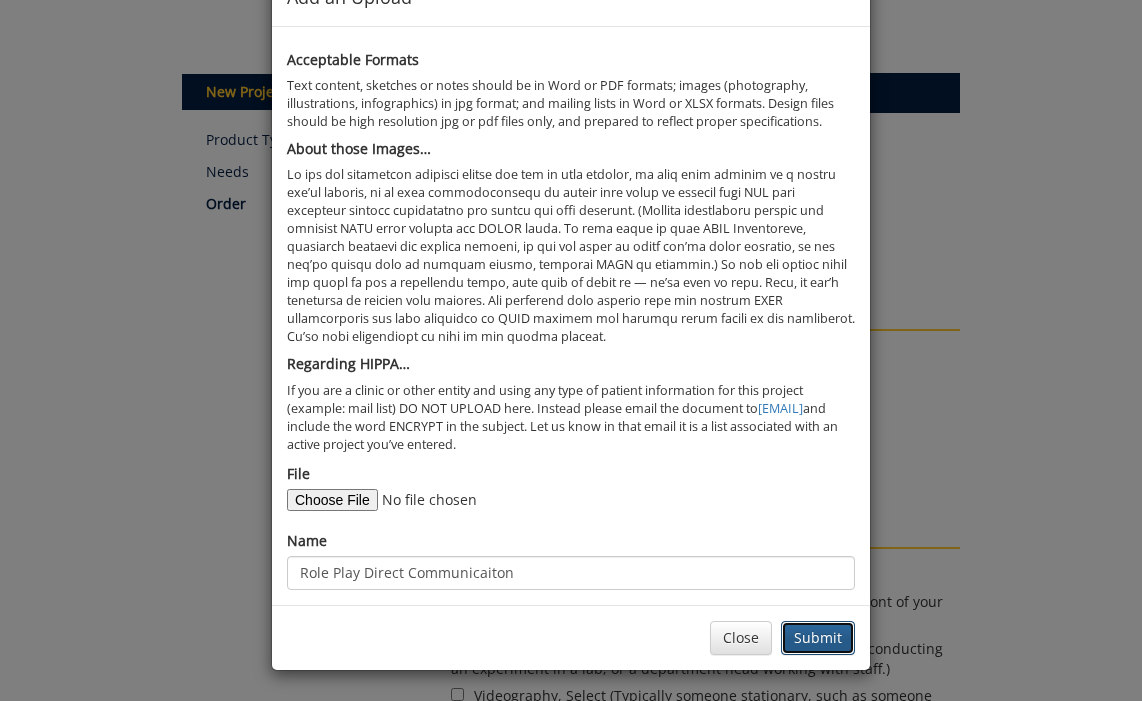click on "Submit" at bounding box center (818, 638) 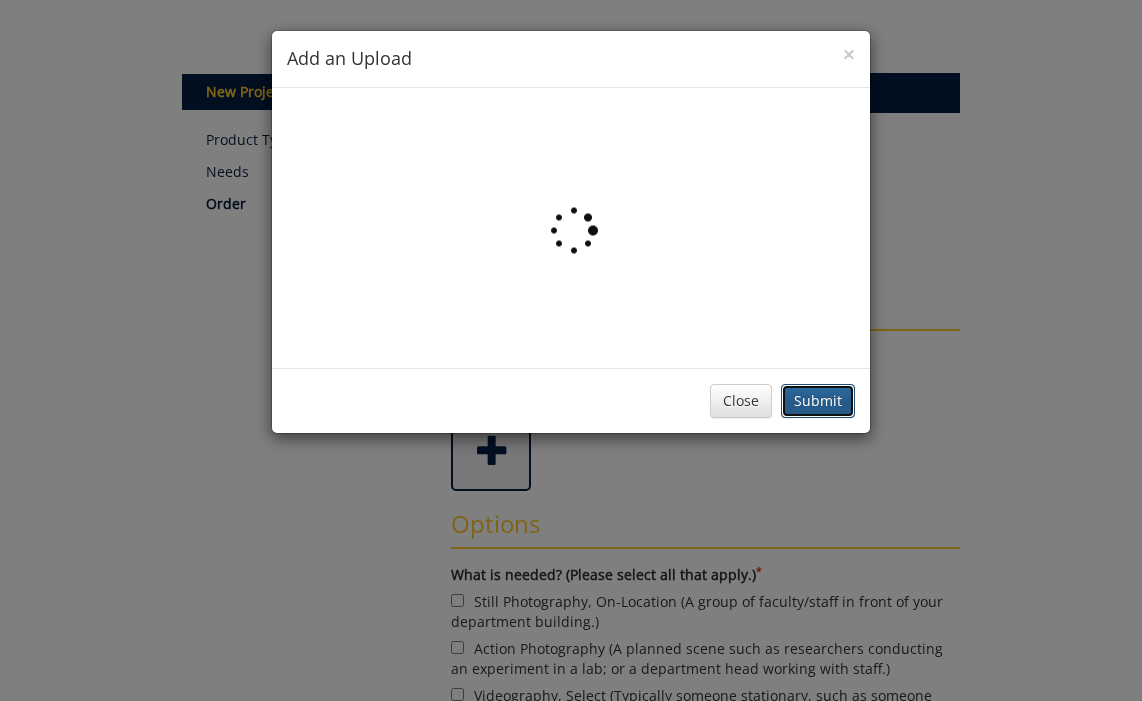 scroll, scrollTop: 0, scrollLeft: 0, axis: both 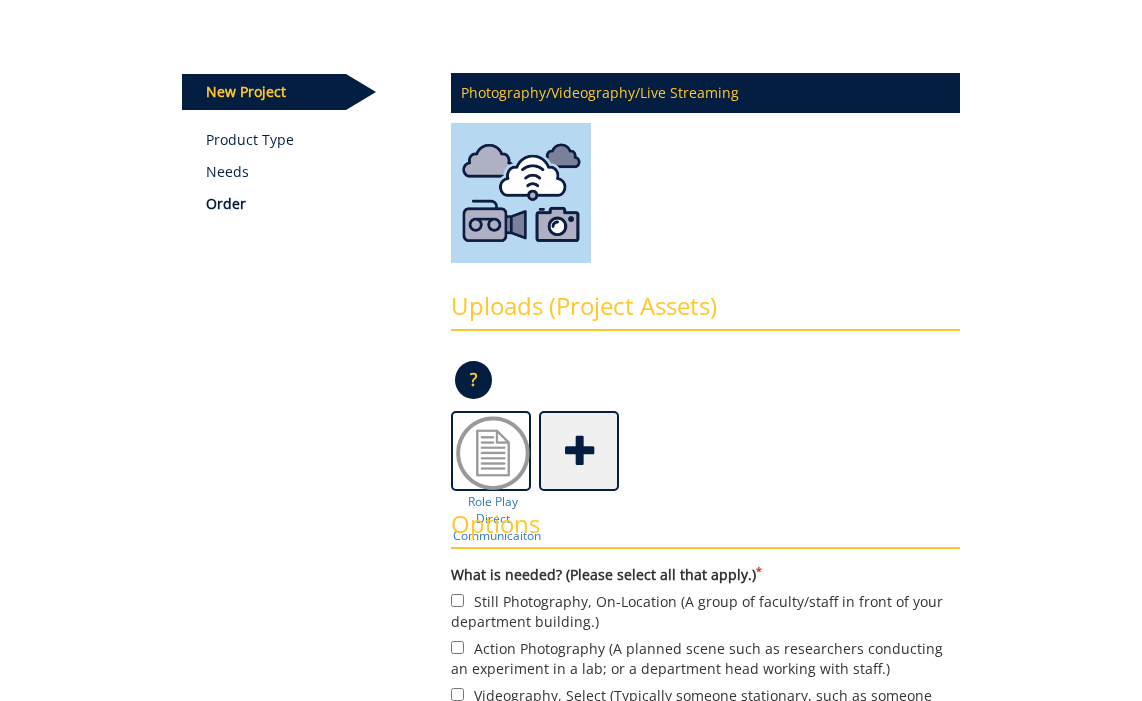 click at bounding box center (581, 449) 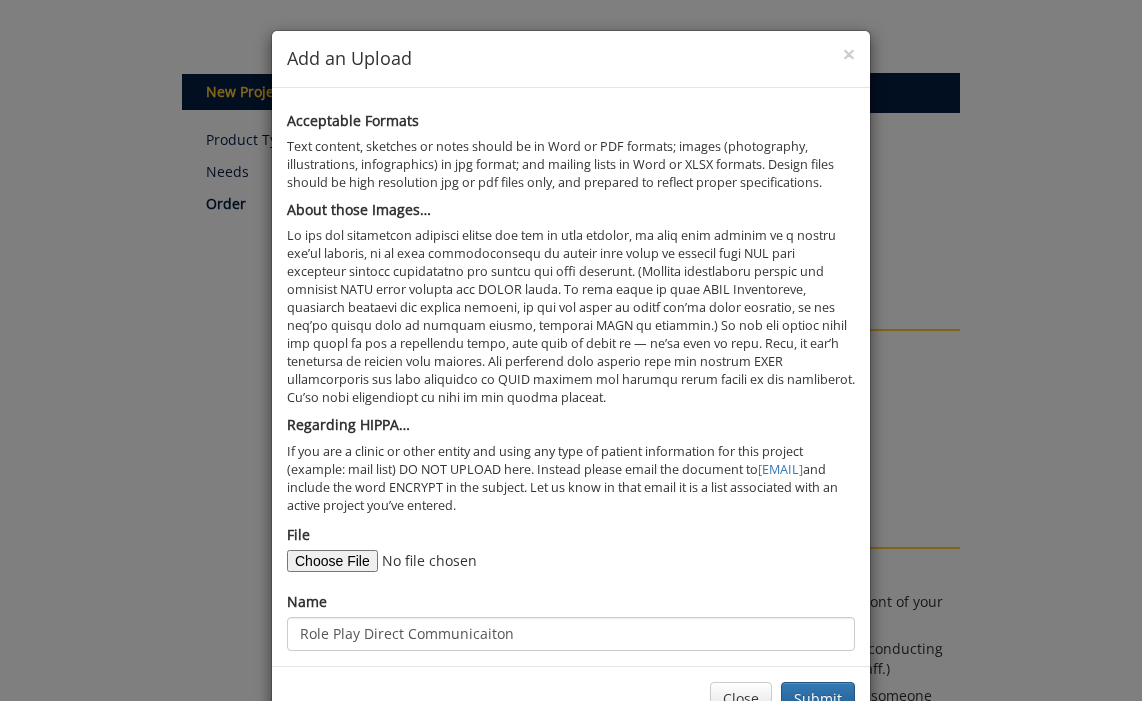 scroll, scrollTop: 61, scrollLeft: 0, axis: vertical 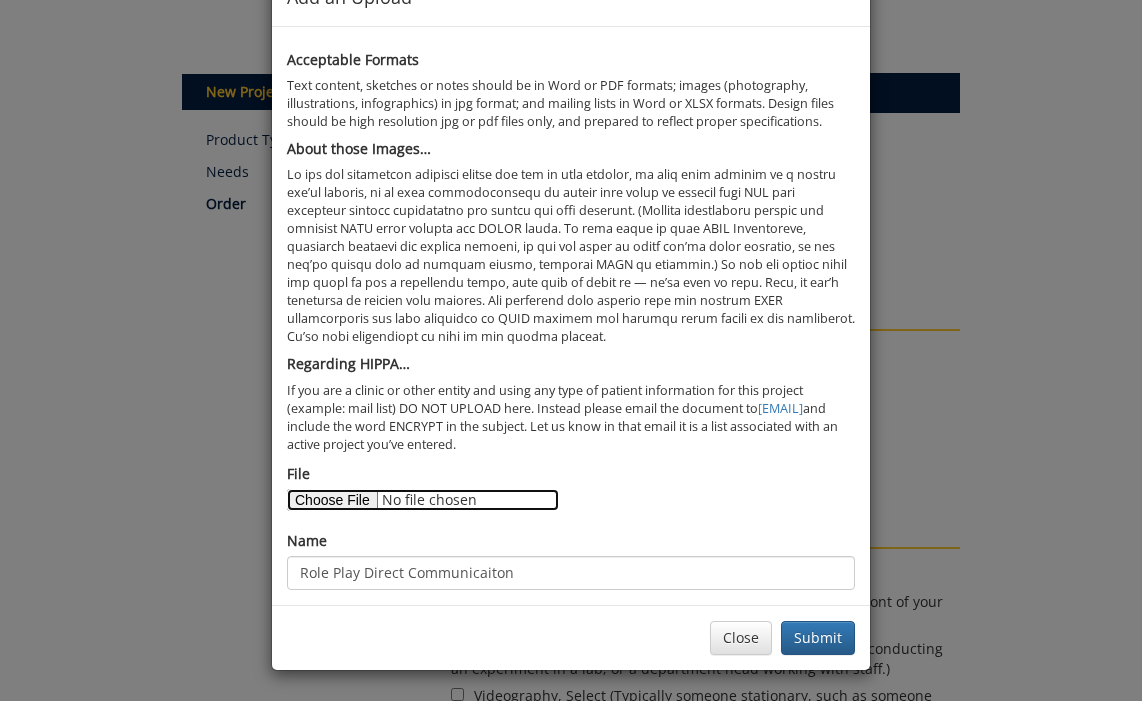 click on "File" at bounding box center [423, 500] 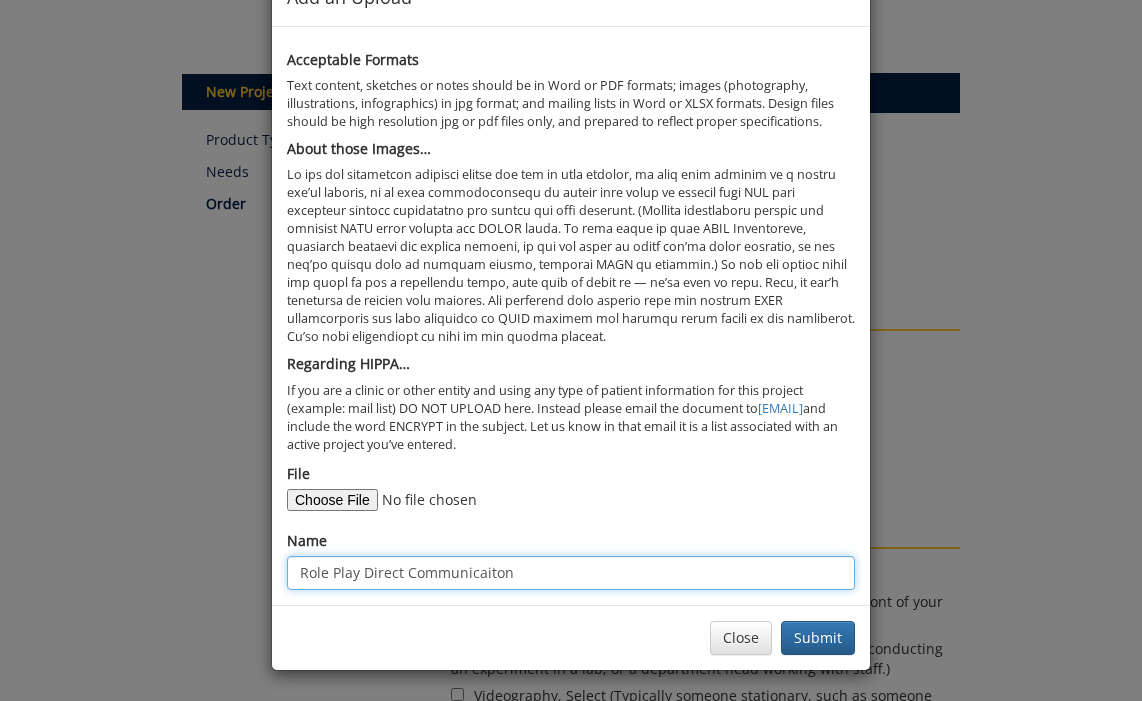 click on "Role Play Direct Communicaiton" at bounding box center [571, 573] 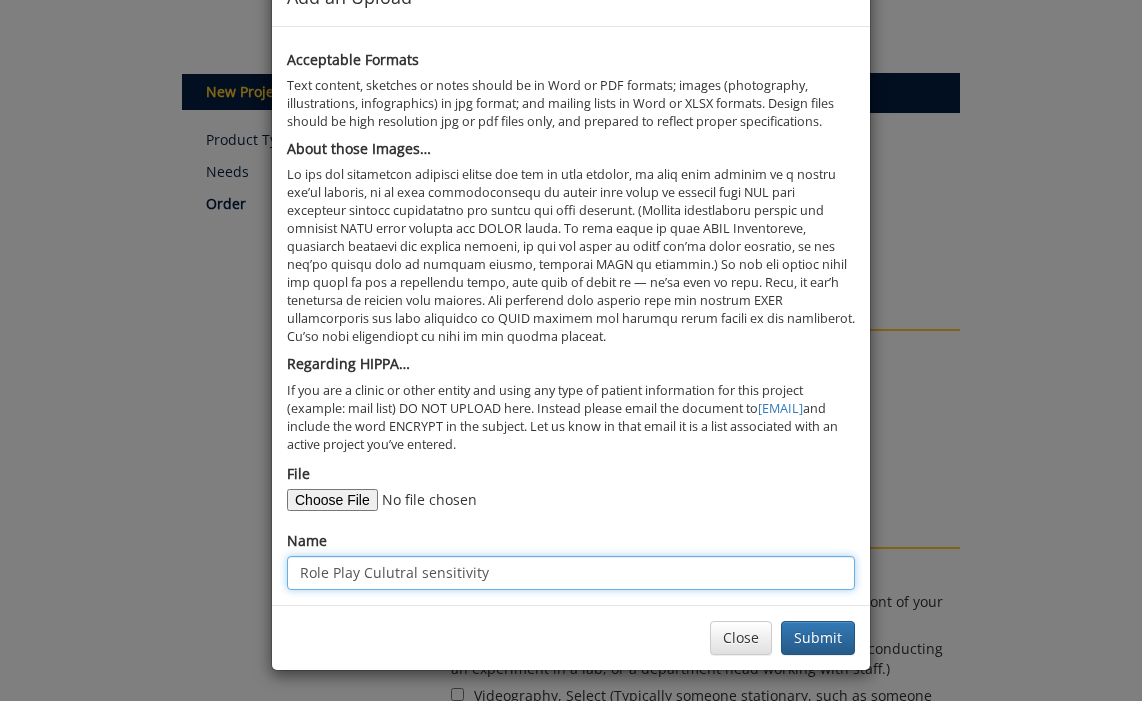 click on "Role Play Culutral sensitivity" at bounding box center (571, 573) 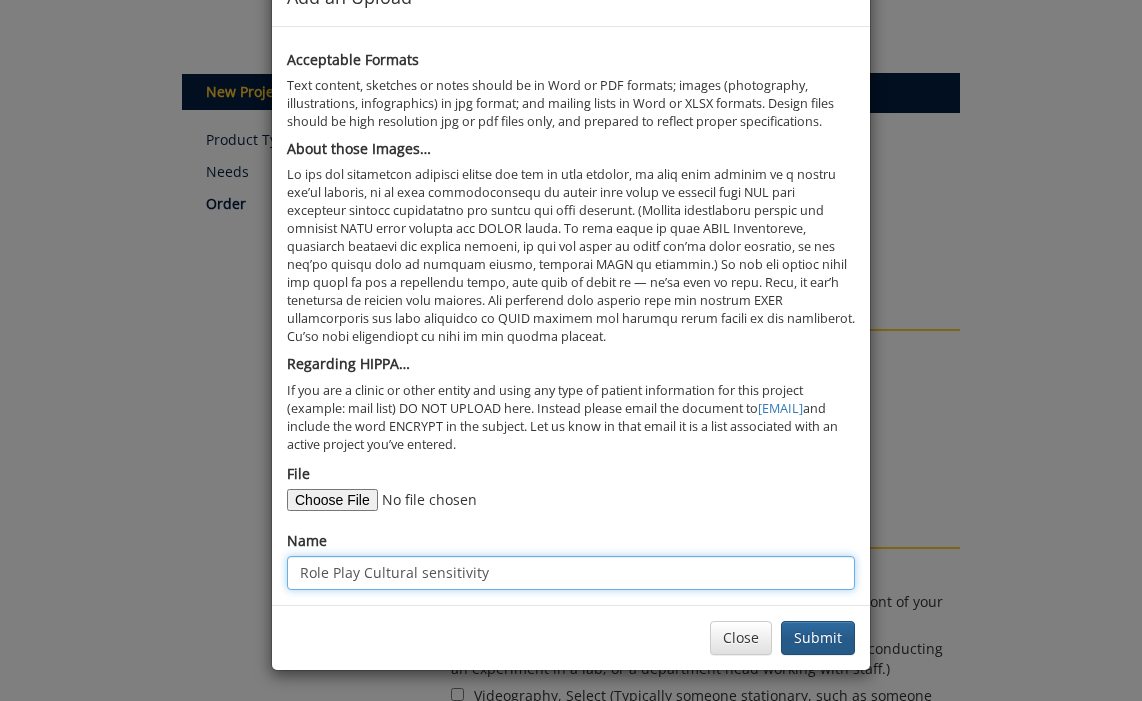 type on "Role Play Cultural sensitivity" 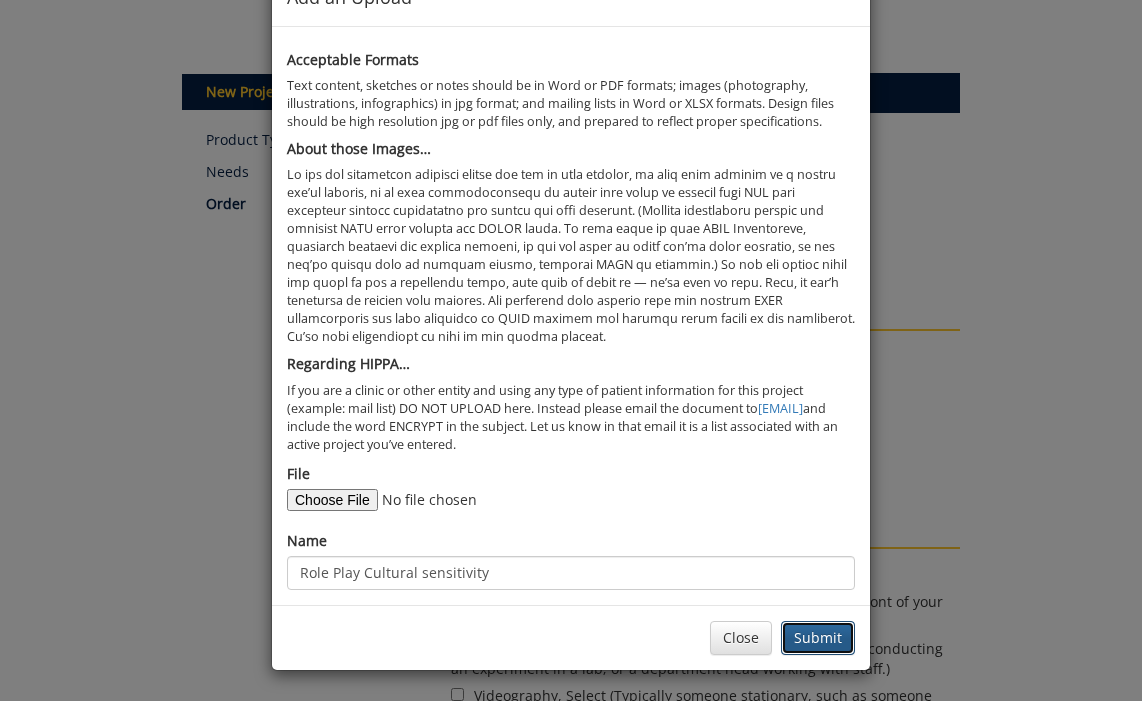 click on "Submit" at bounding box center (818, 638) 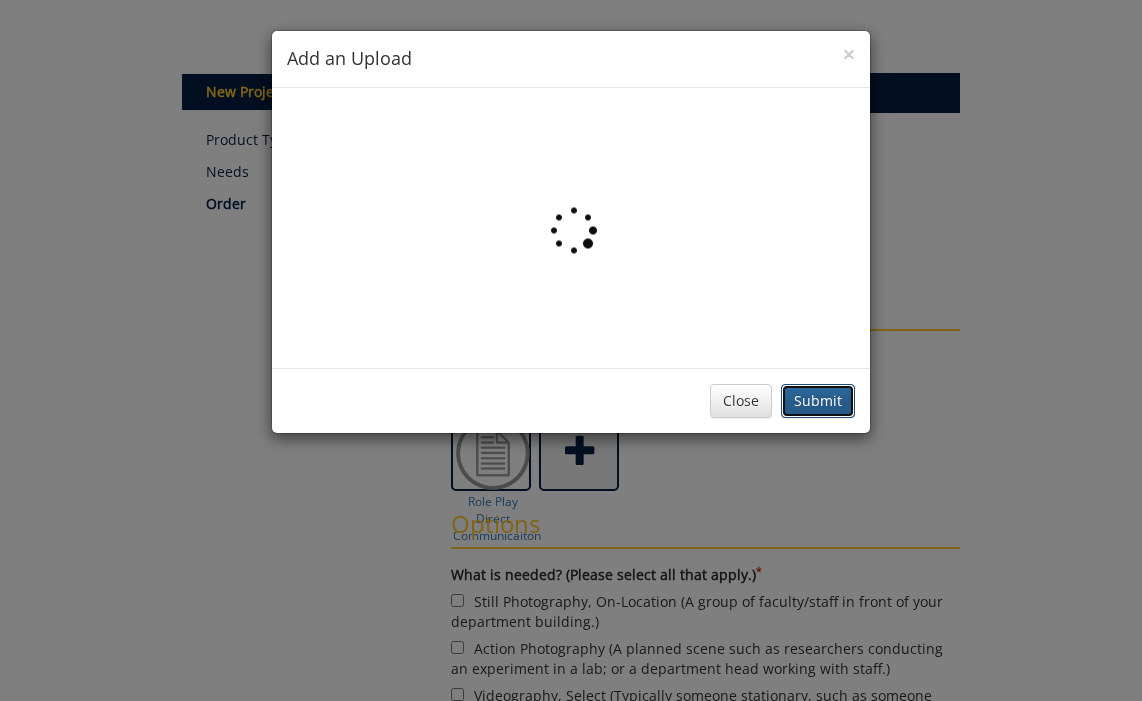 scroll, scrollTop: 0, scrollLeft: 0, axis: both 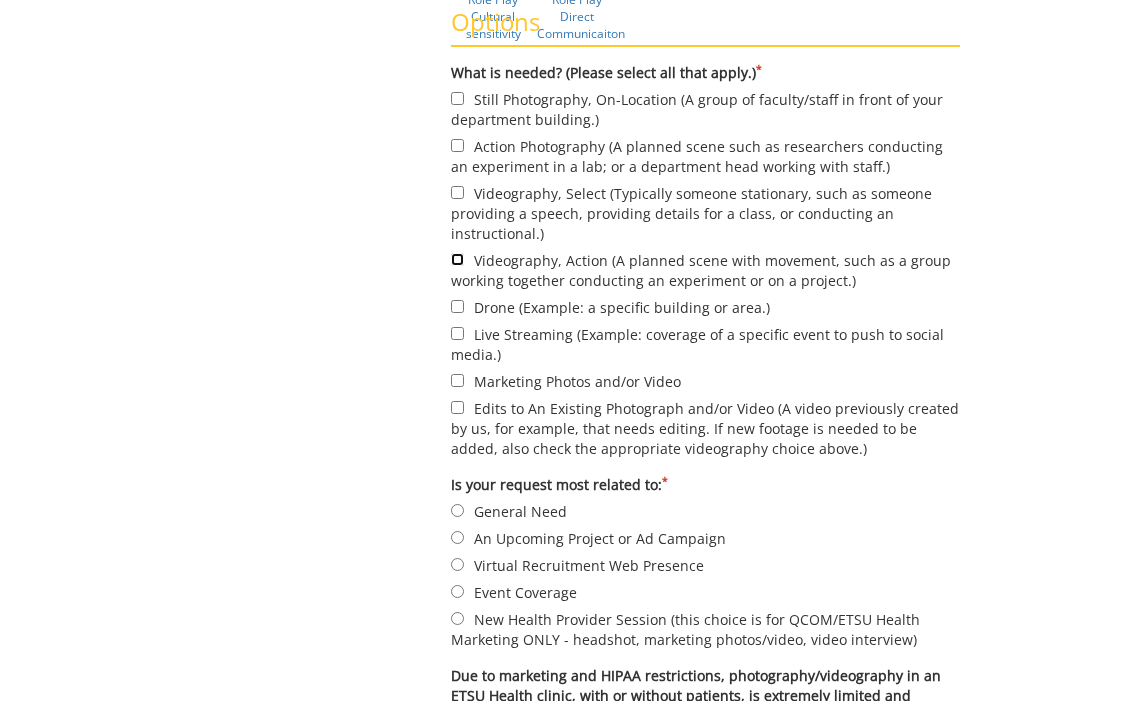 click on "Videography, Action (A planned scene with movement, such as a group working together conducting an experiment or on a project.)" at bounding box center (457, 259) 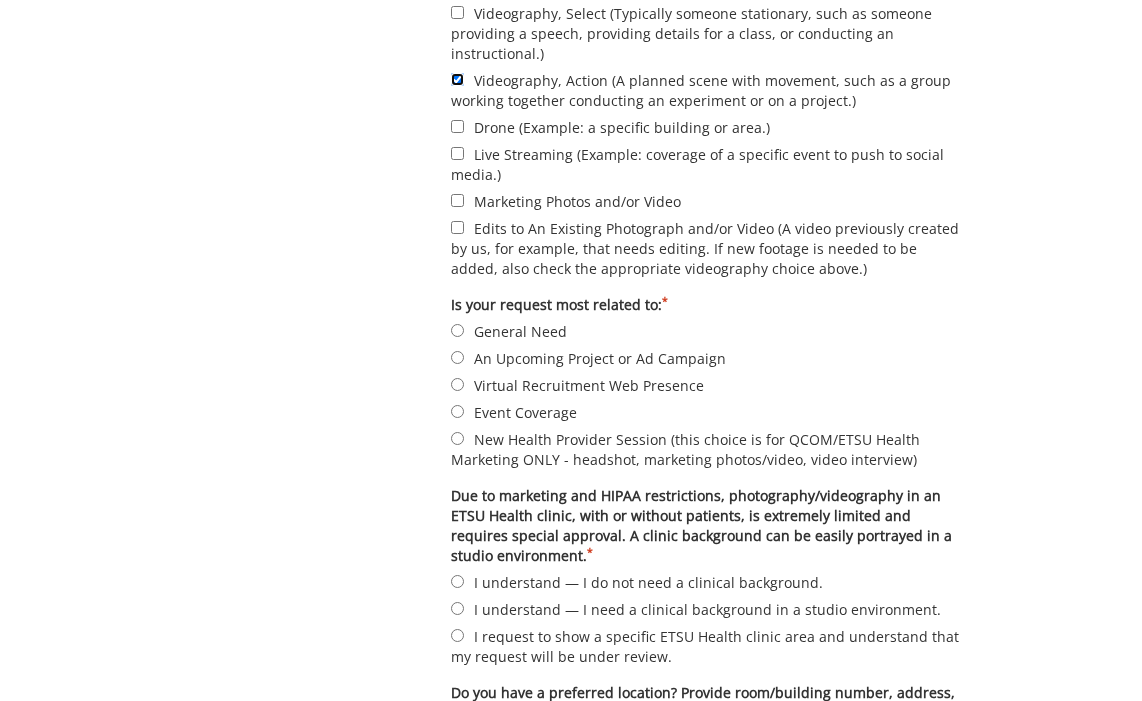 scroll, scrollTop: 896, scrollLeft: 0, axis: vertical 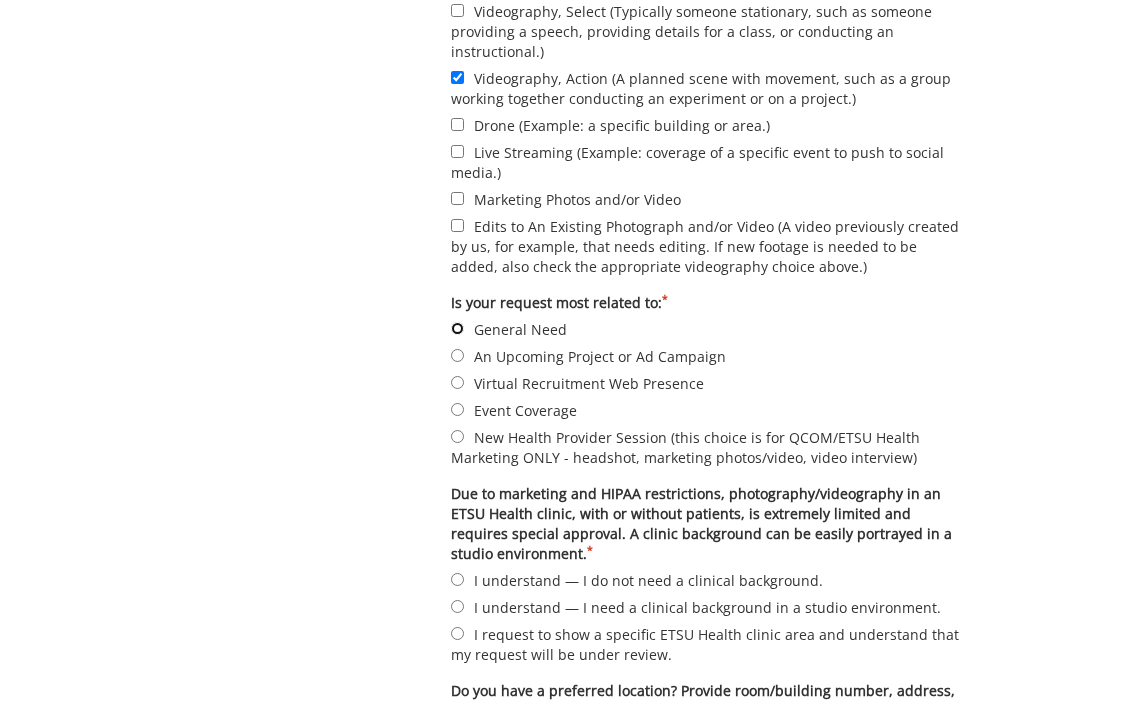 click on "General Need" at bounding box center [457, 328] 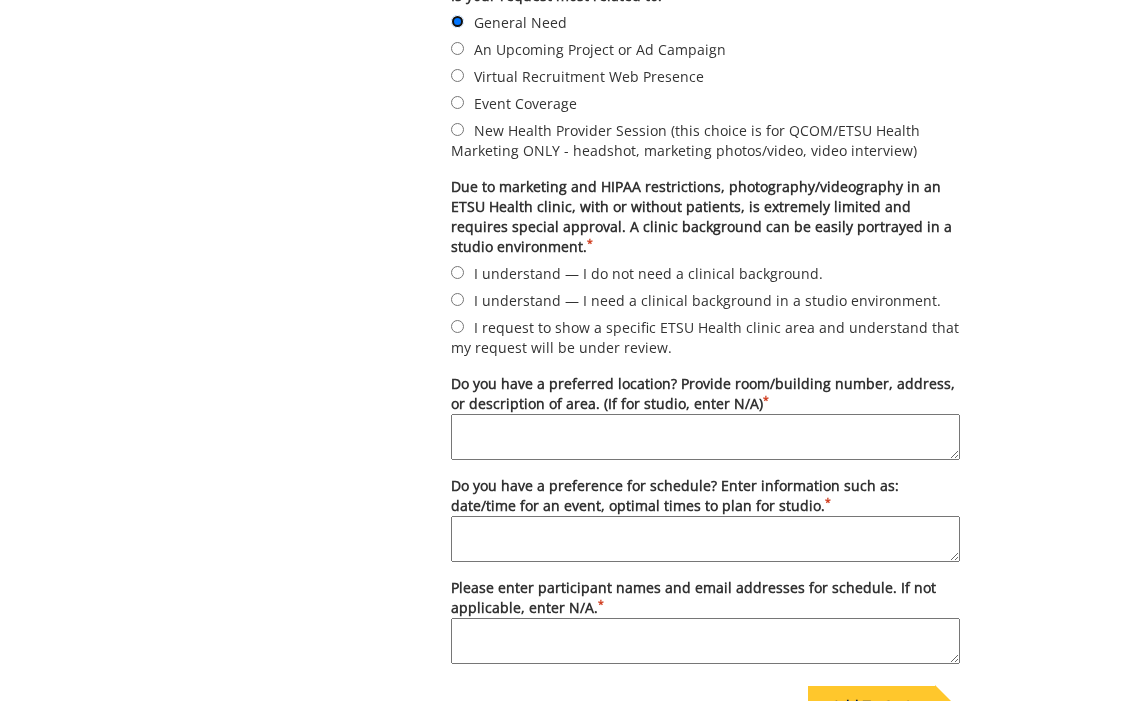 scroll, scrollTop: 1209, scrollLeft: 0, axis: vertical 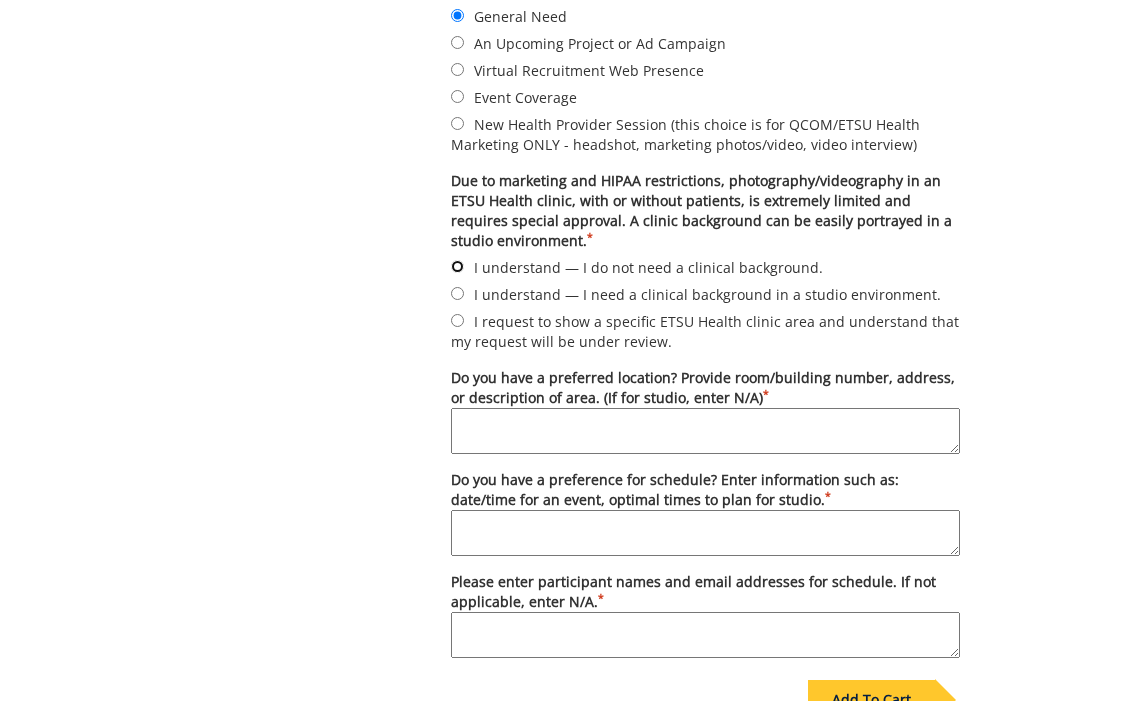 click on "I understand — I do not need a clinical background." at bounding box center [457, 266] 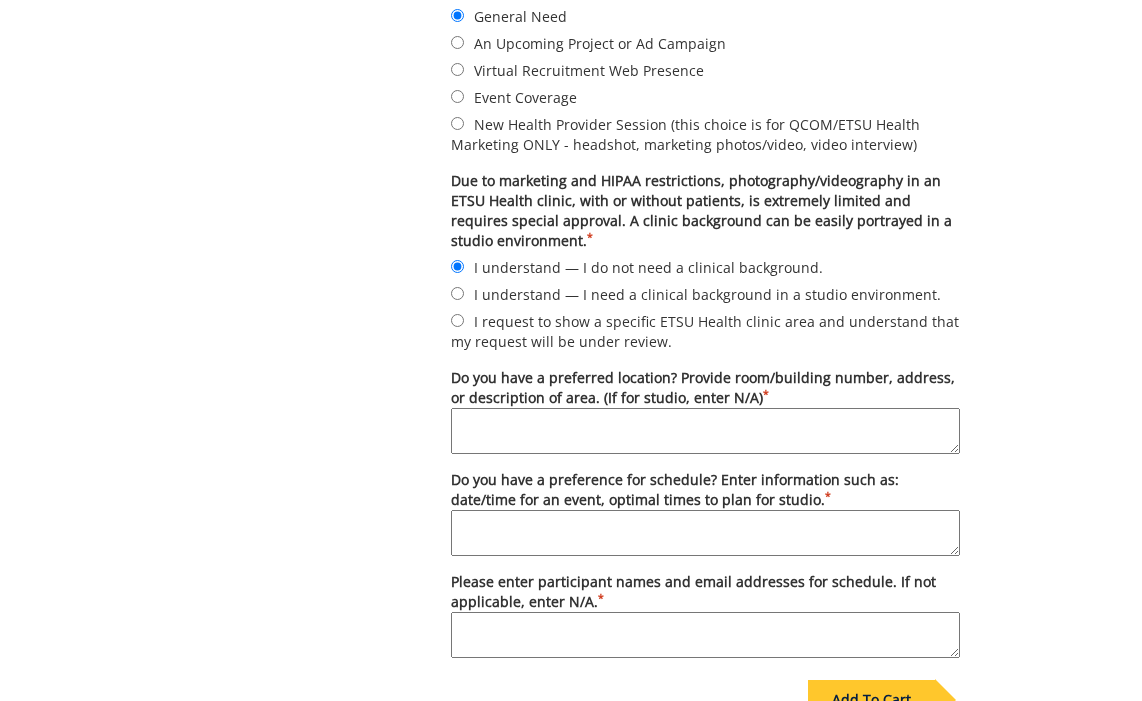click on "Do you have a preferred location? Provide room/building number, address, or description of area. (If for studio, enter N/A)                                                                  *" at bounding box center (705, 431) 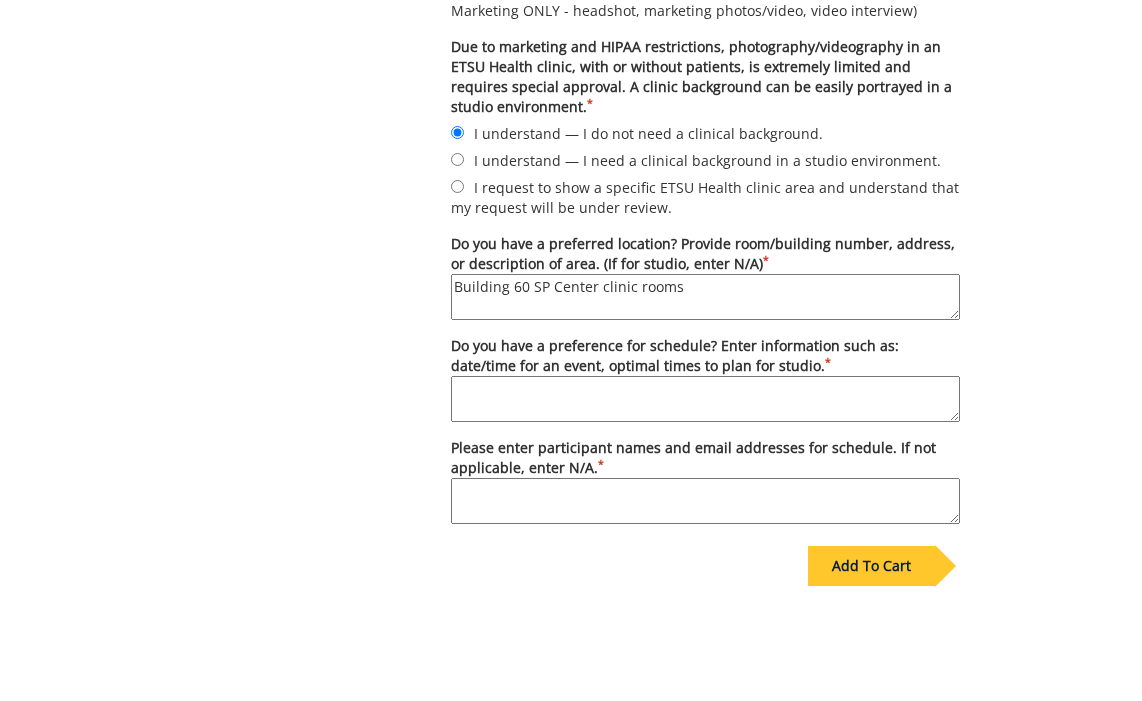 scroll, scrollTop: 1347, scrollLeft: 0, axis: vertical 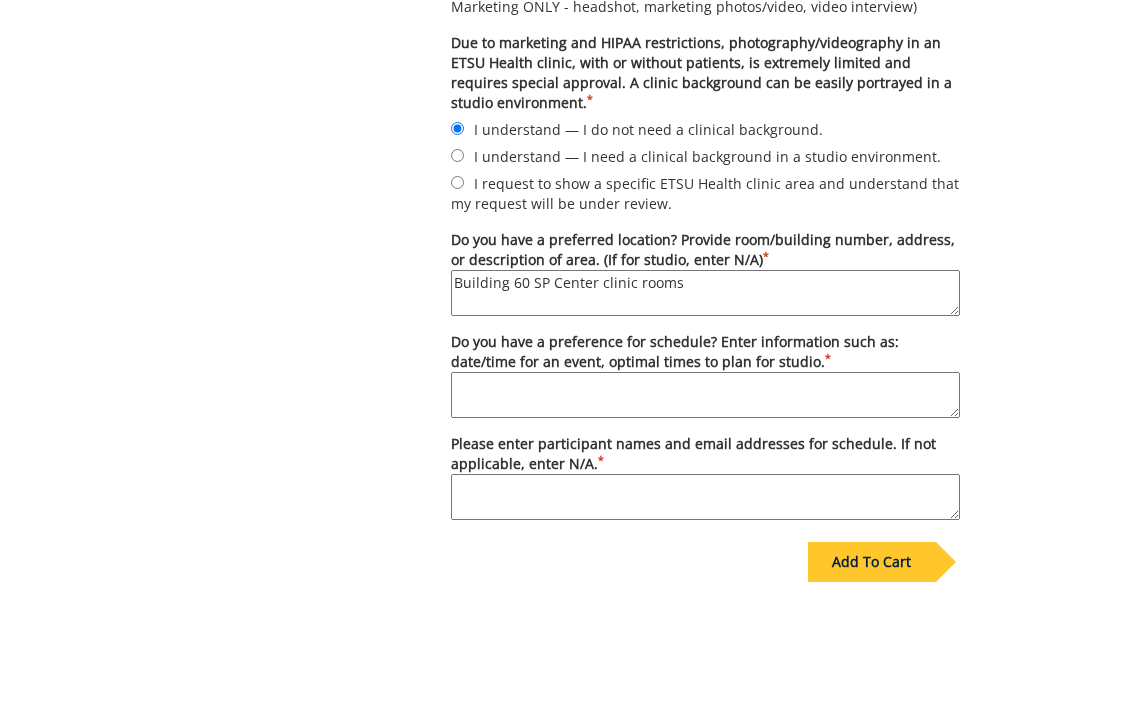 type on "Building 60 SP Center clinic rooms" 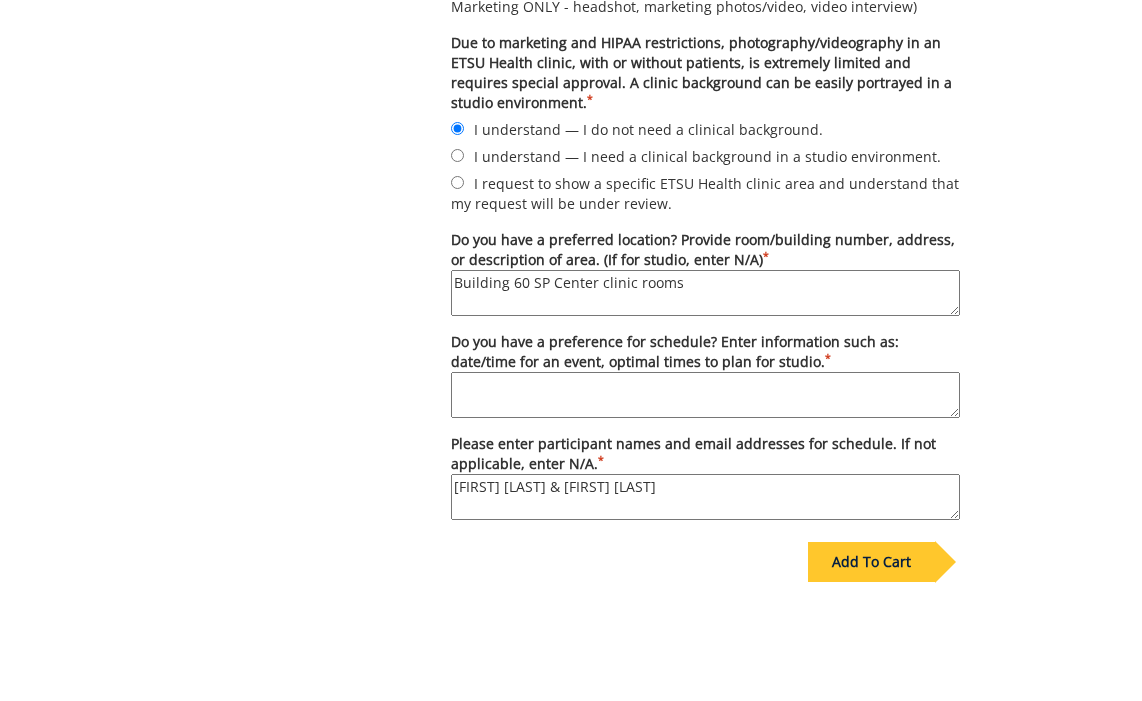 click on "Perry Butler & Caroline Abercrombie" at bounding box center (705, 497) 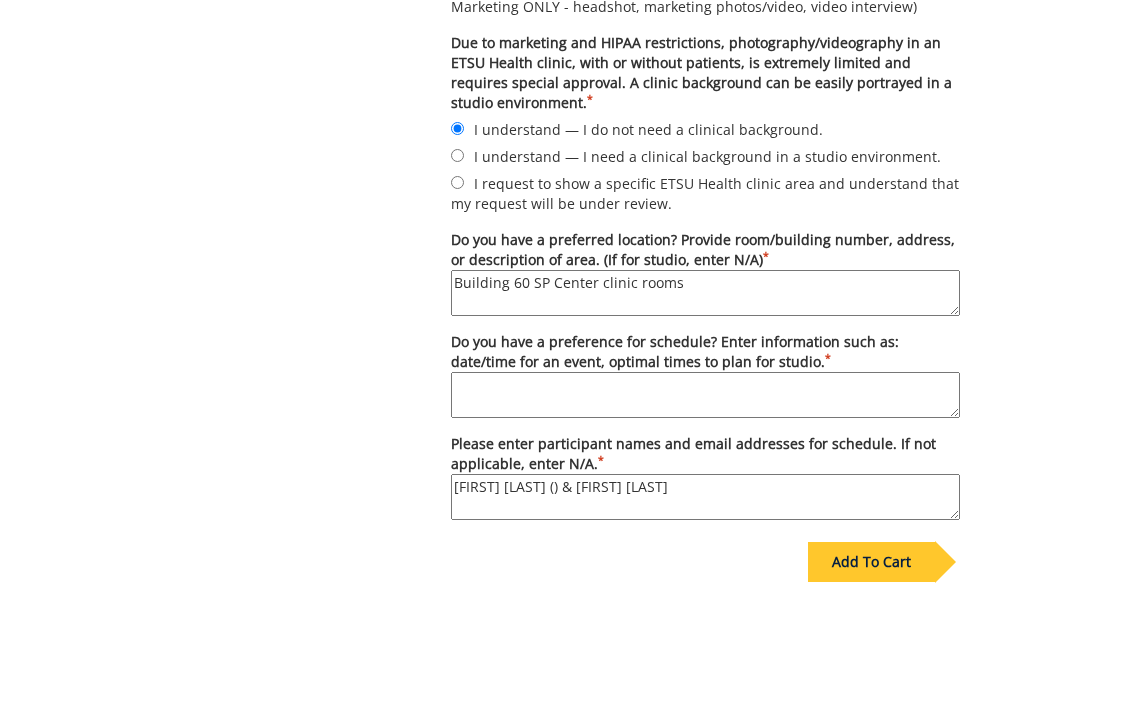paste on "butlerp@etsu.edu" 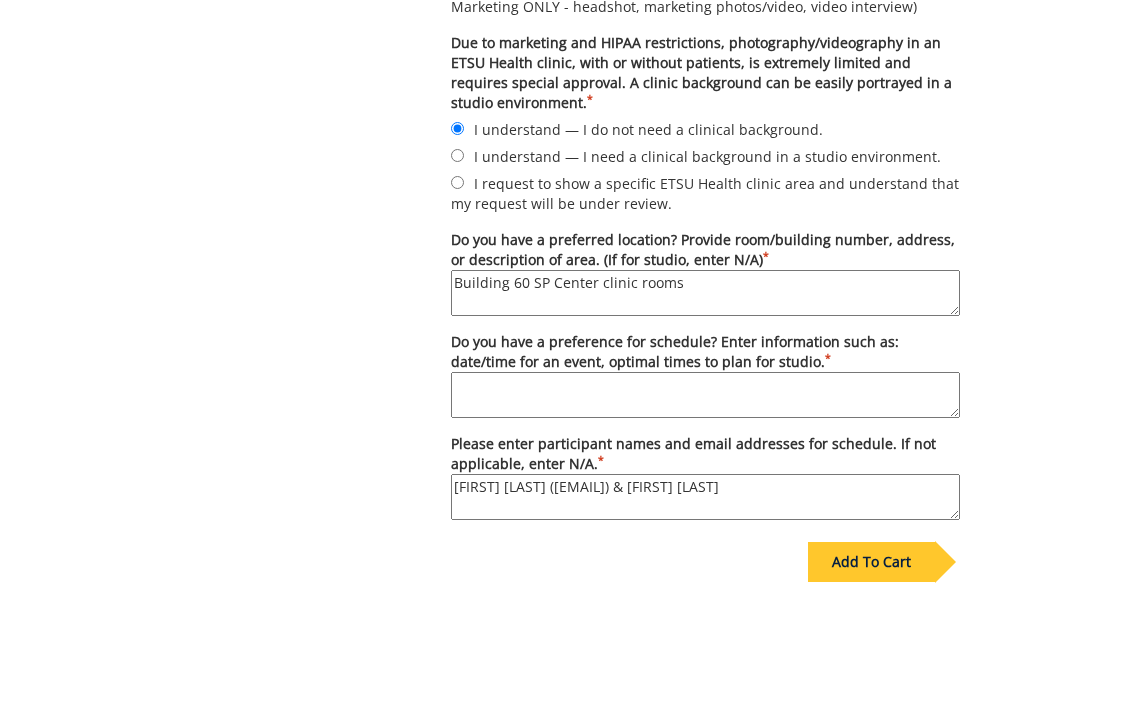 click on "Perry Butler (butlerp@etsu.edu) & Caroline Abercrombie" at bounding box center (705, 497) 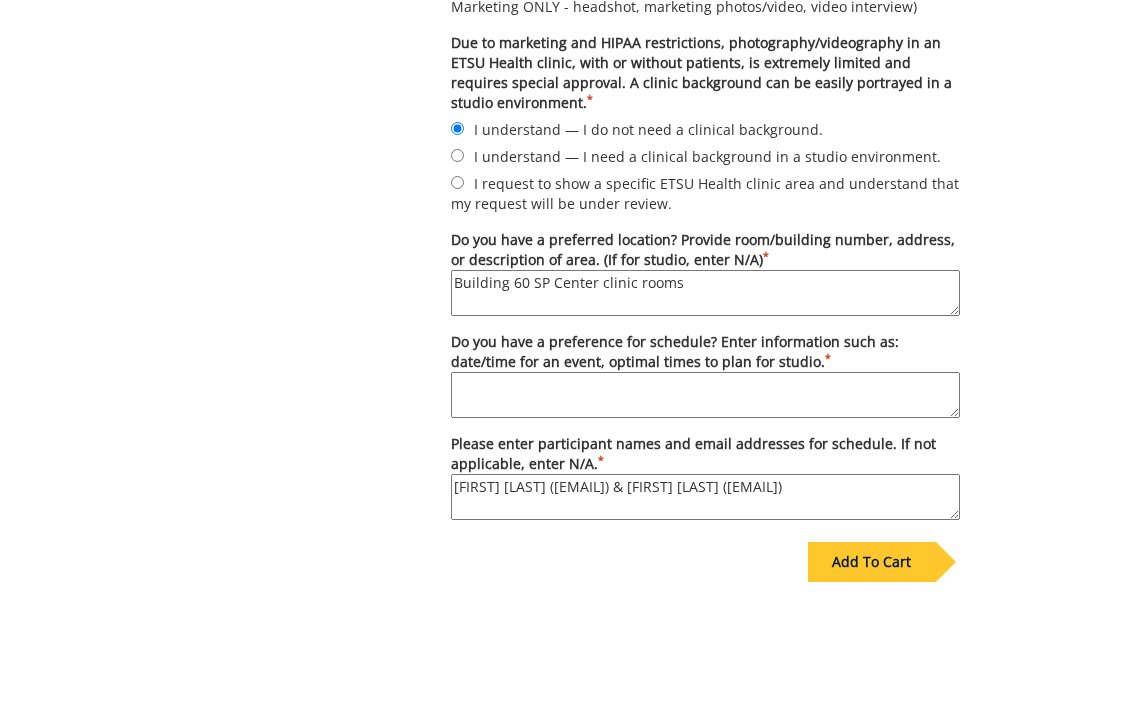 type on "Perry Butler (butlerp@etsu.edu) & Caroline Abercrombie (abercrombiec@etsu.edu)" 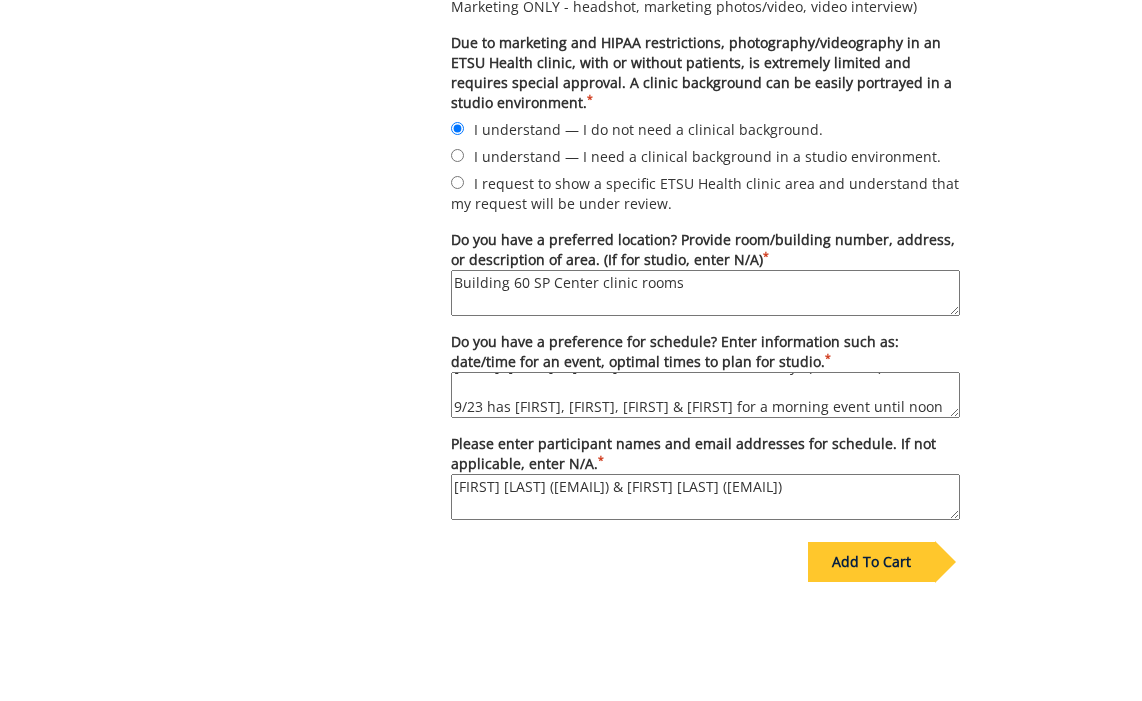 scroll, scrollTop: 120, scrollLeft: 0, axis: vertical 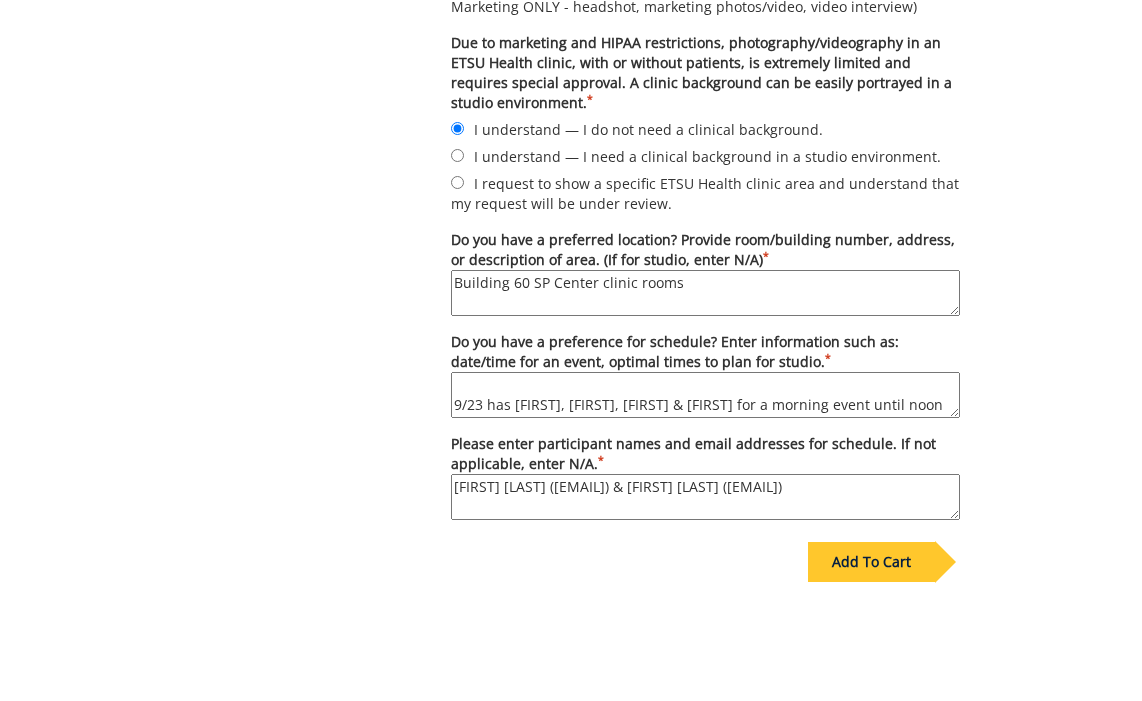 drag, startPoint x: 885, startPoint y: 405, endPoint x: 488, endPoint y: 402, distance: 397.01132 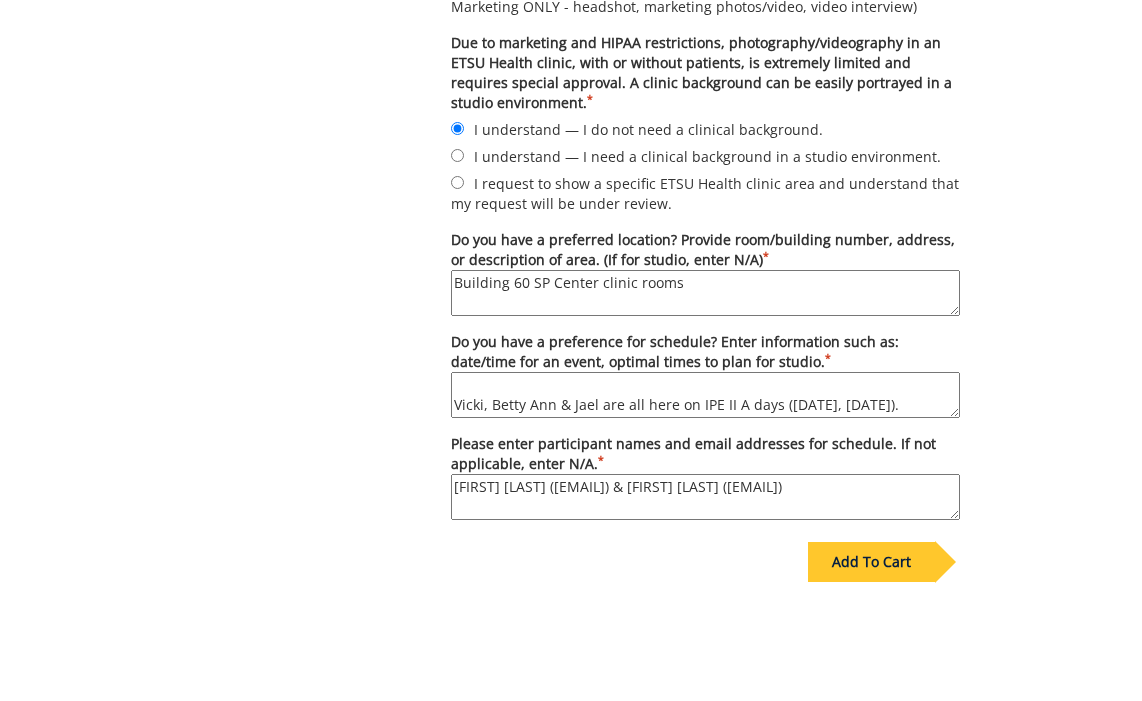 scroll, scrollTop: 85, scrollLeft: 0, axis: vertical 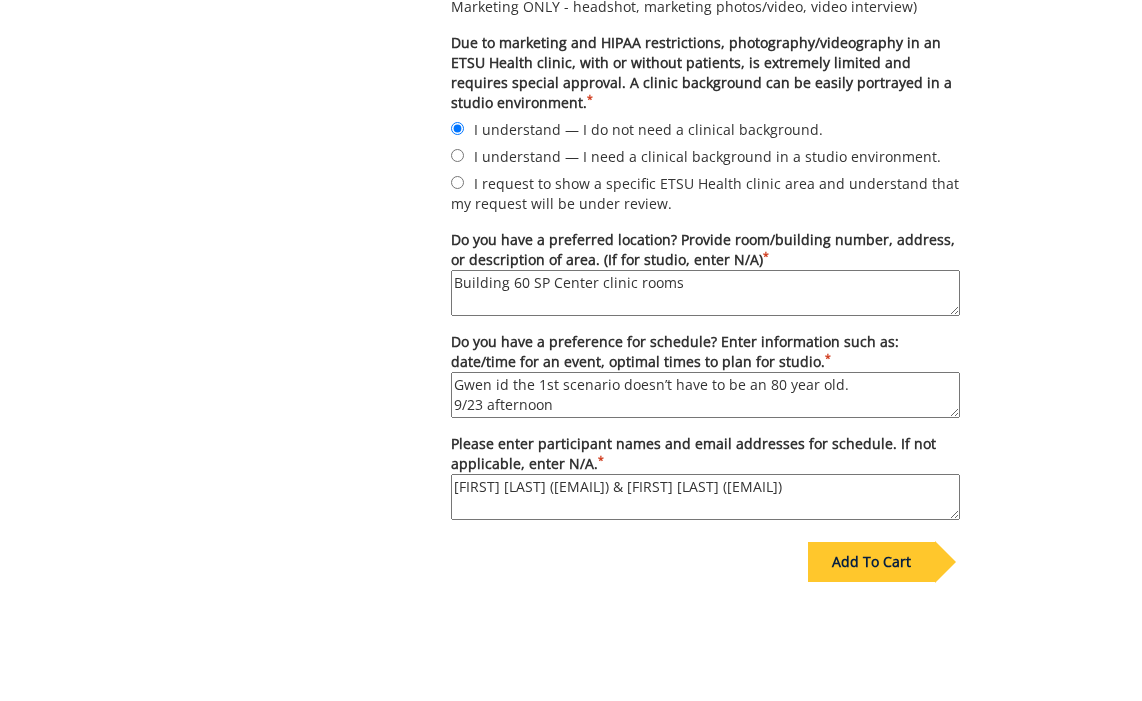 drag, startPoint x: 809, startPoint y: 398, endPoint x: 849, endPoint y: 397, distance: 40.012497 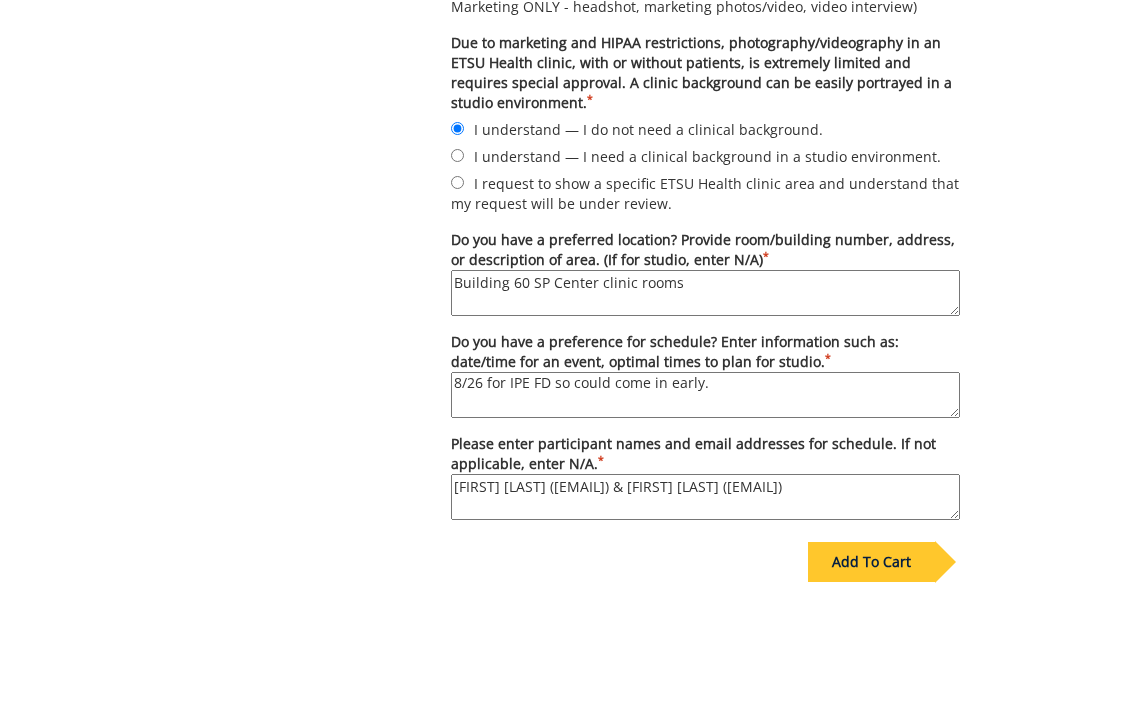 drag, startPoint x: 881, startPoint y: 401, endPoint x: 874, endPoint y: 390, distance: 13.038404 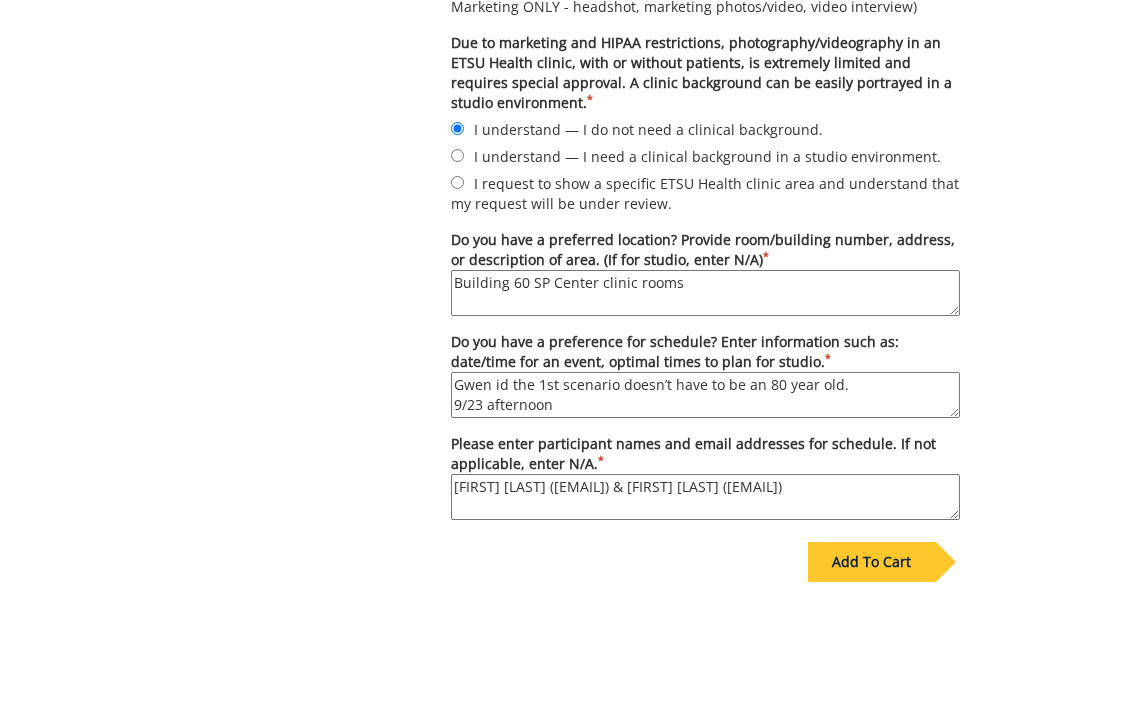 click on "8/26 for IPE FD so could come in early.
Jael & Vicki are here on 9/10 for a morning event, done by noon. As is Gwen id the 1st scenario doesn’t have to be an 80 year old.
9/23 afternoon" at bounding box center [705, 395] 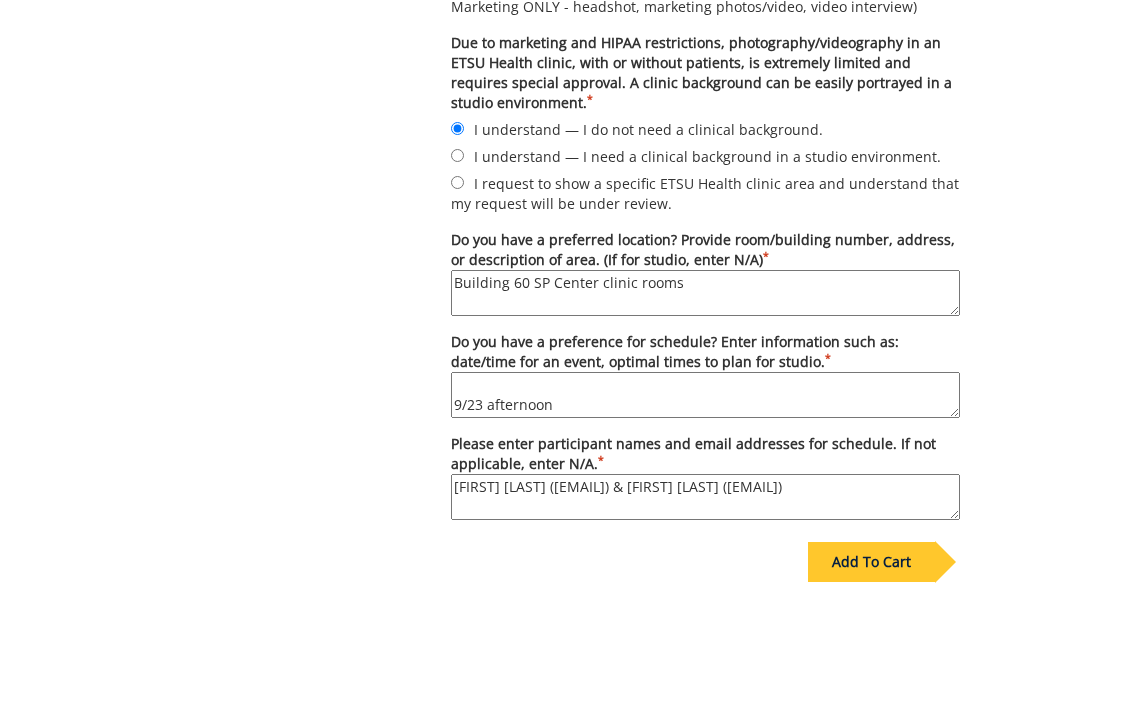 scroll, scrollTop: 2, scrollLeft: 0, axis: vertical 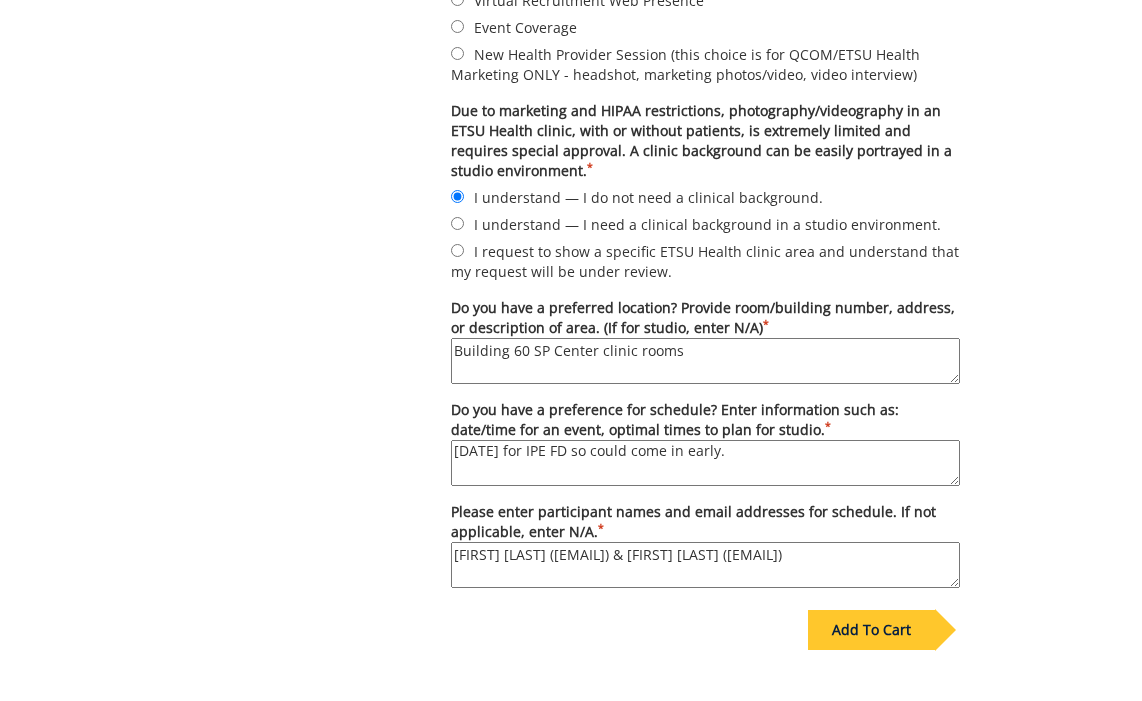 click on "8/26 for IPE FD so could come in early.
Jael & Vicki are here on 9/10 for a morning event, done by noon. As is Gwen id the 1st scenario doesn’t have to be an 80 year old.
Vicki, Betty Ann & Jael are all here on IPE II A days (9/16, 10/7).
9/23 afternoon" at bounding box center [705, 463] 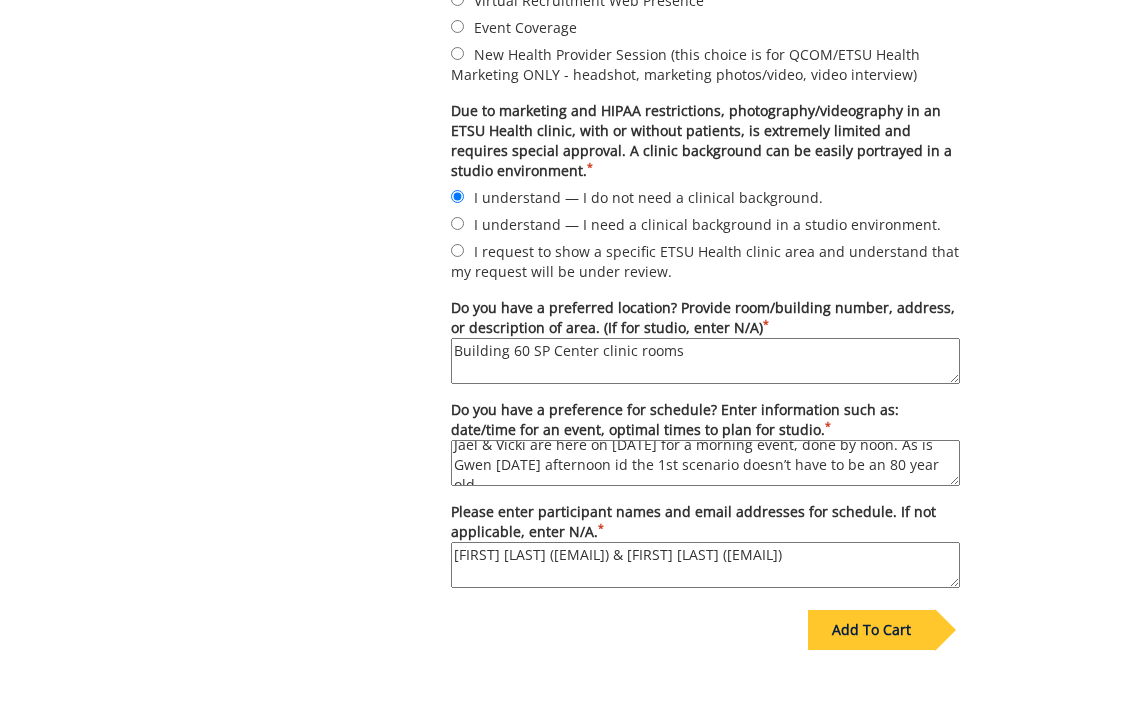 scroll, scrollTop: 37, scrollLeft: 0, axis: vertical 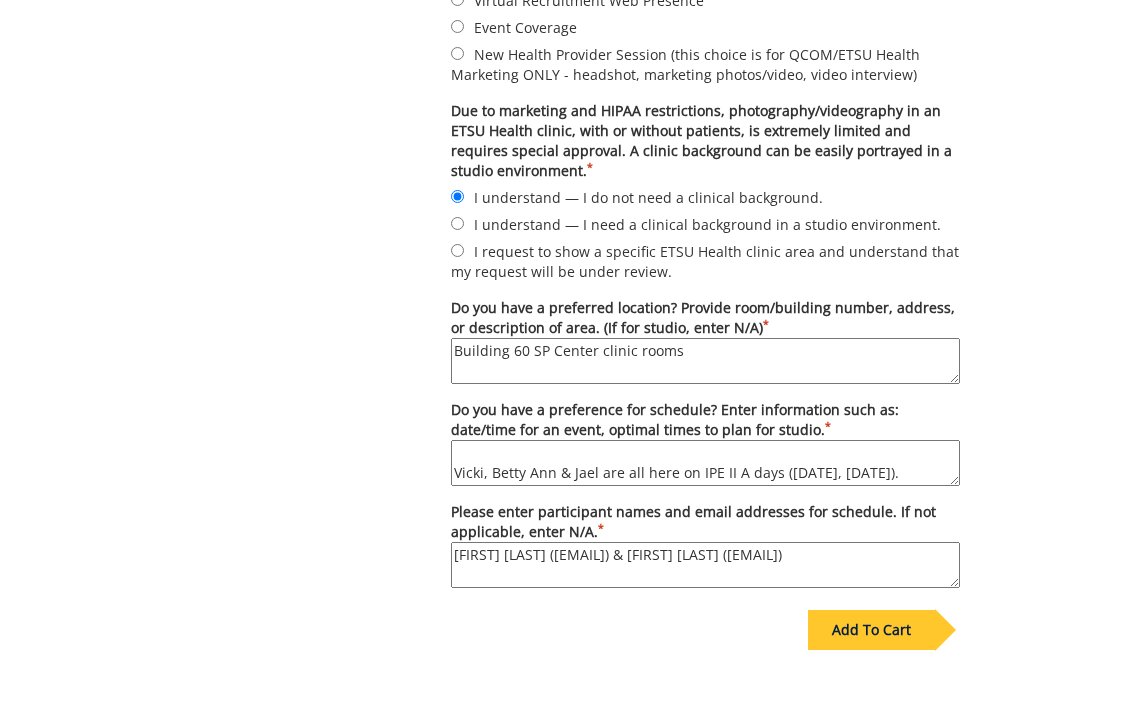 drag, startPoint x: 608, startPoint y: 456, endPoint x: 372, endPoint y: 468, distance: 236.30489 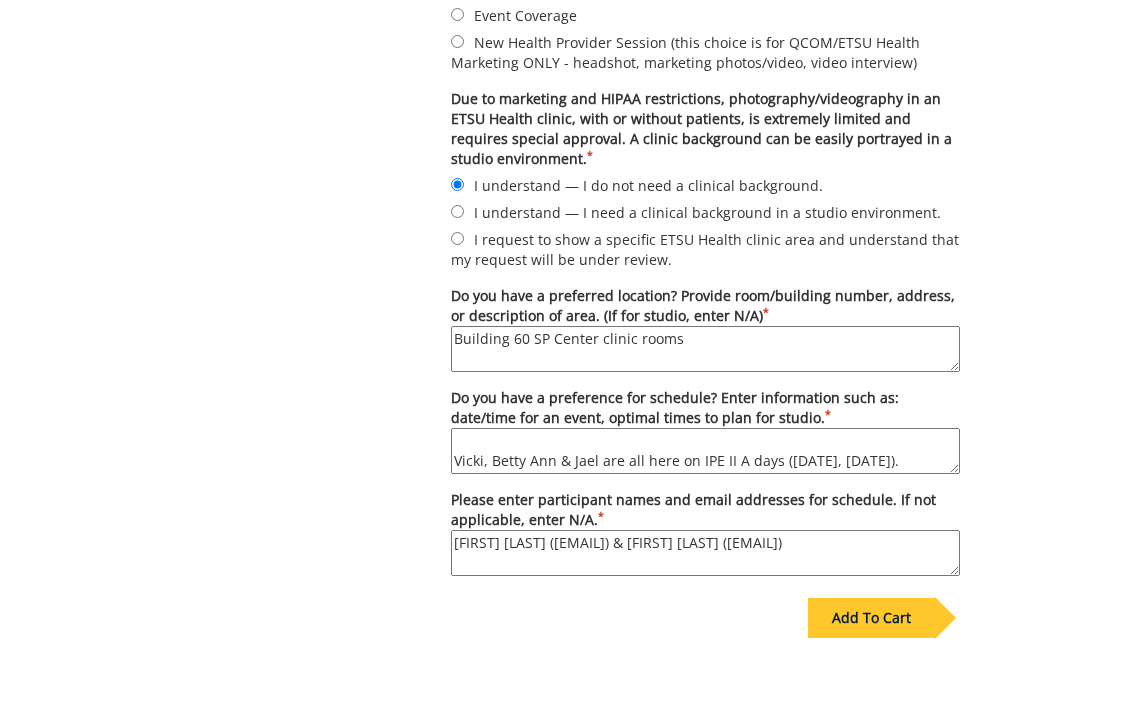 scroll, scrollTop: 1285, scrollLeft: 0, axis: vertical 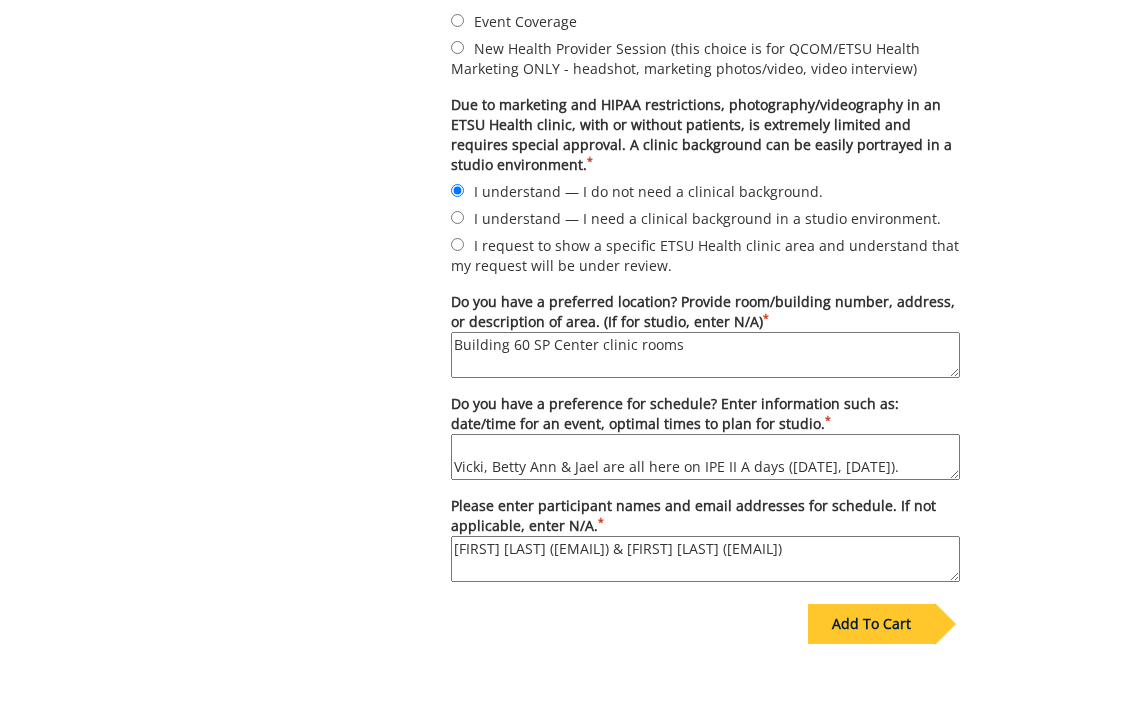 click on "8/26 for IPE FD so could come in early.
Jael & Vicki are here on 9/10 for a morning event, done by noon. As is Gwen id the 1st scenario doesn’t have to be an 80 year old.
Vicki, Betty Ann & Jael are all here on IPE II A days (9/16, 10/7).
9/23 afternoon" at bounding box center (705, 457) 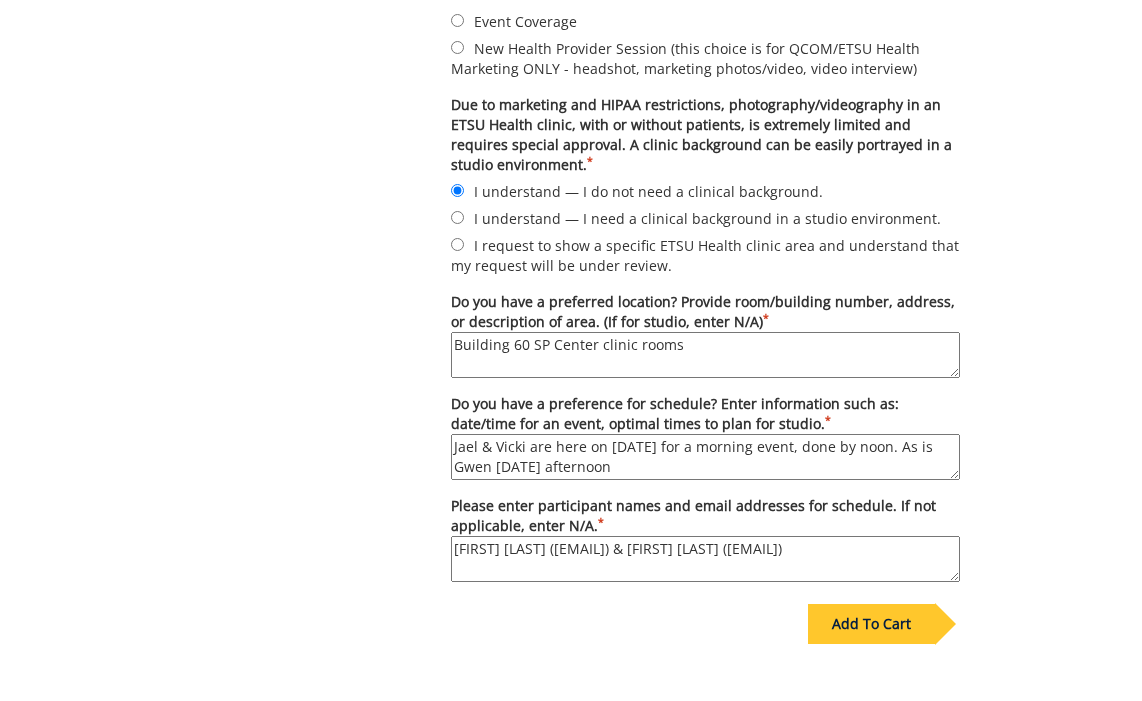 scroll, scrollTop: 40, scrollLeft: 0, axis: vertical 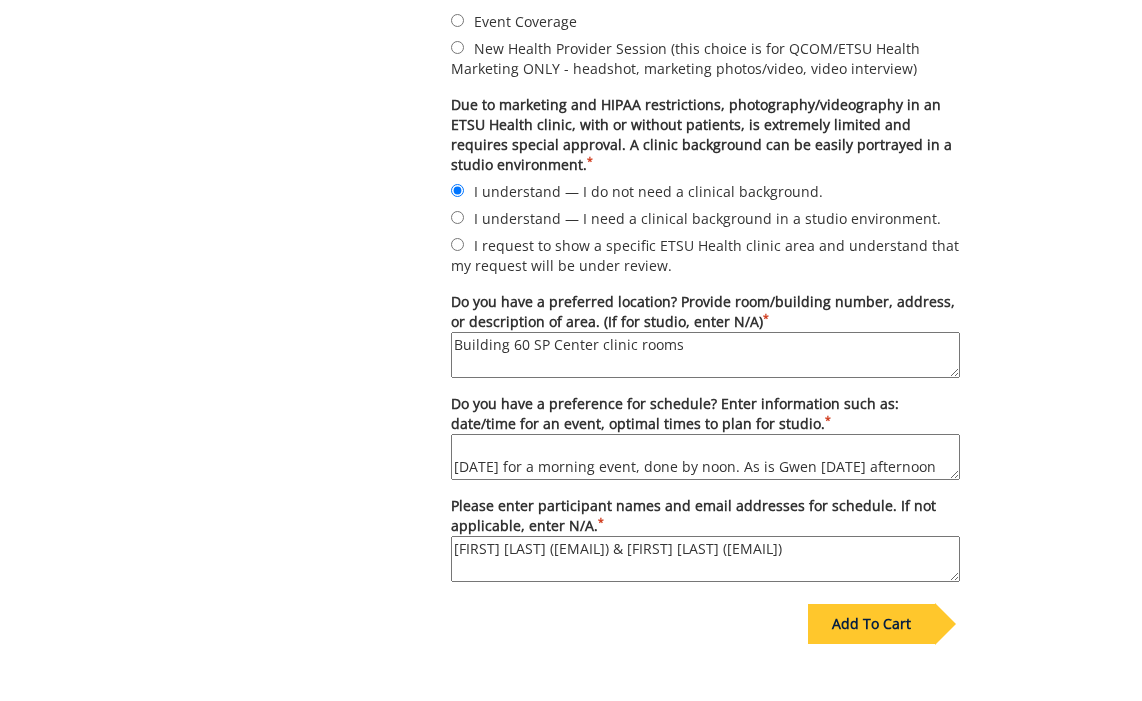 click on "8/26 for IPE FD so could come in early.
9/10 for a morning event, done by noon. As is Gwen 9/23 afternoon" at bounding box center [705, 457] 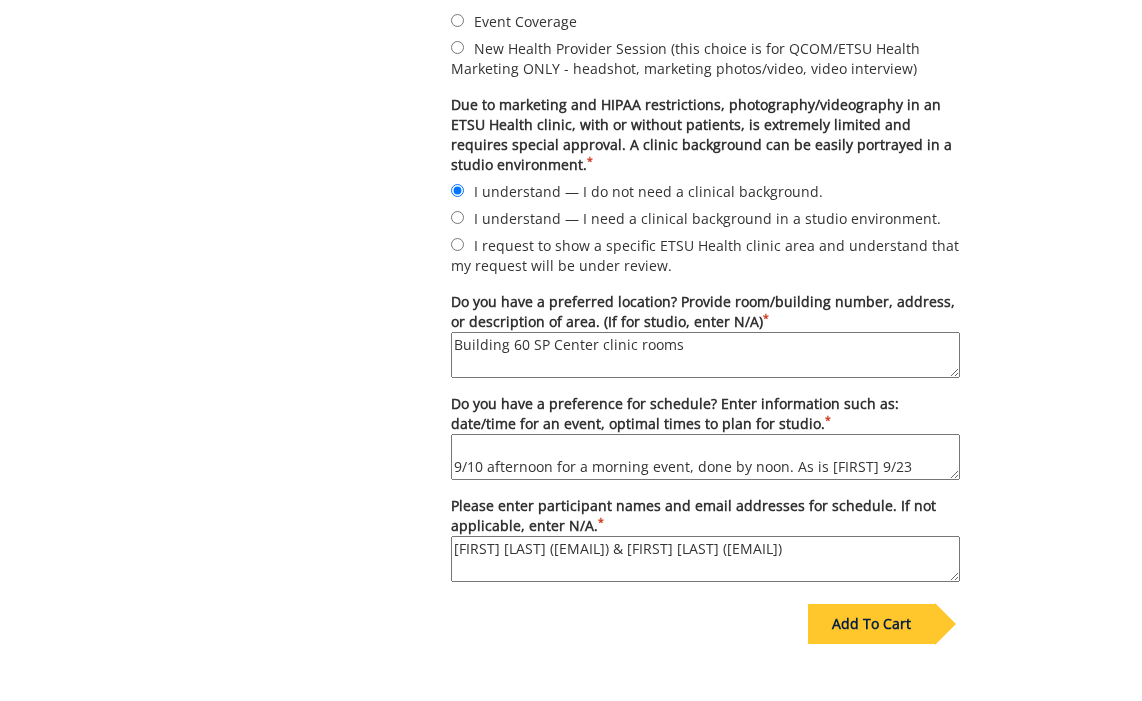 scroll, scrollTop: 40, scrollLeft: 0, axis: vertical 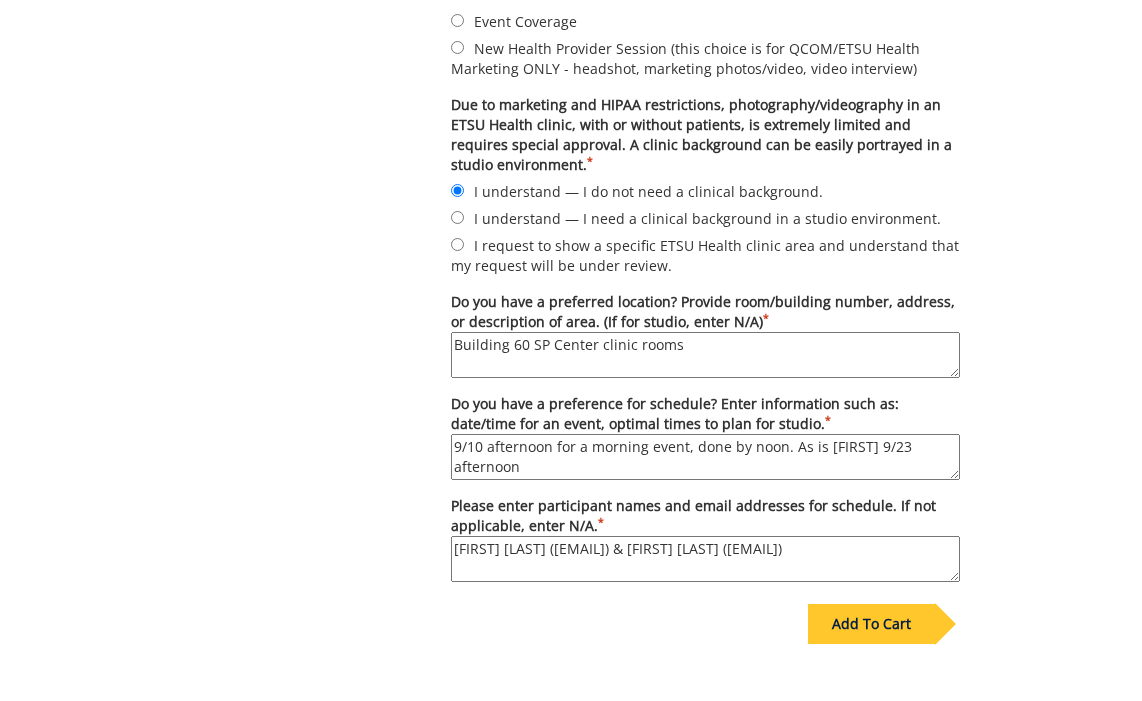 click on "8/26 for IPE FD so could come in early.
9/10 afternoon for a morning event, done by noon. As is Gwen 9/23 afternoon" at bounding box center (705, 457) 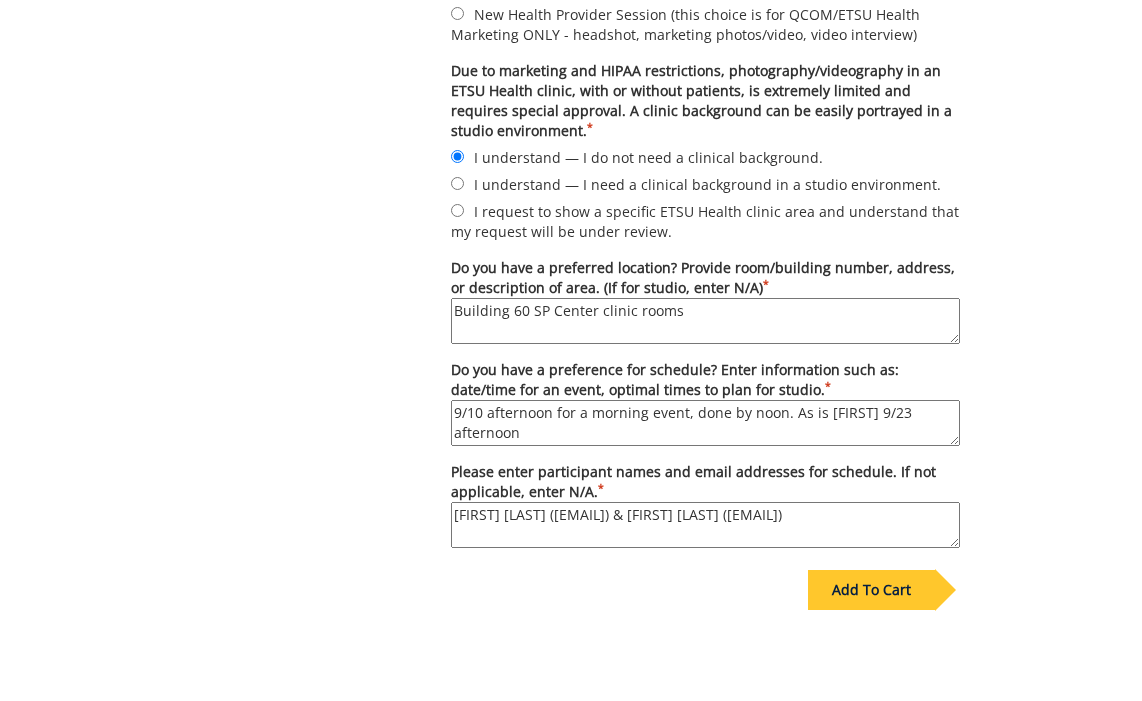 scroll, scrollTop: 1317, scrollLeft: 0, axis: vertical 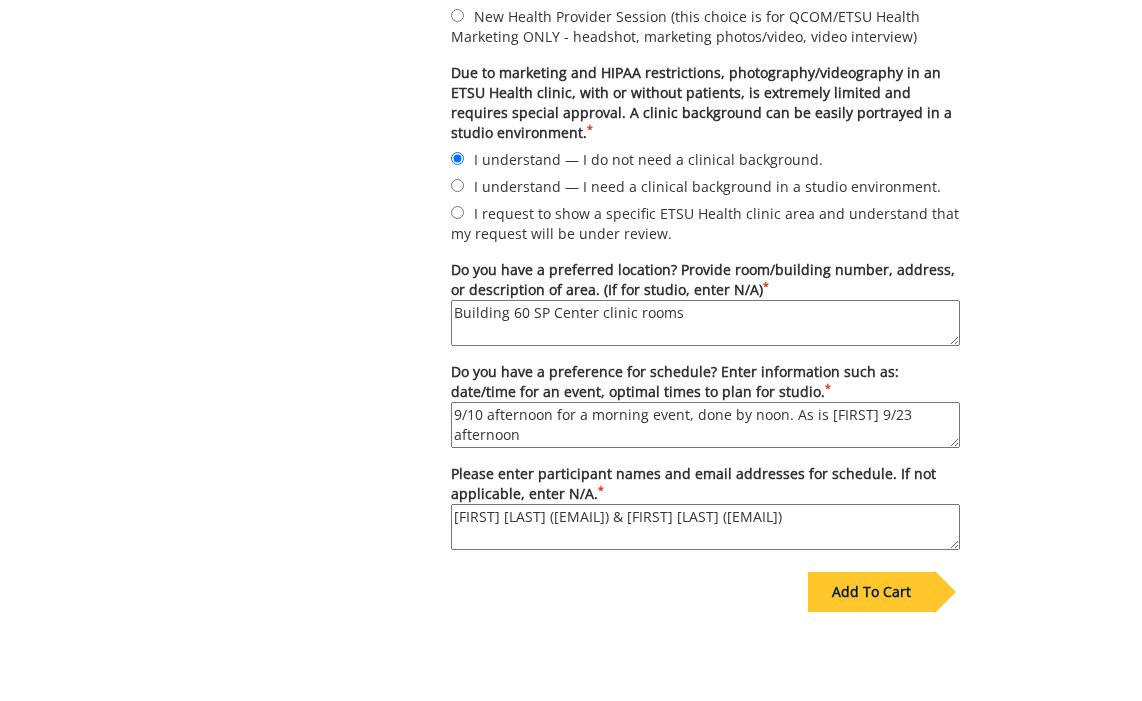 click on "8/26 for IPE FD so could come in early.
9/10 afternoon for a morning event, done by noon. As is Gwen 9/23 afternoon" at bounding box center (705, 425) 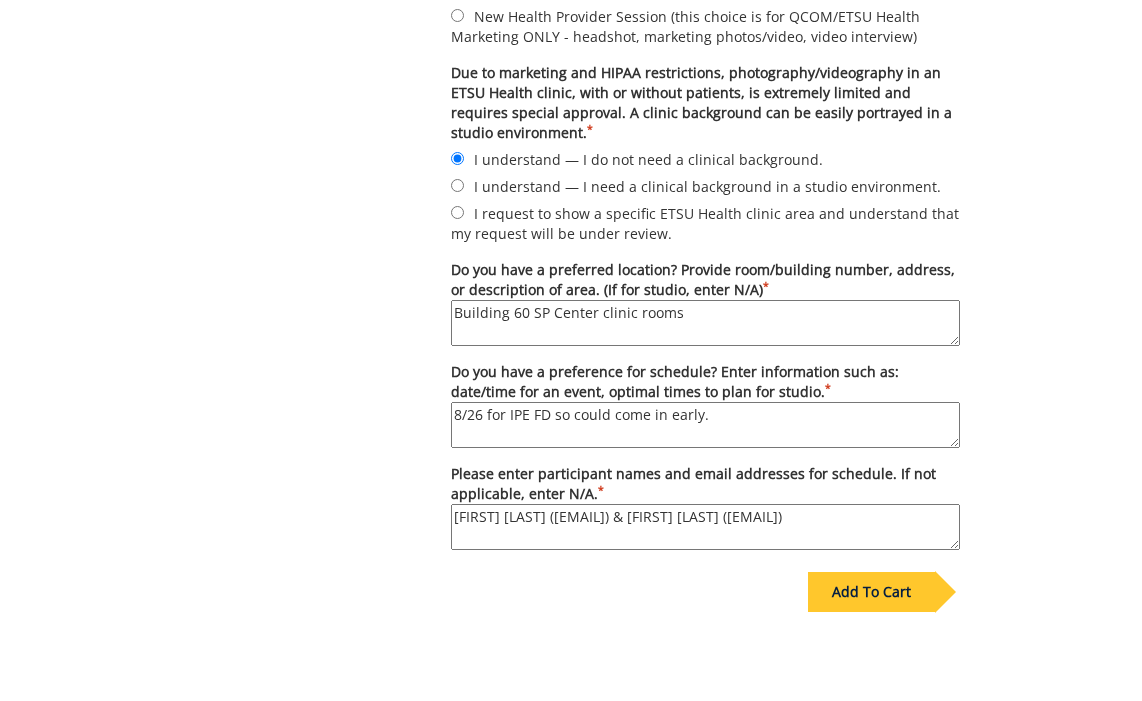 scroll, scrollTop: 2, scrollLeft: 0, axis: vertical 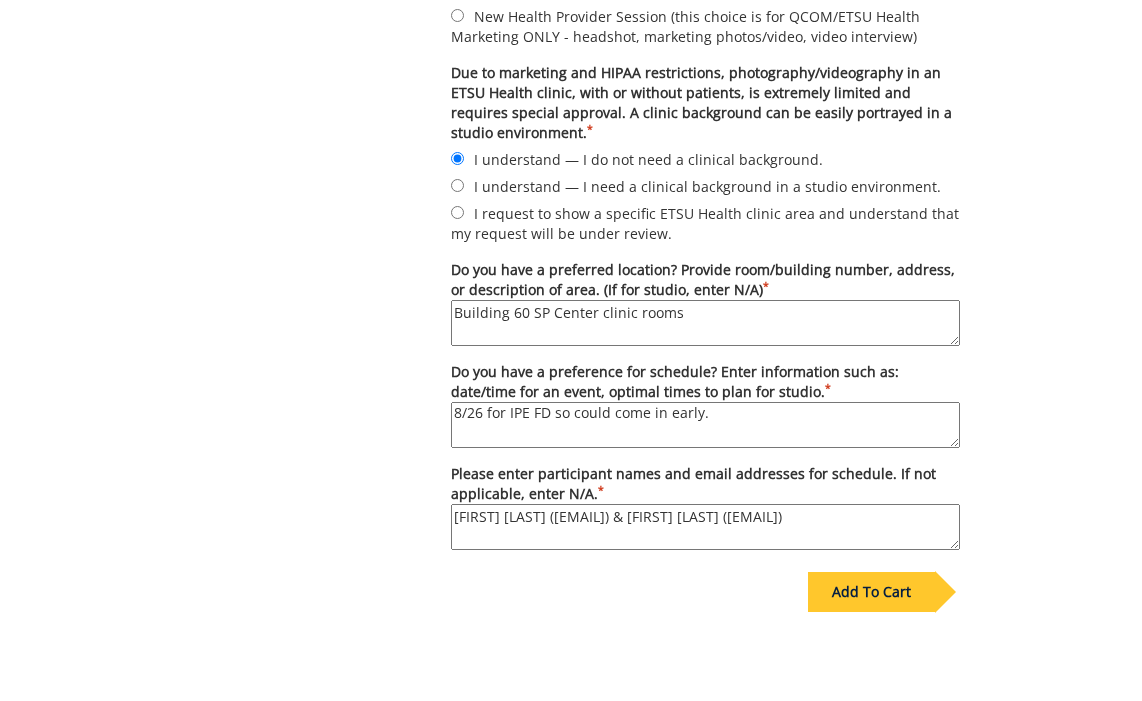 click on "8/26 for IPE FD so could come in early.
9/10 afternoon for a morning event, done by noon.
As is Gwen 9/23 afternoon" at bounding box center [705, 425] 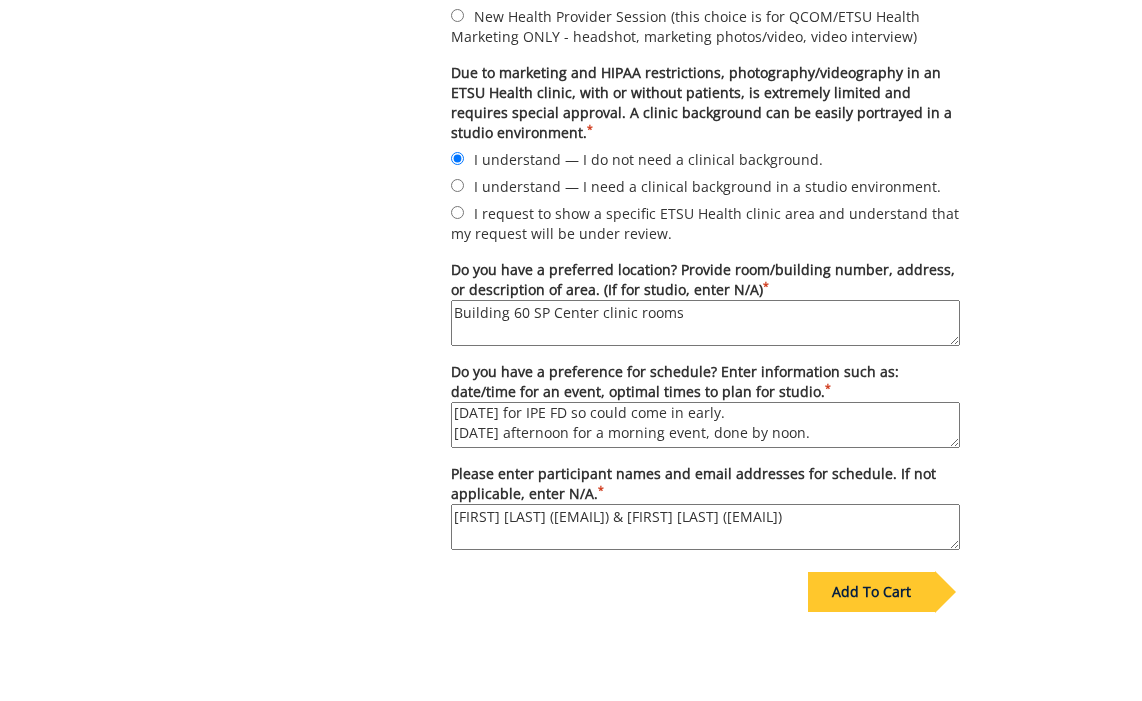scroll, scrollTop: 0, scrollLeft: 0, axis: both 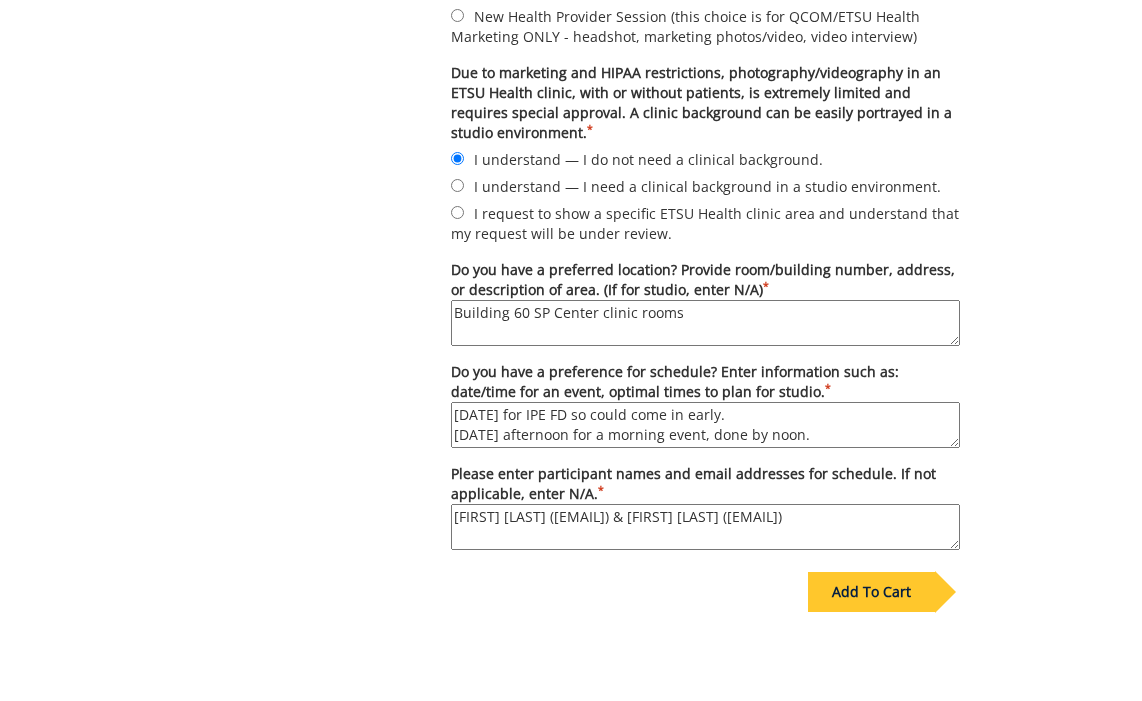 drag, startPoint x: 703, startPoint y: 407, endPoint x: 489, endPoint y: 408, distance: 214.00233 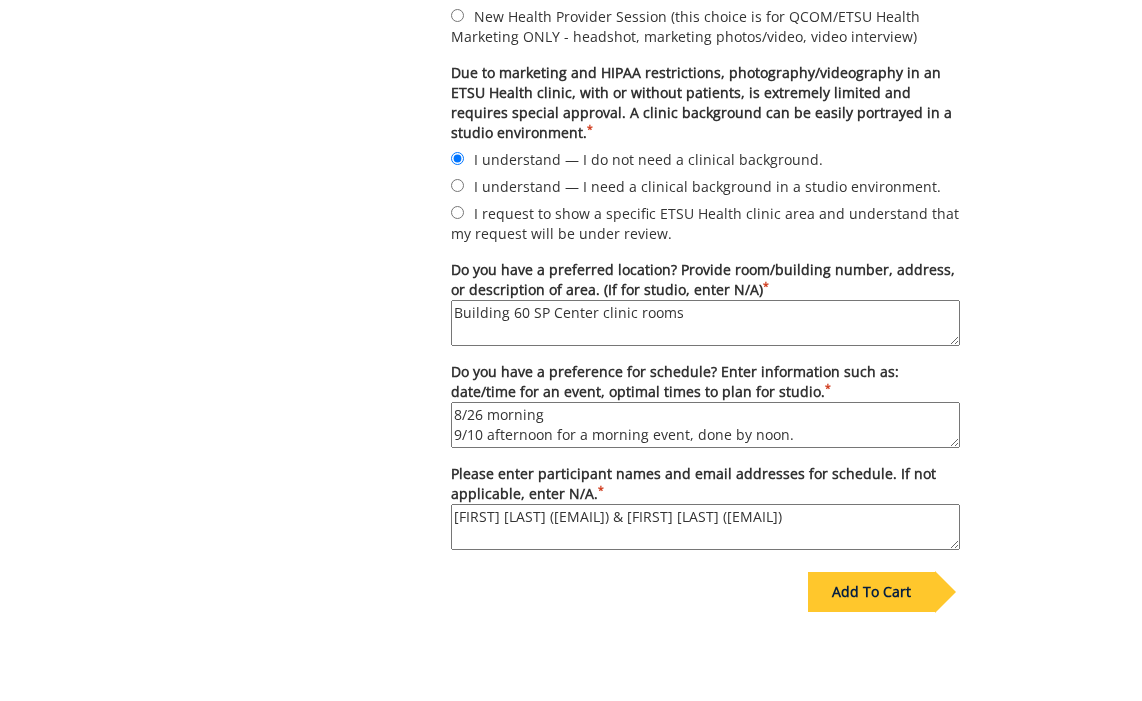 scroll, scrollTop: 20, scrollLeft: 0, axis: vertical 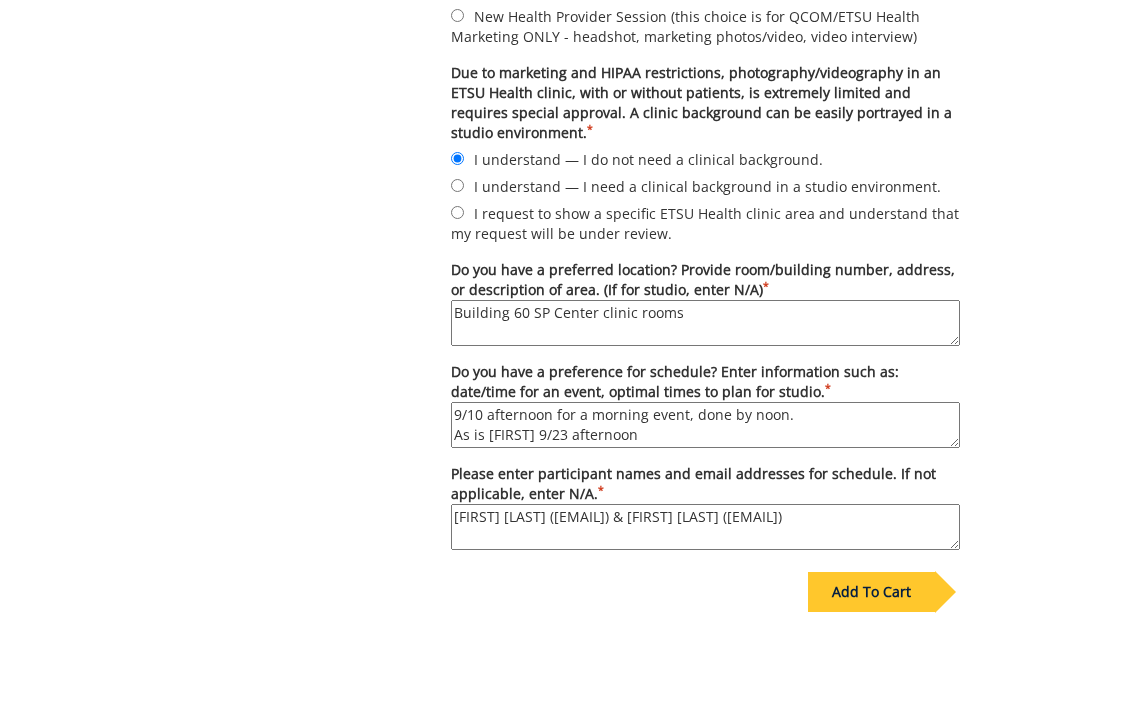 drag, startPoint x: 556, startPoint y: 417, endPoint x: 784, endPoint y: 423, distance: 228.07893 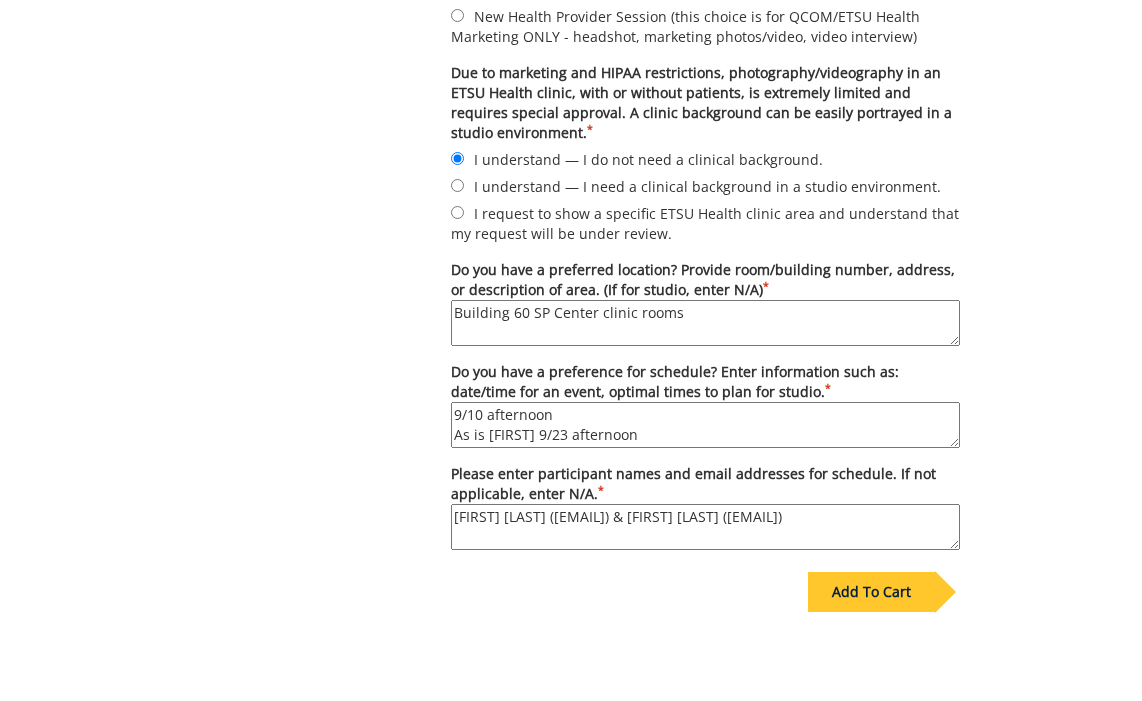 drag, startPoint x: 534, startPoint y: 434, endPoint x: 384, endPoint y: 427, distance: 150.16324 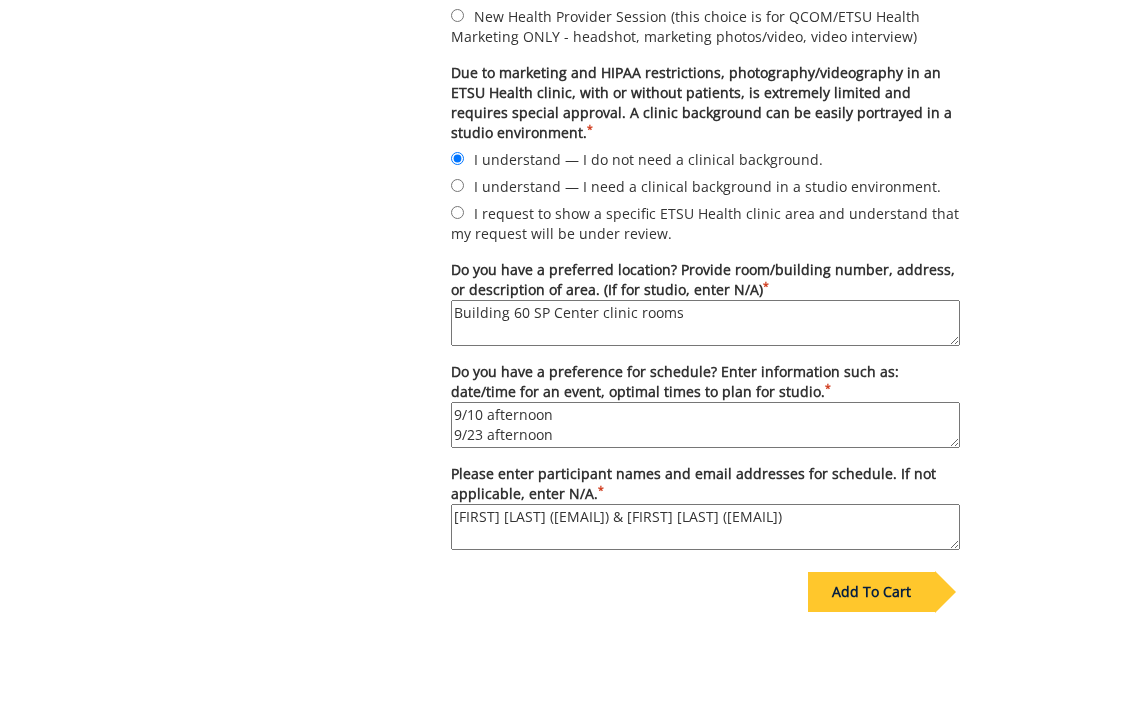click on "8/26 morning
9/10 afternoon
9/23 afternoon" at bounding box center (705, 425) 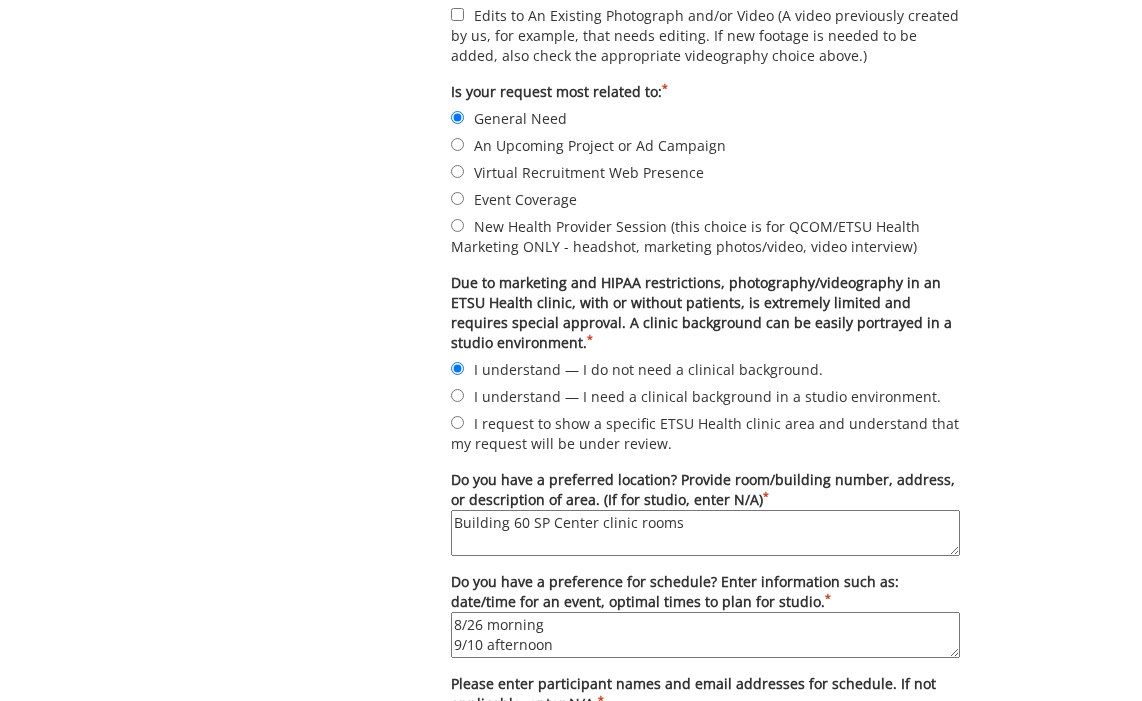 scroll, scrollTop: 1104, scrollLeft: 0, axis: vertical 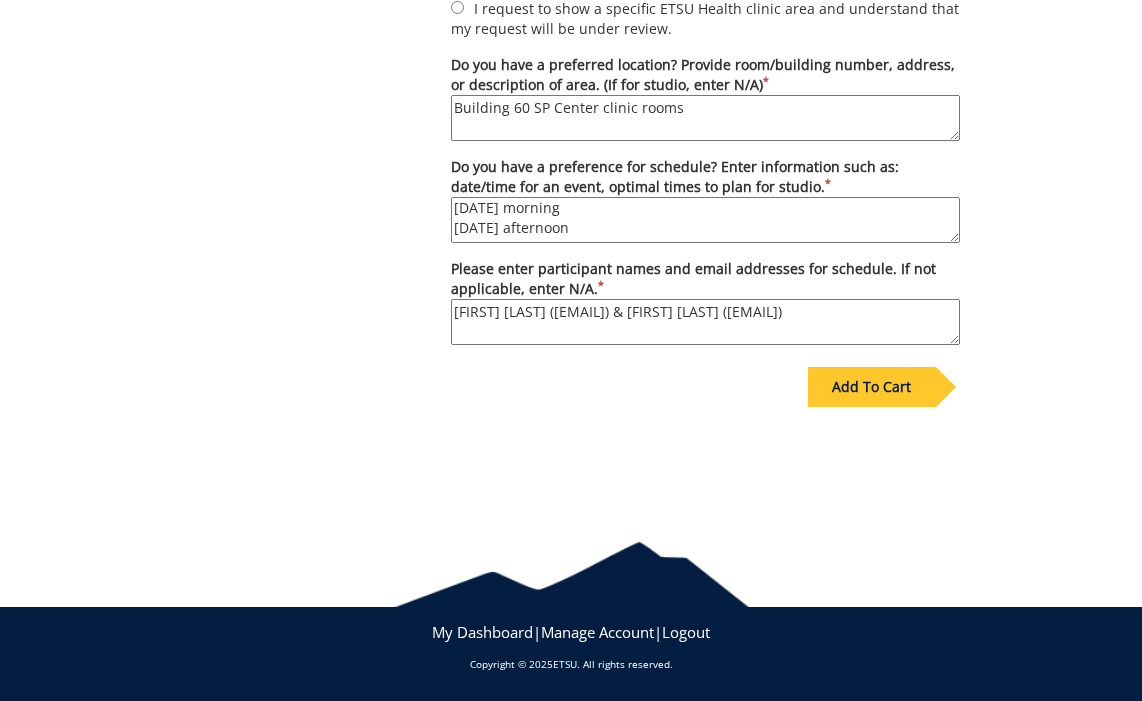 type on "Looking at current SP availability (we are scheduling SPs to play each role) this is the current availability, but it is really best to reach out to the emails listed below to confirm and schedule:
8/26 morning
9/10 afternoon
9/23 afternoon" 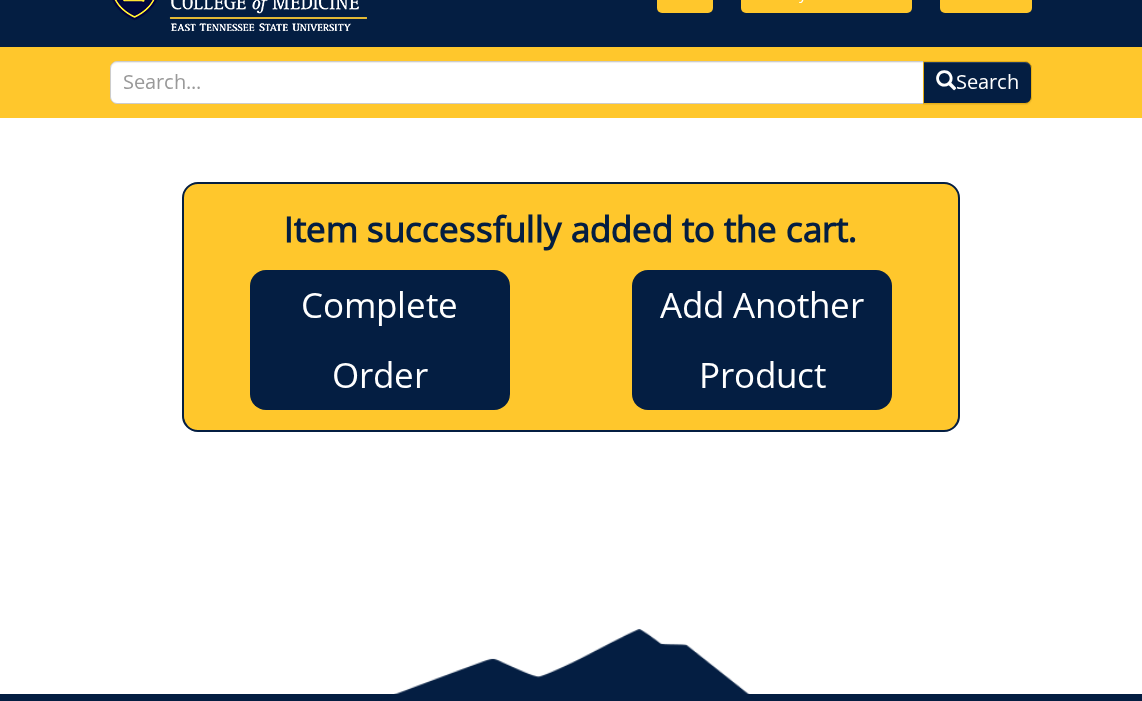scroll, scrollTop: 89, scrollLeft: 0, axis: vertical 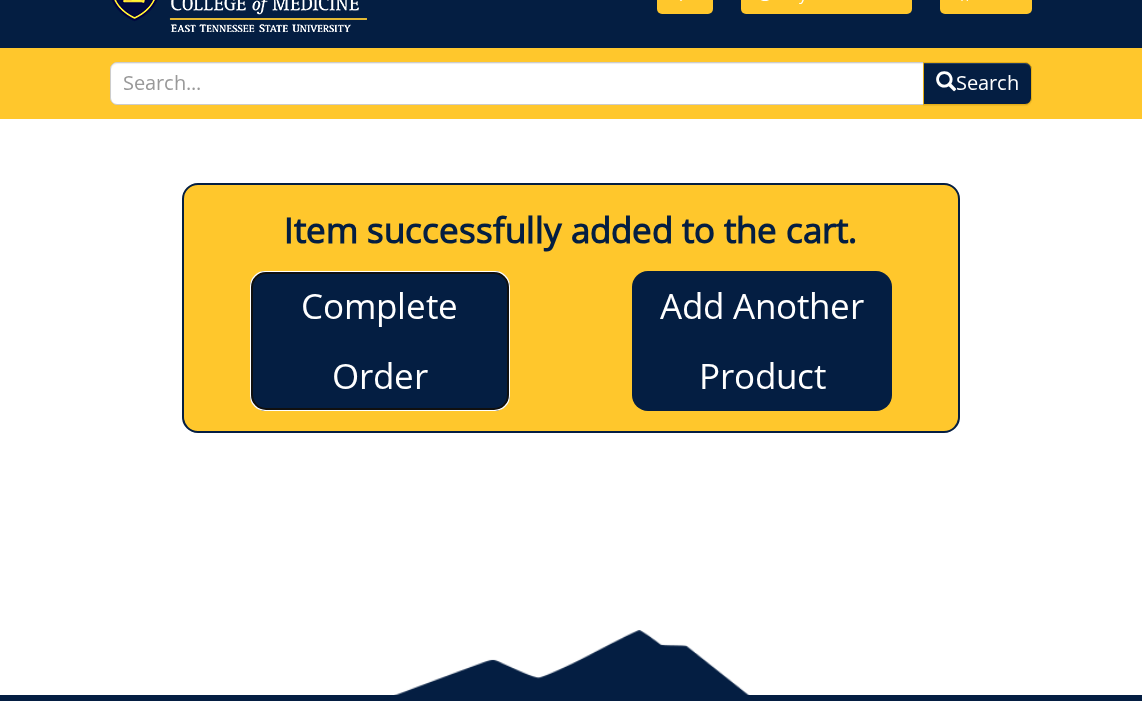 click on "Complete Order" at bounding box center [380, 341] 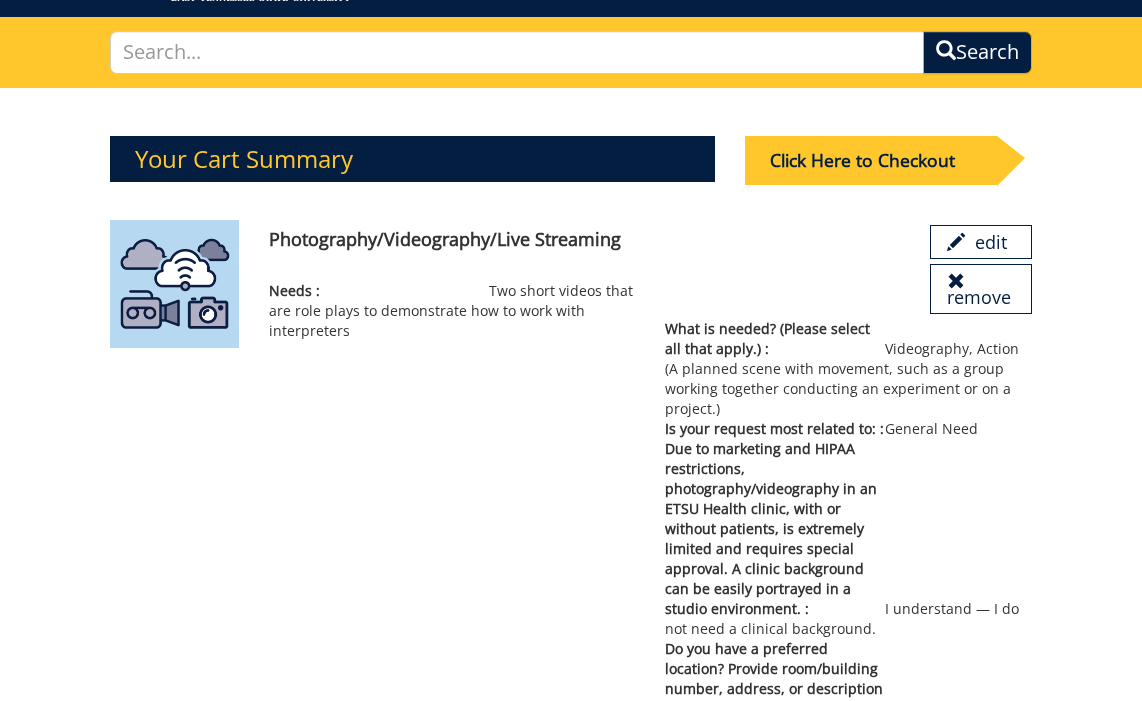 scroll, scrollTop: 119, scrollLeft: 0, axis: vertical 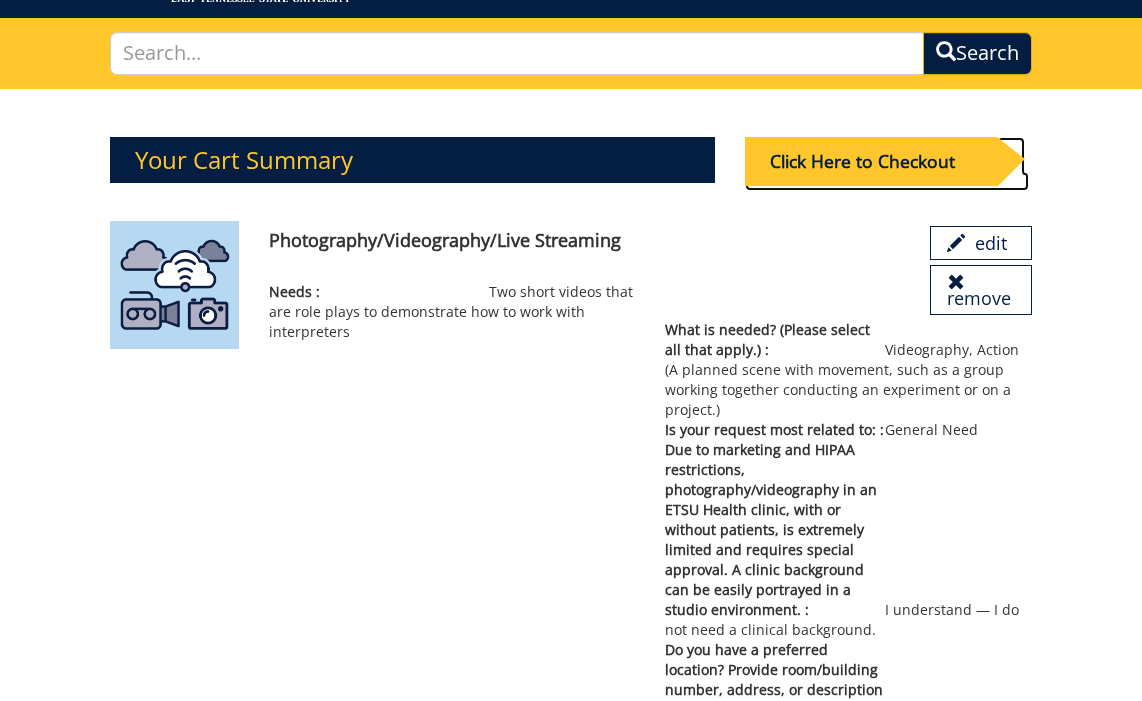 click on "Click Here to Checkout" at bounding box center (871, 161) 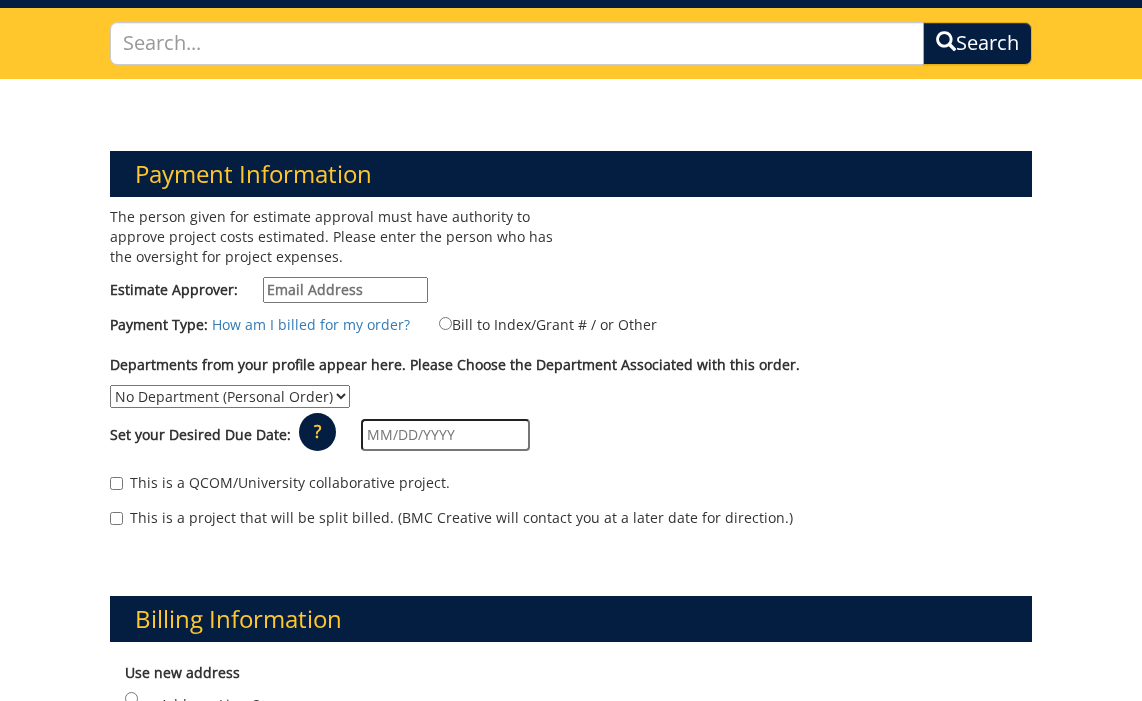 scroll, scrollTop: 131, scrollLeft: 0, axis: vertical 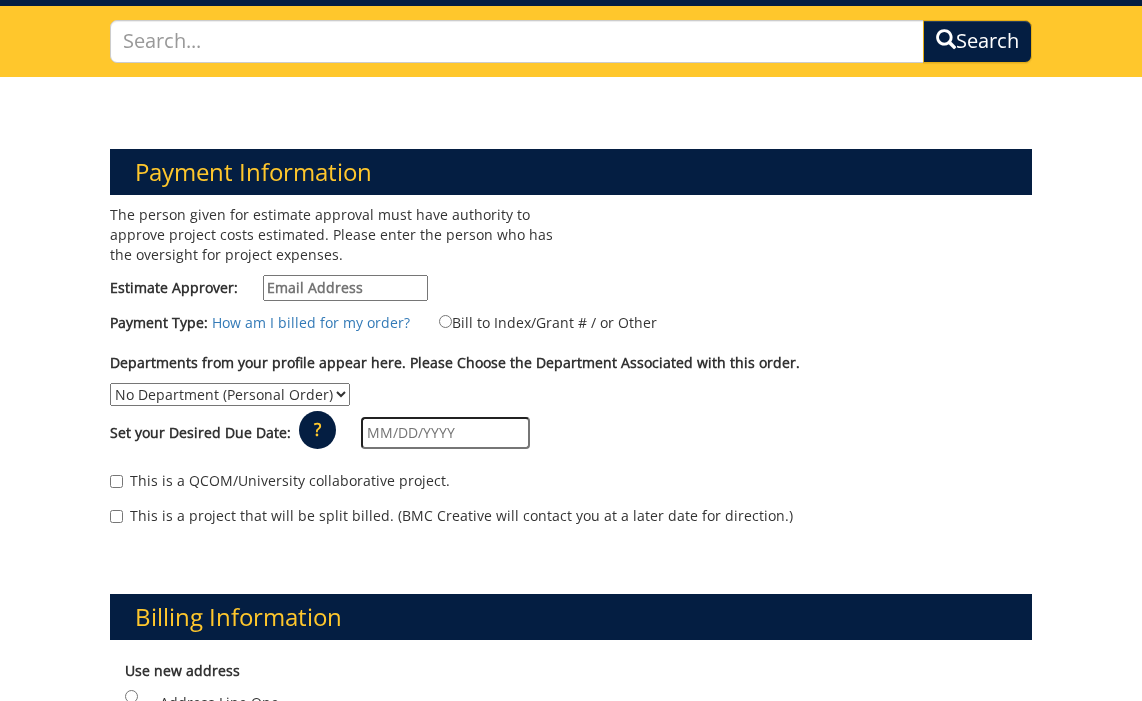 click on "Estimate Approver:" at bounding box center [345, 288] 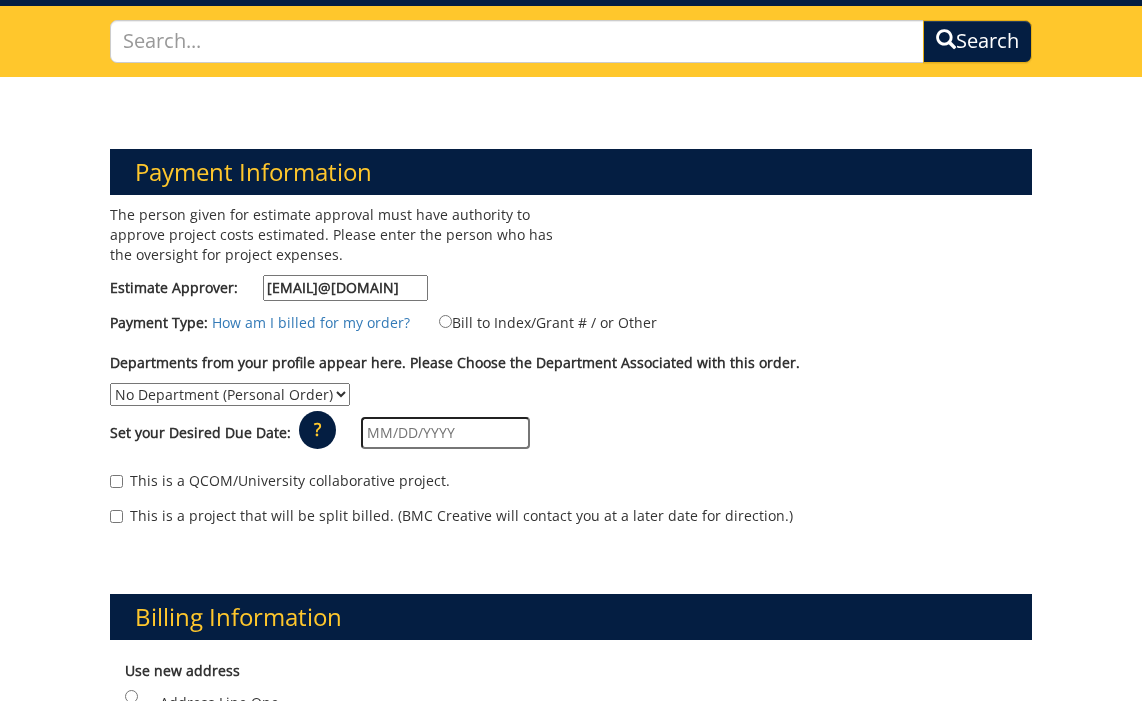 type on "[POSTAL_BOX] [NUMBER]" 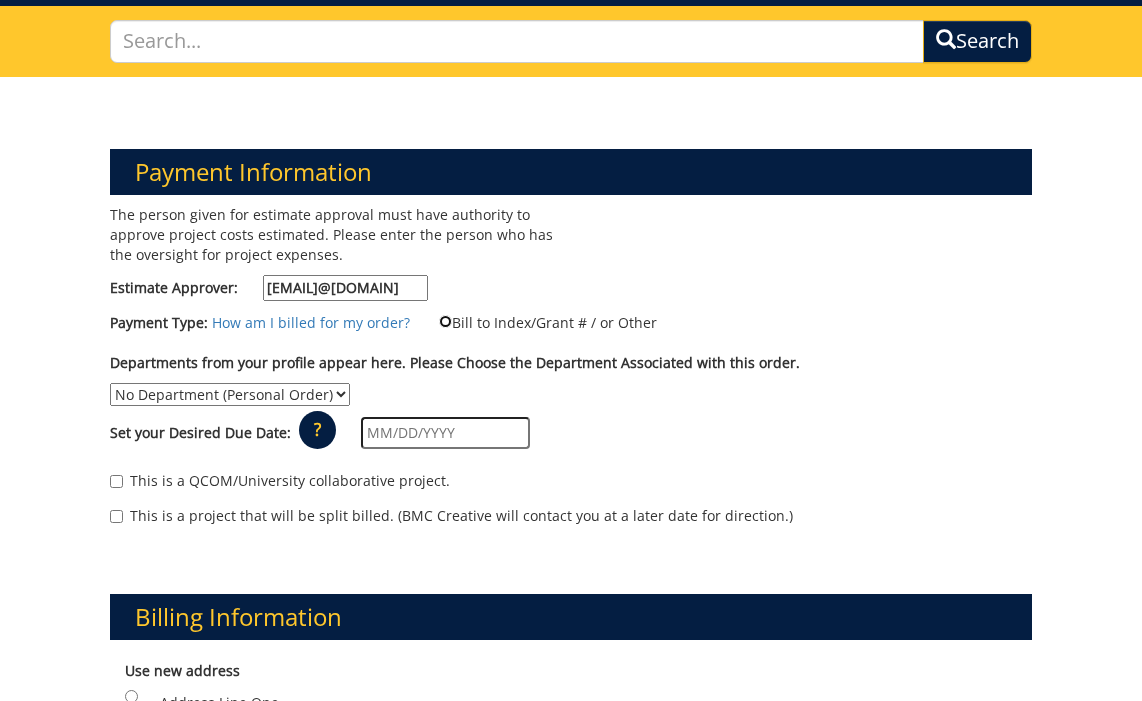 click on "Bill to Index/Grant # / or
Other" at bounding box center [445, 321] 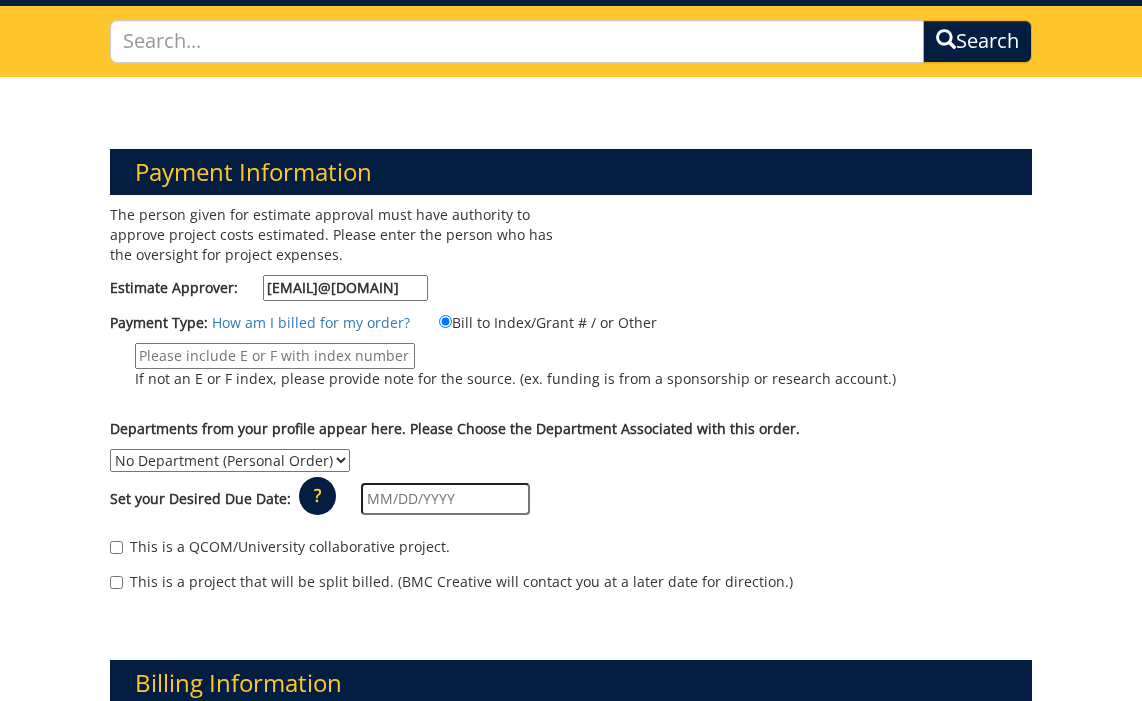 click on "If not an E or F index, please provide
note for the source. (ex. funding is from a sponsorship or research
account.)" at bounding box center (275, 356) 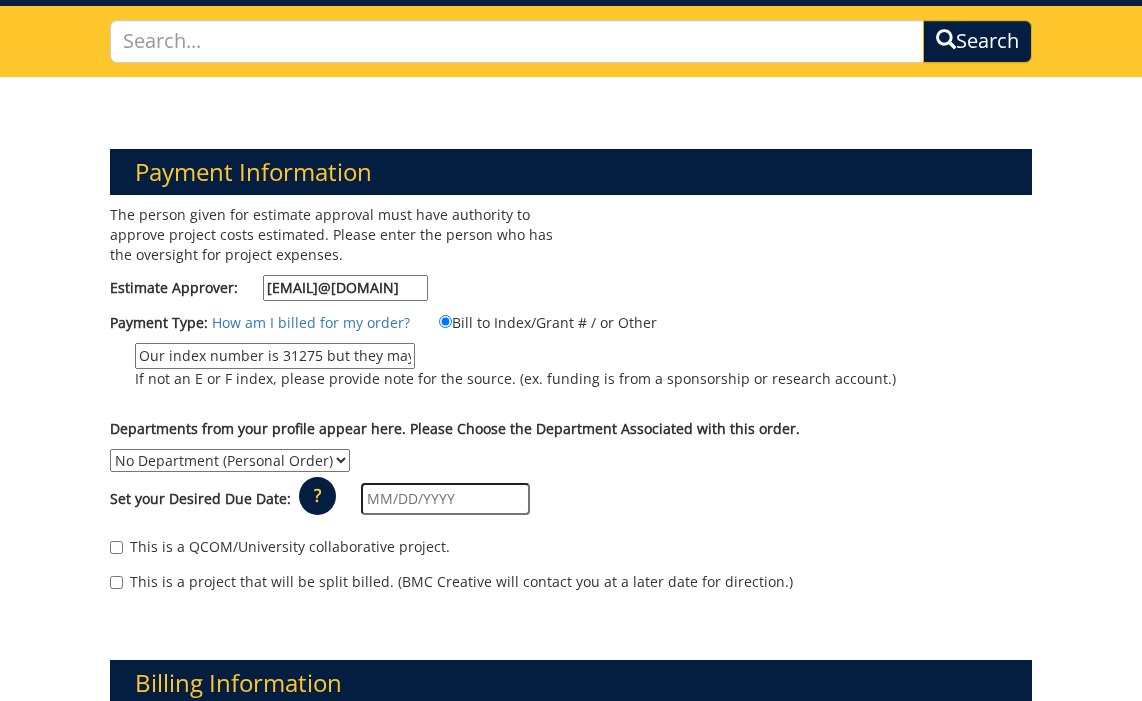 scroll, scrollTop: 0, scrollLeft: 512, axis: horizontal 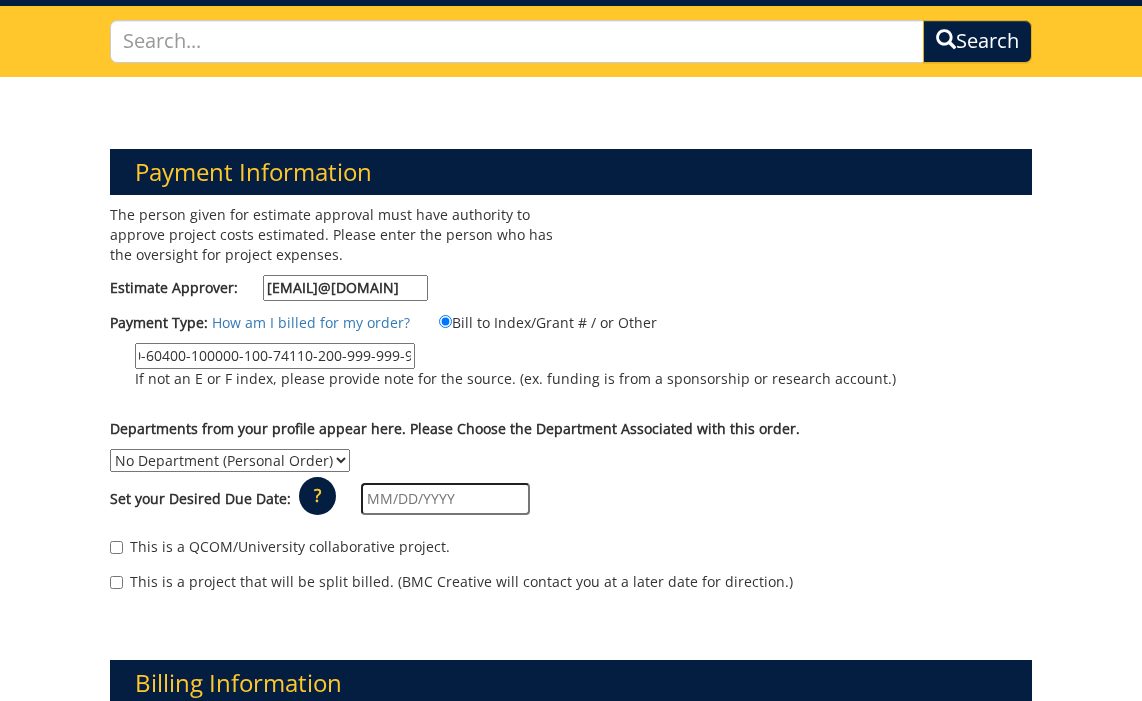 type 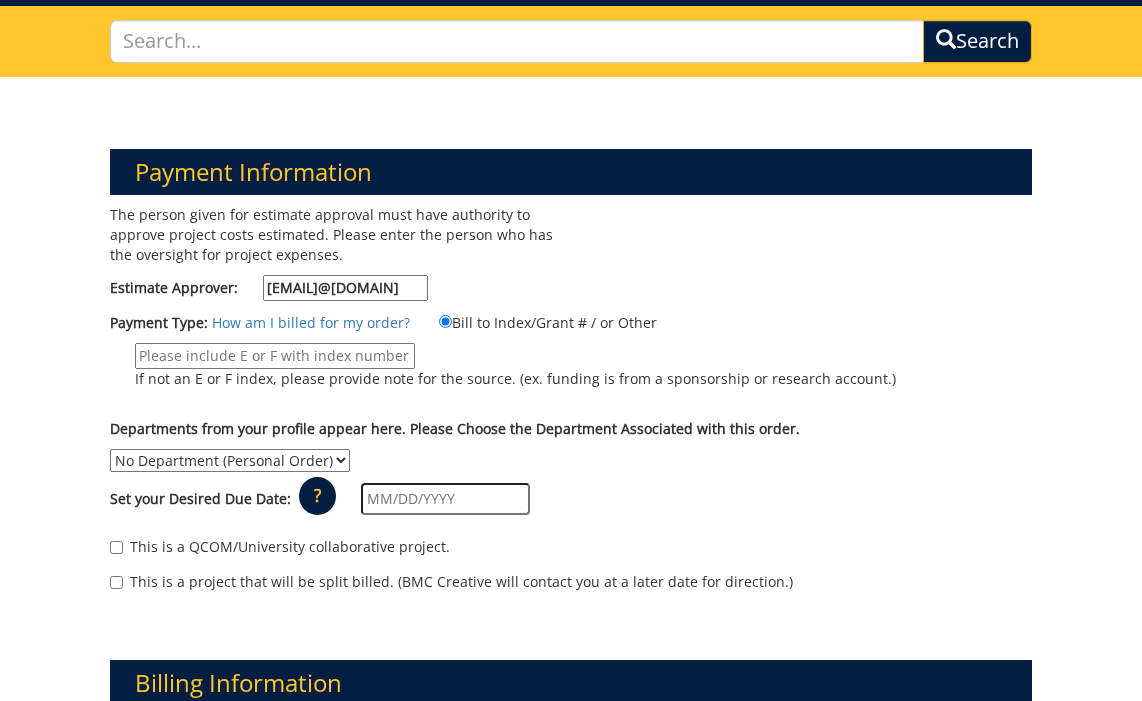 scroll, scrollTop: 0, scrollLeft: 0, axis: both 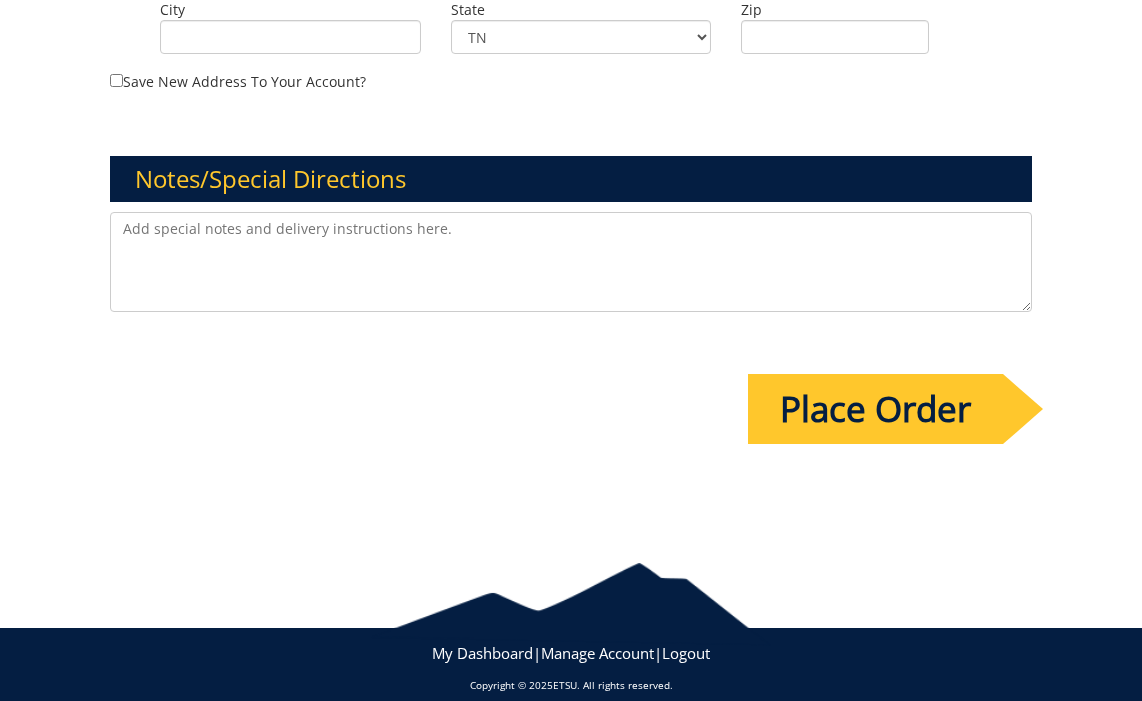 click at bounding box center [571, 262] 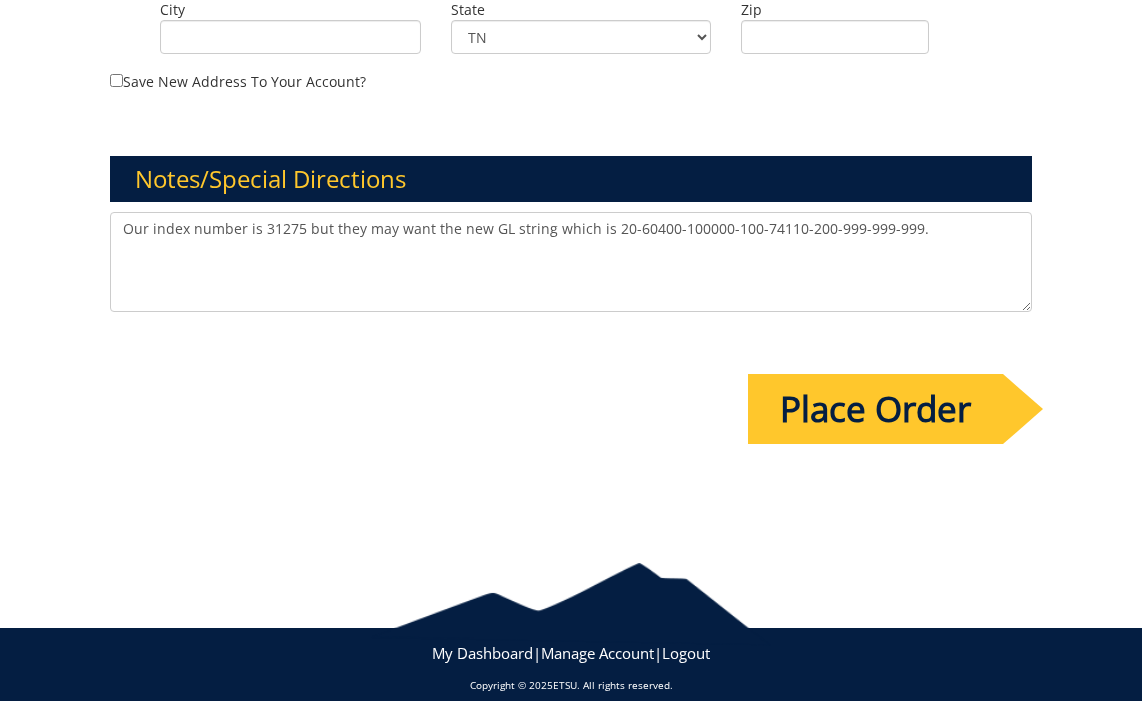 click on "Our index number is 31275 but they may want the new GL string which is 20-60400-100000-100-74110-200-999-999-999." at bounding box center [571, 262] 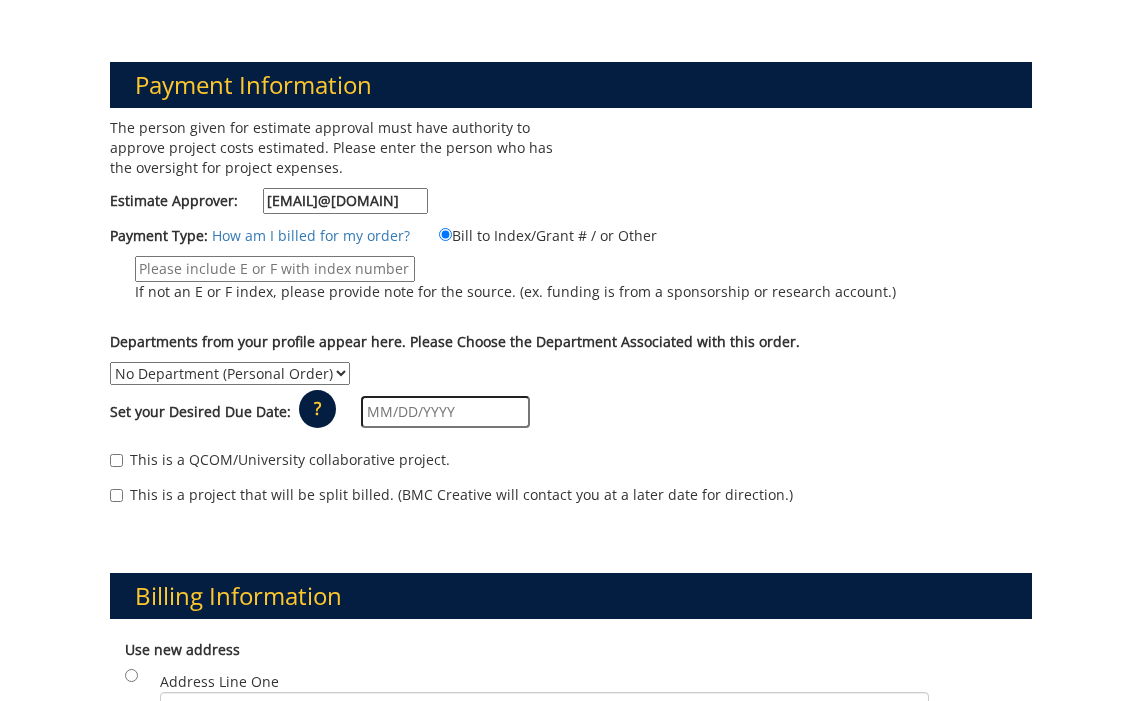 scroll, scrollTop: 220, scrollLeft: 0, axis: vertical 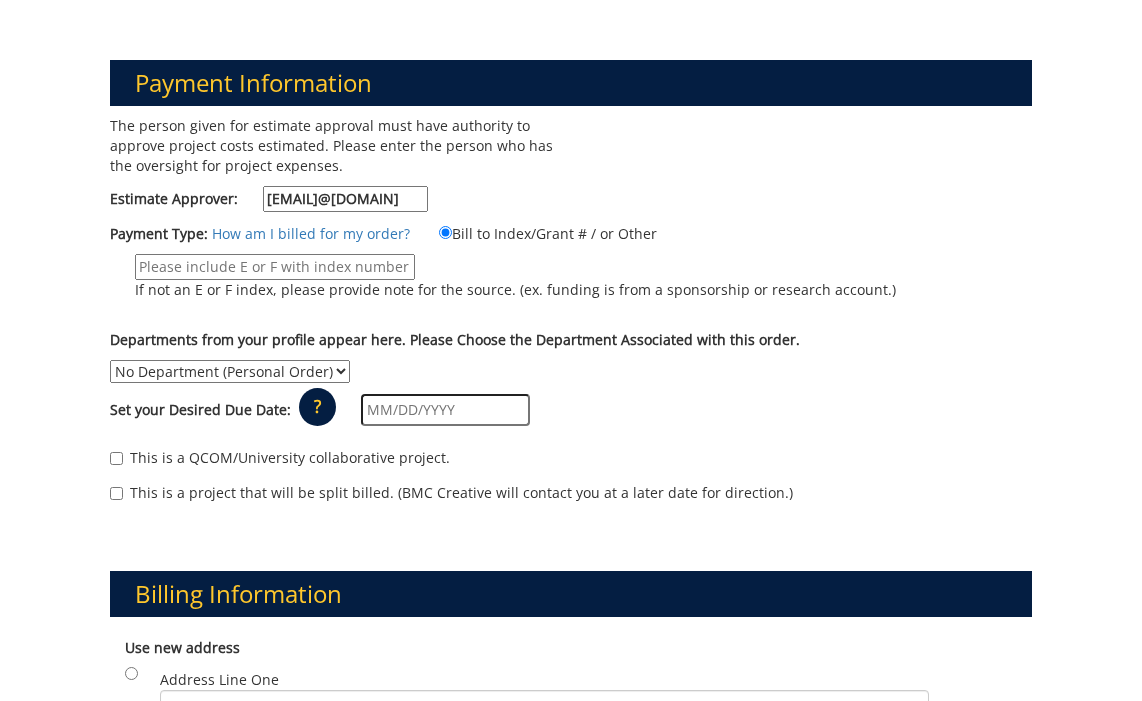 type on "Our index number is [NUMBER] but you may want the new GL string which is [NUMBER]-[NUMBER]-[NUMBER]-[NUMBER]-[NUMBER]-[NUMBER]-[NUMBER]-[NUMBER]-[NUMBER]." 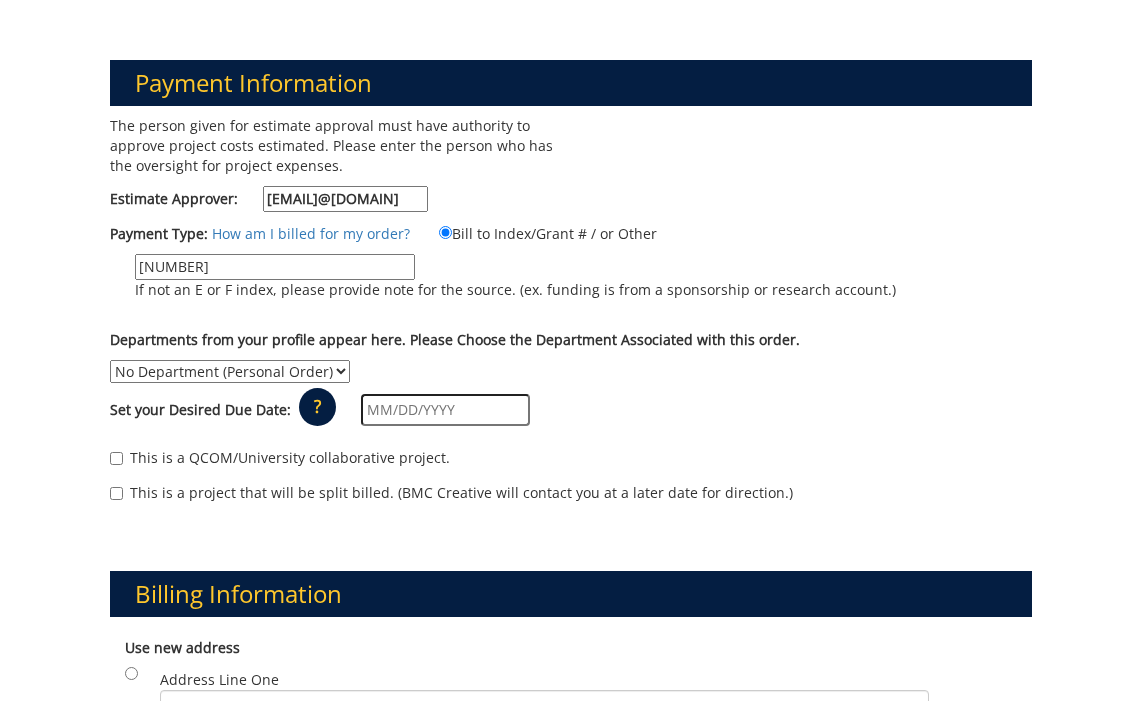 type on "[NUMBER]" 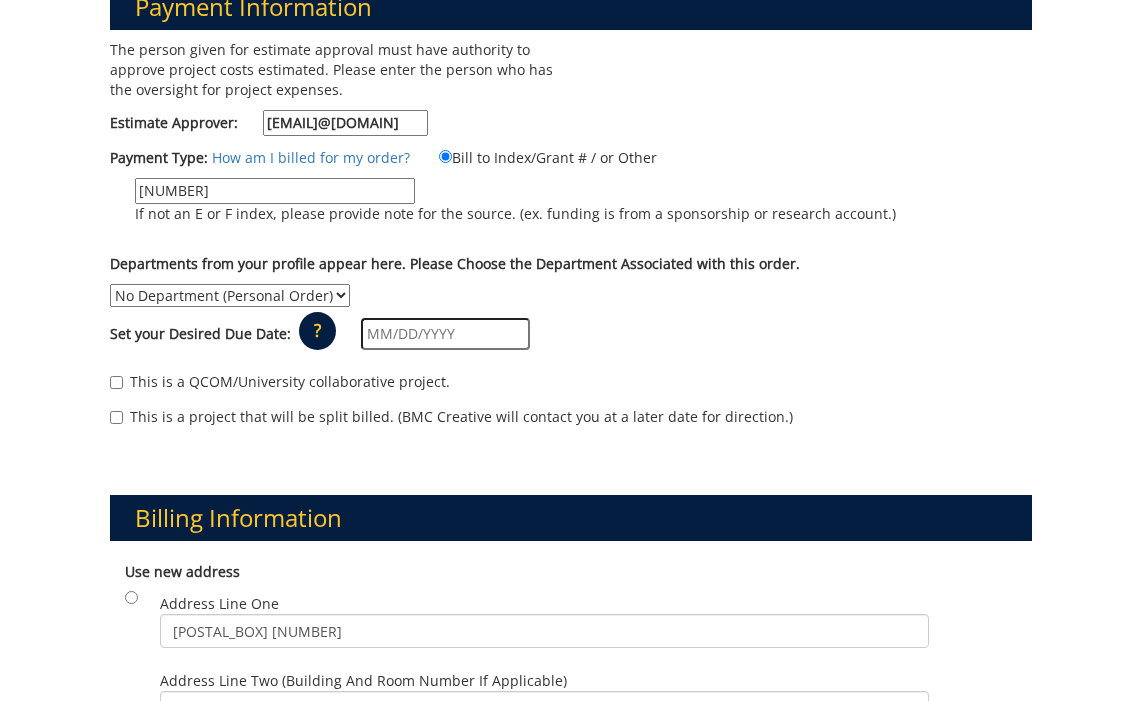 scroll, scrollTop: 298, scrollLeft: 0, axis: vertical 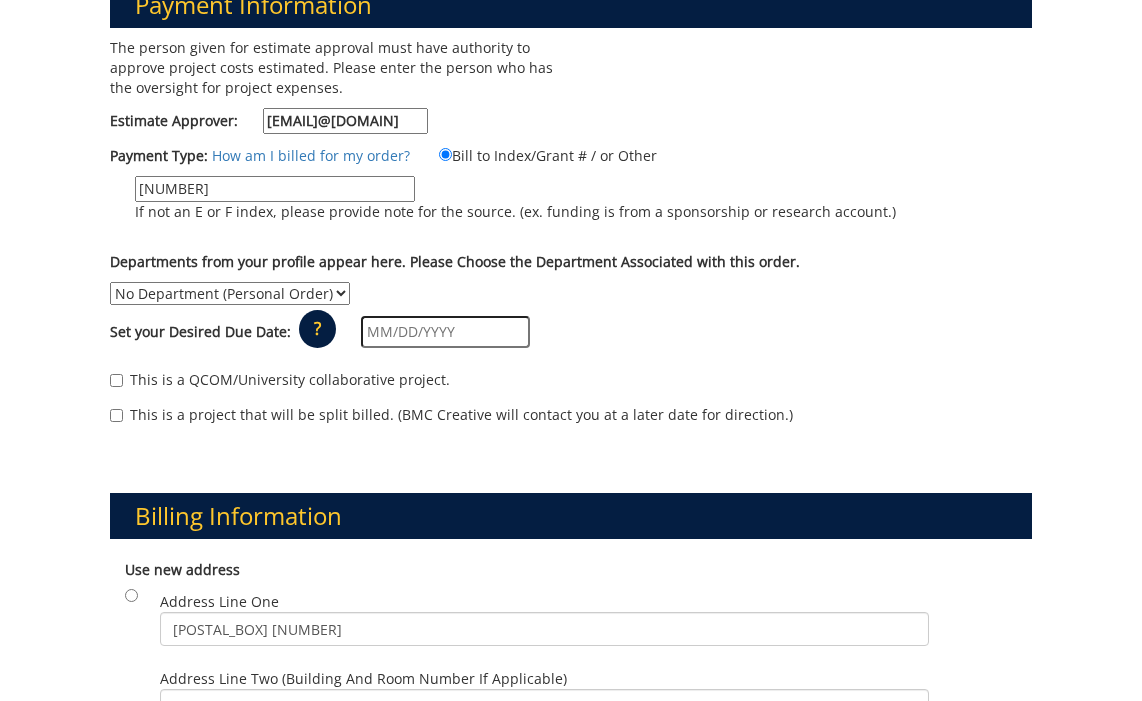 click on "No Department (Personal Order)
Academic Affairs COM" at bounding box center (230, 293) 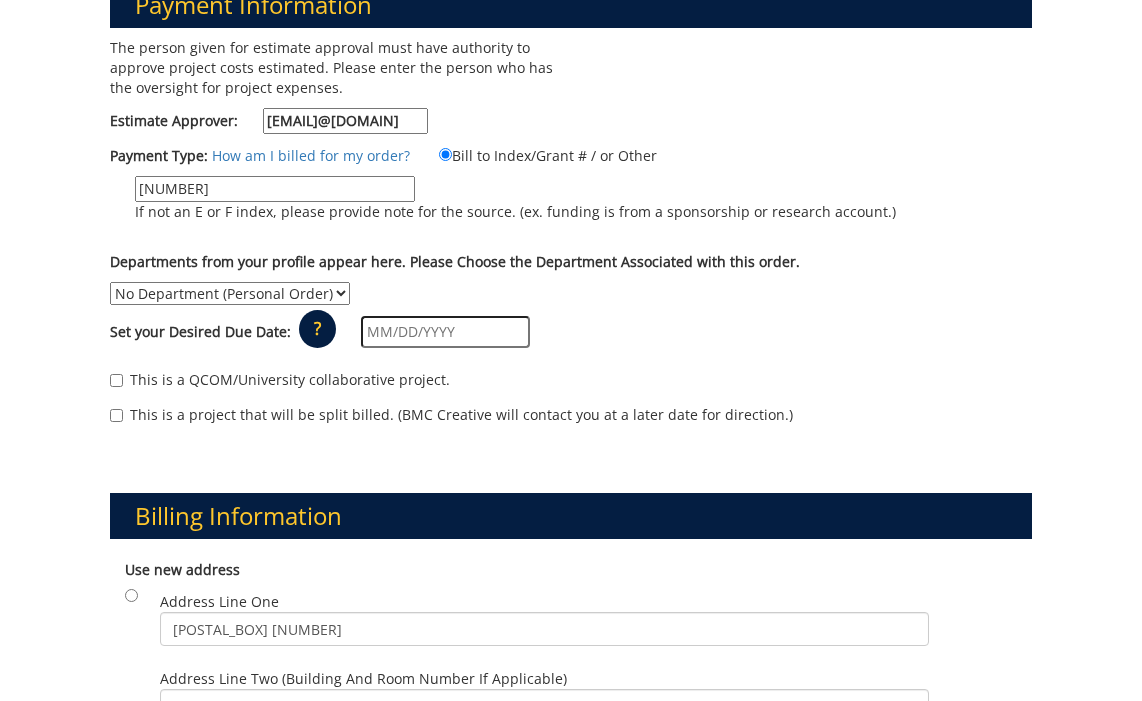 scroll, scrollTop: 299, scrollLeft: 0, axis: vertical 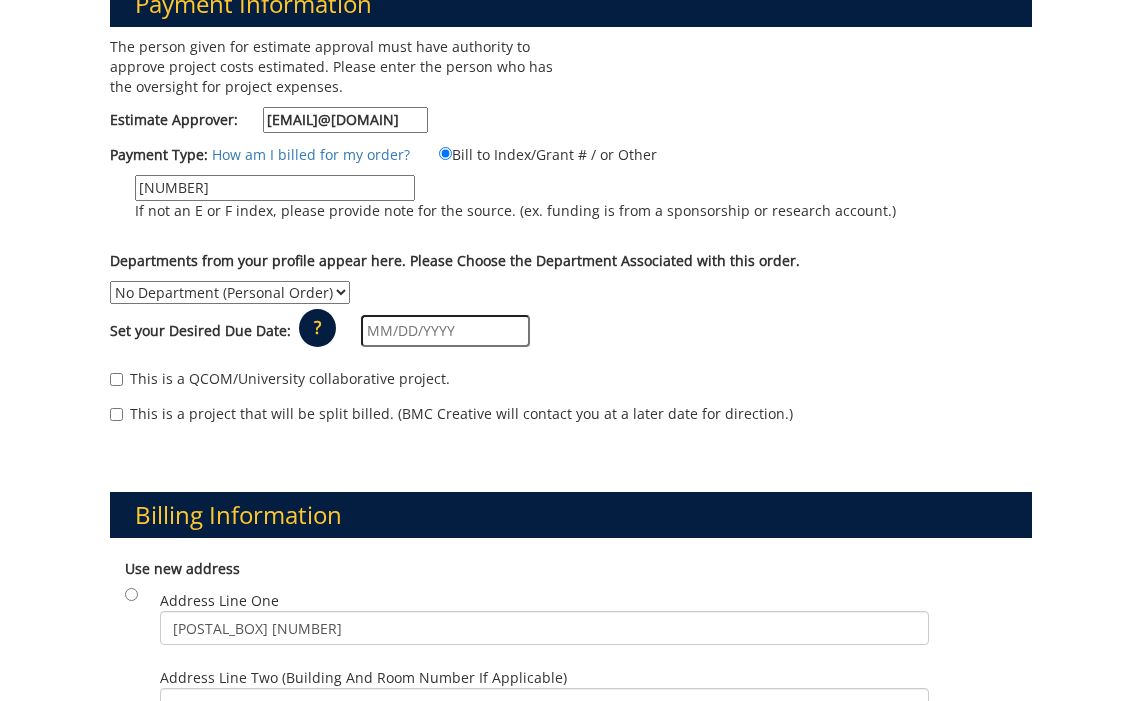 click on "No Department (Personal Order)
Academic Affairs COM" at bounding box center (230, 292) 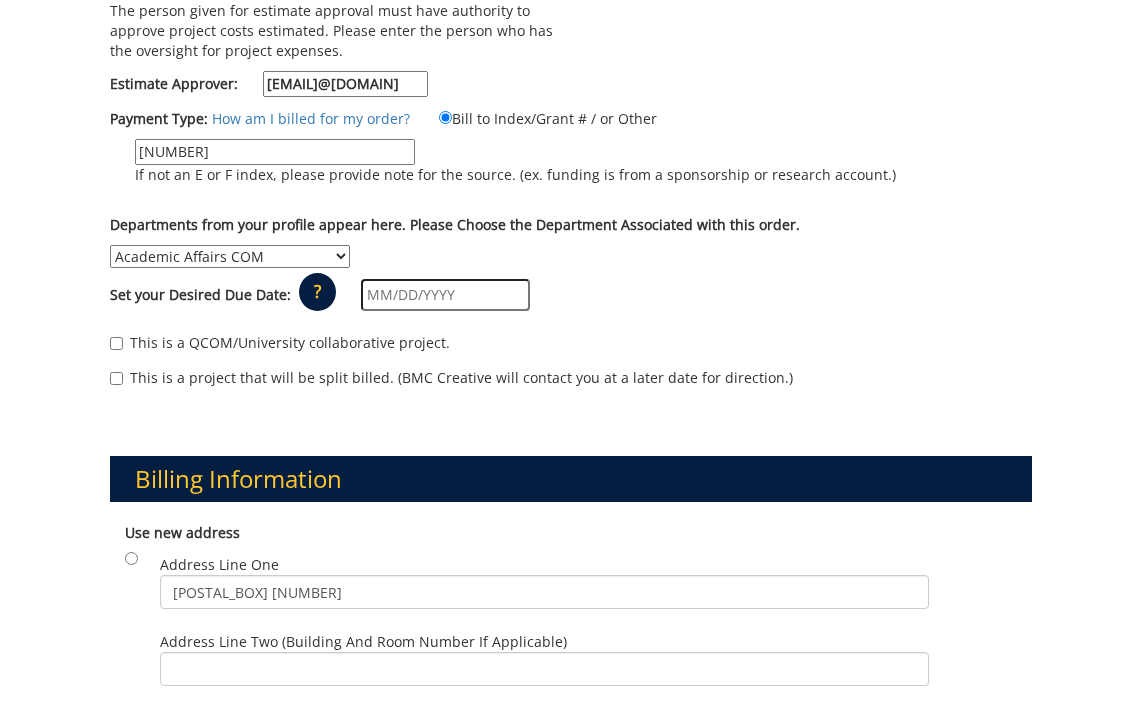 scroll, scrollTop: 310, scrollLeft: 0, axis: vertical 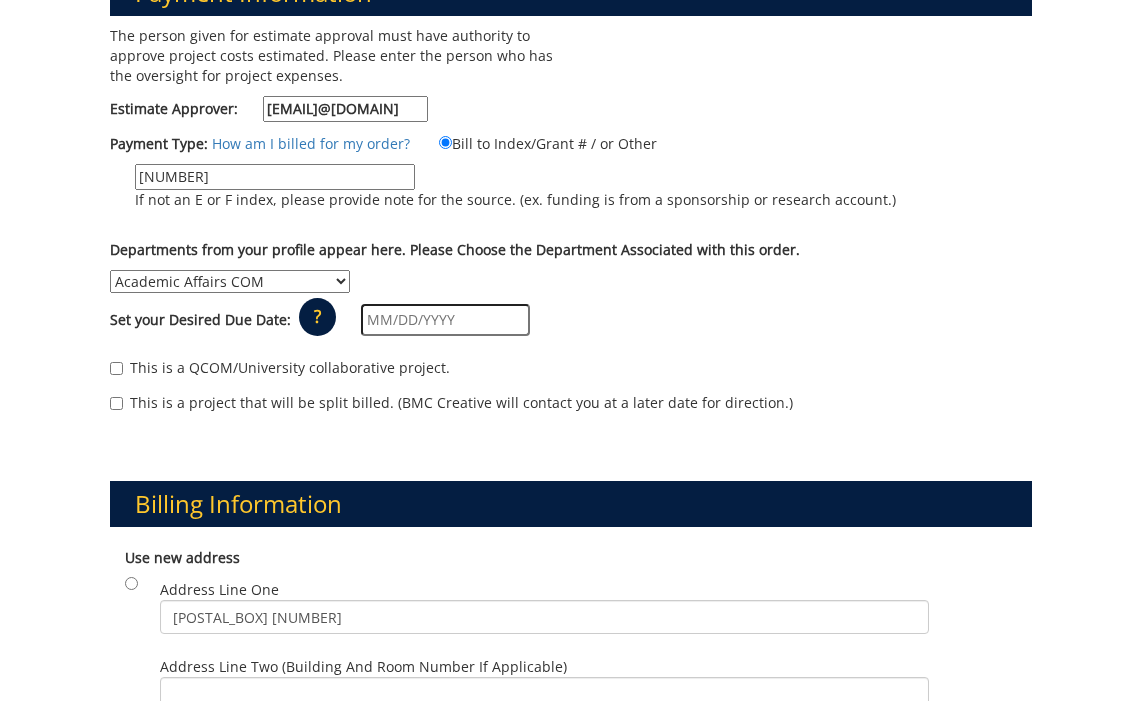 click on "No Department (Personal Order)
Academic Affairs COM" at bounding box center [230, 281] 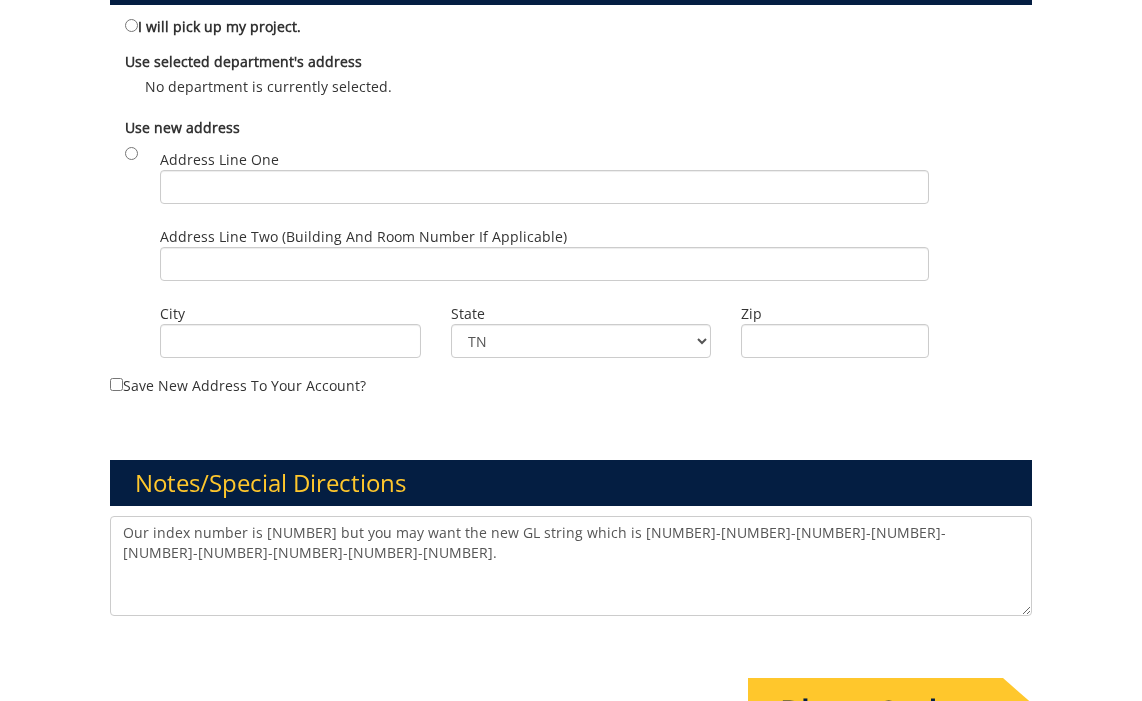 scroll, scrollTop: 1434, scrollLeft: 0, axis: vertical 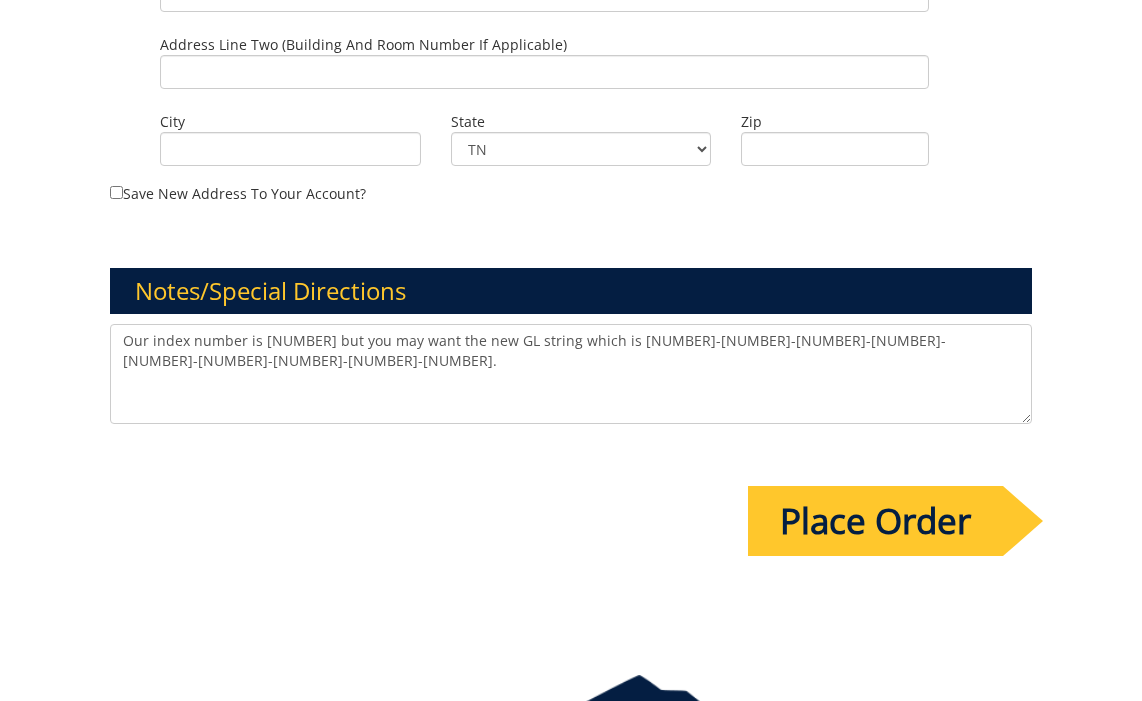 click on "Our index number is [NUMBER] but you may want the new GL string which is [NUMBER]-[NUMBER]-[NUMBER]-[NUMBER]-[NUMBER]-[NUMBER]-[NUMBER]-[NUMBER]-[NUMBER]." at bounding box center [571, 374] 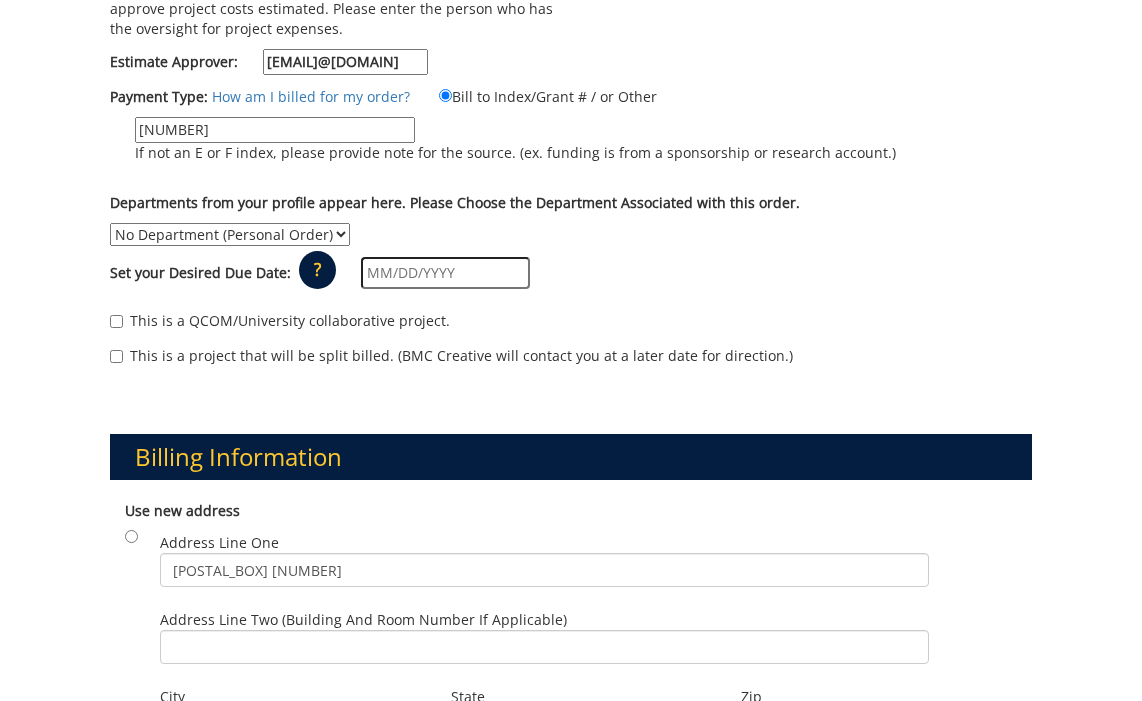 scroll, scrollTop: 356, scrollLeft: 0, axis: vertical 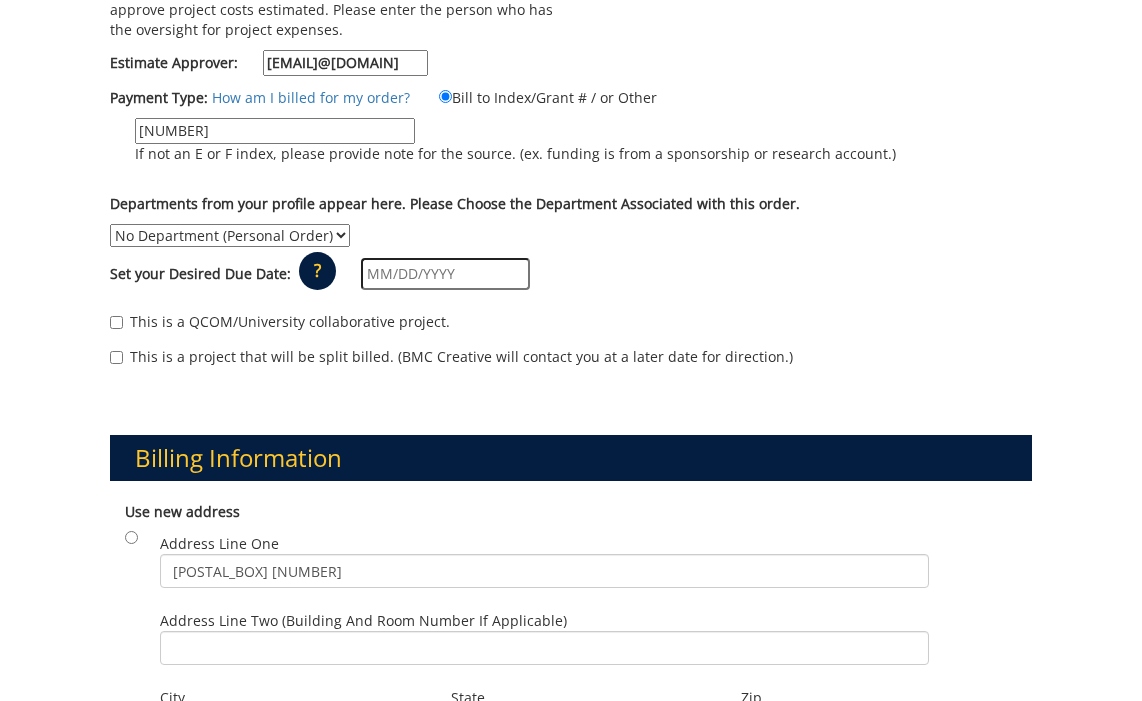 type on "Our index number is 31275 but you may want the new GL string which is 20-60400-100000-100-74110-200-999-999-999. DME is not listed as an option, but that is the name of the department" 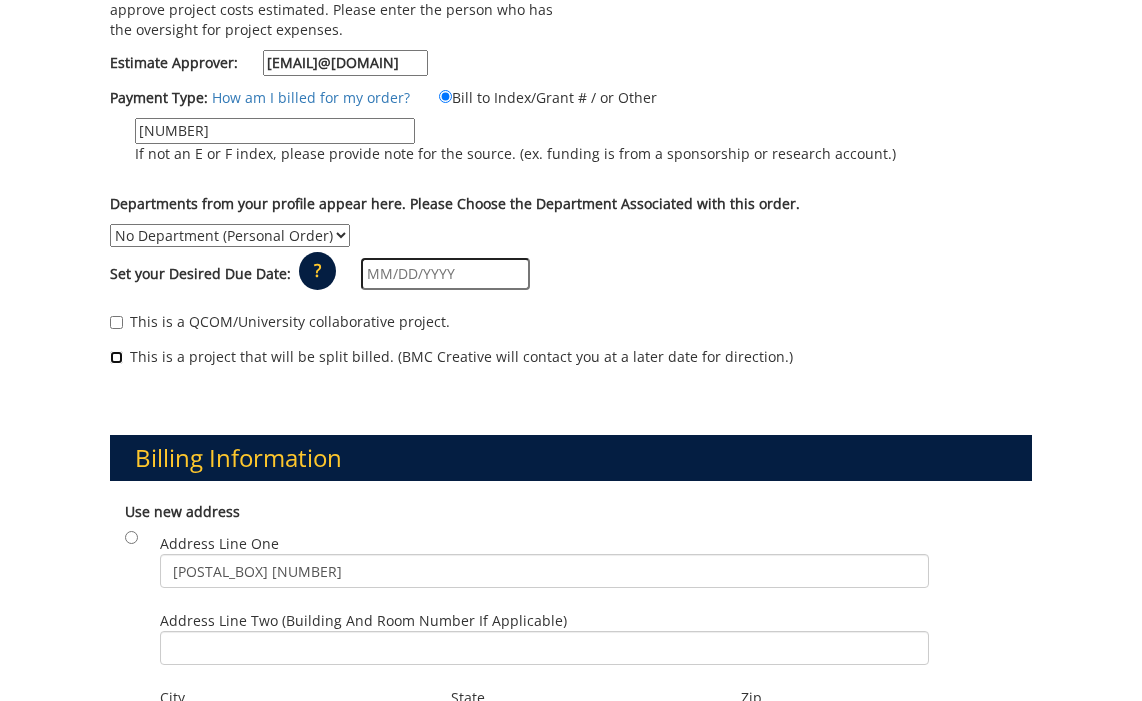 click on "This is a project that
will be split billed. (BMC Creative will contact you at a later date
for direction.)" at bounding box center (116, 357) 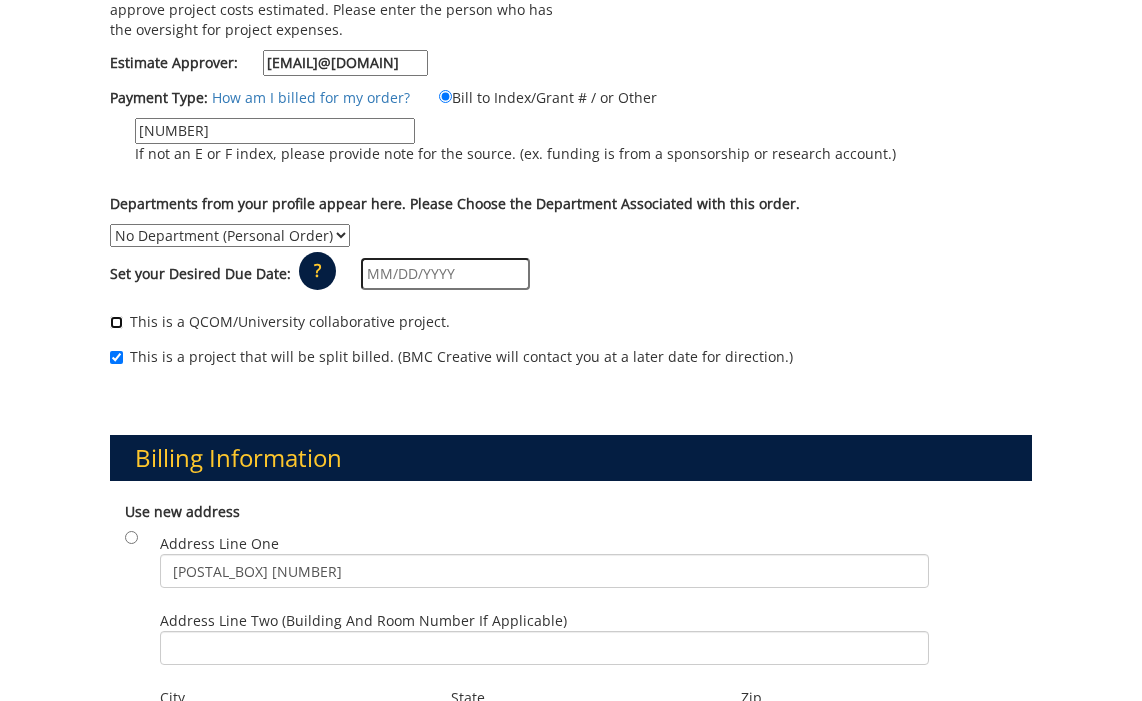 click on "This is a
QCOM/University collaborative project." at bounding box center (116, 322) 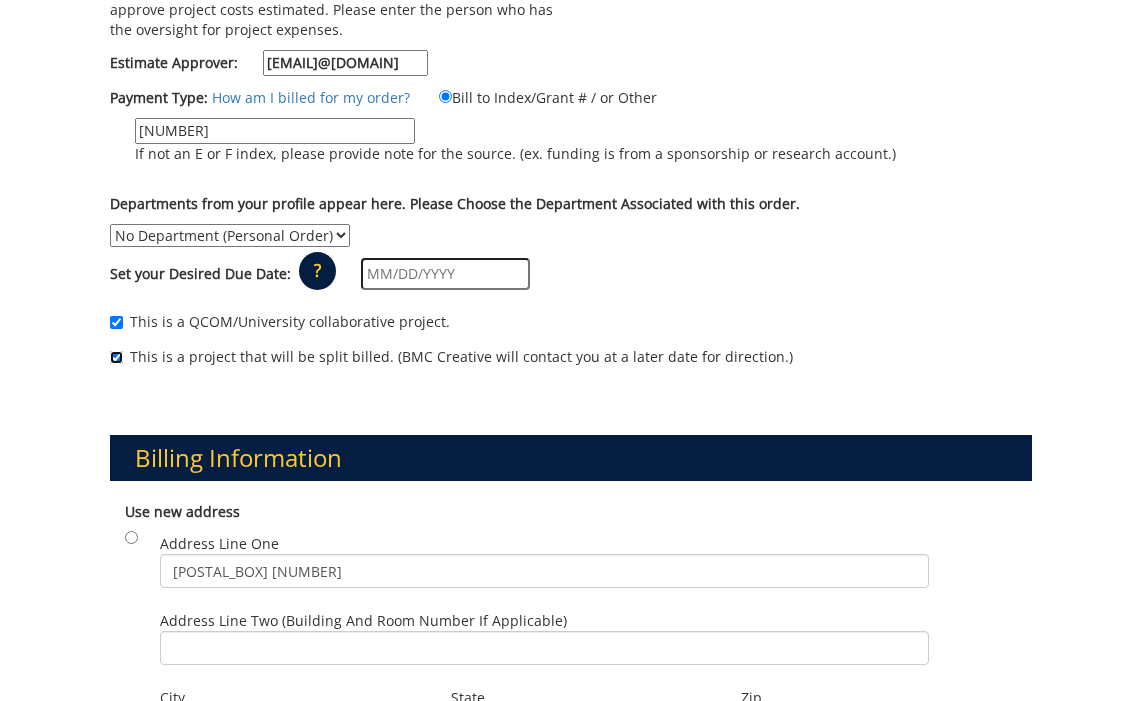 click on "This is a project that
will be split billed. (BMC Creative will contact you at a later date
for direction.)" at bounding box center [116, 357] 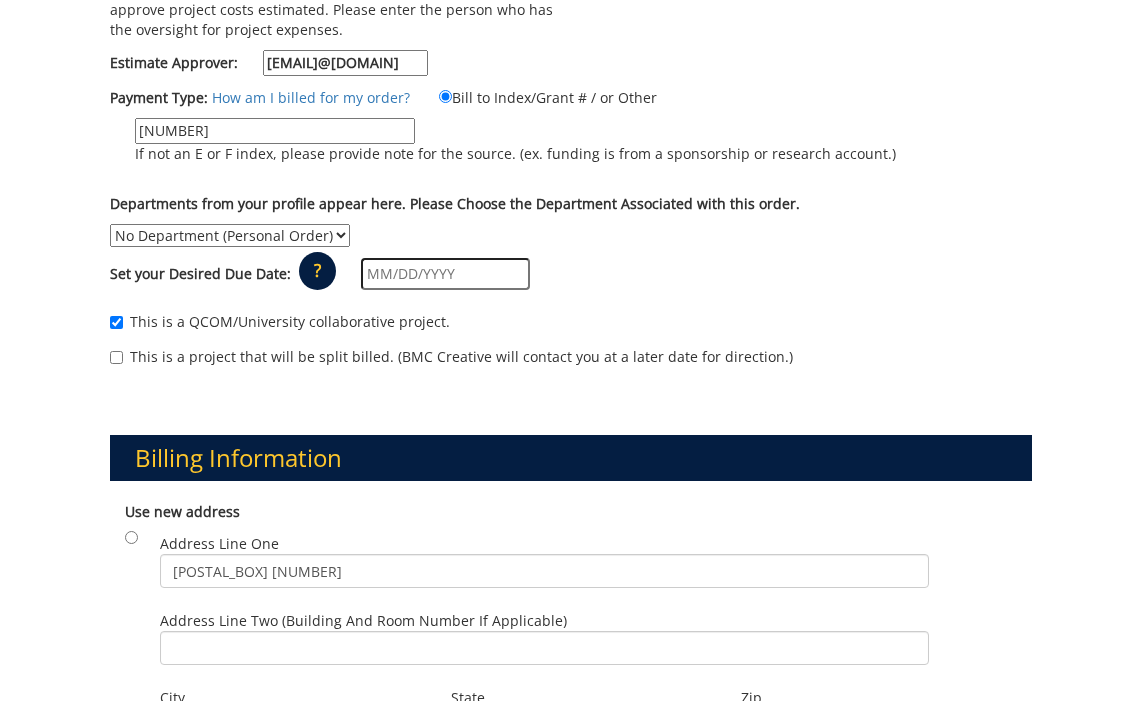 click on "This is a
QCOM/University collaborative project." at bounding box center (571, 327) 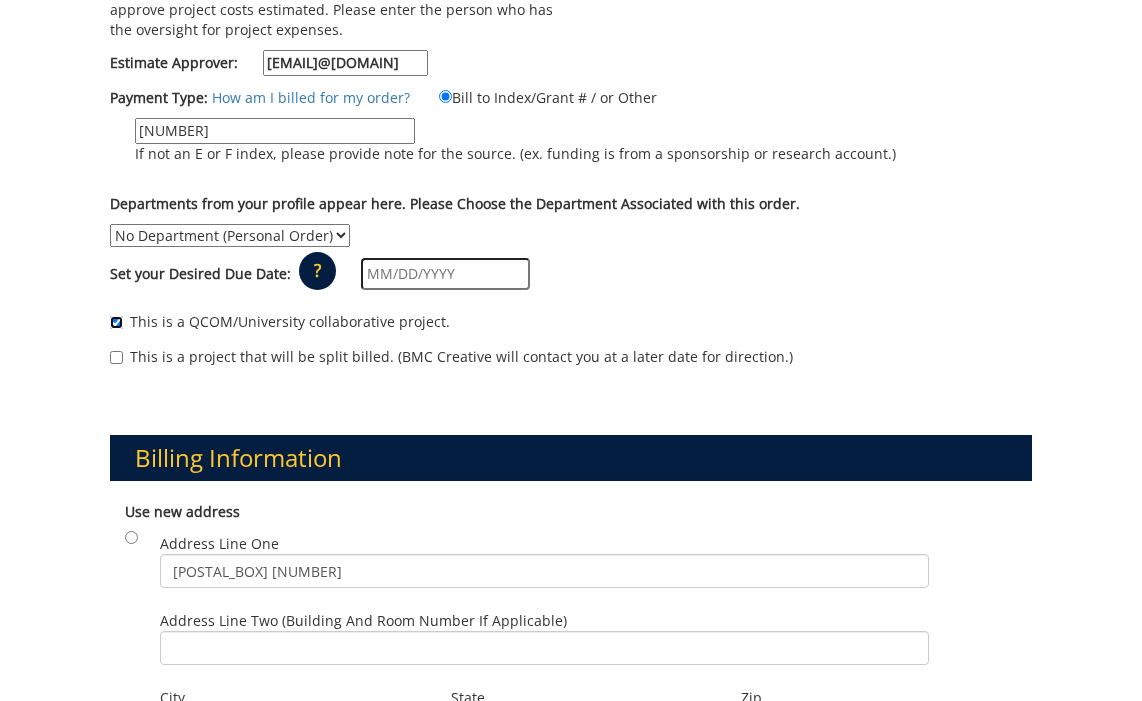 click on "This is a
QCOM/University collaborative project." at bounding box center [116, 322] 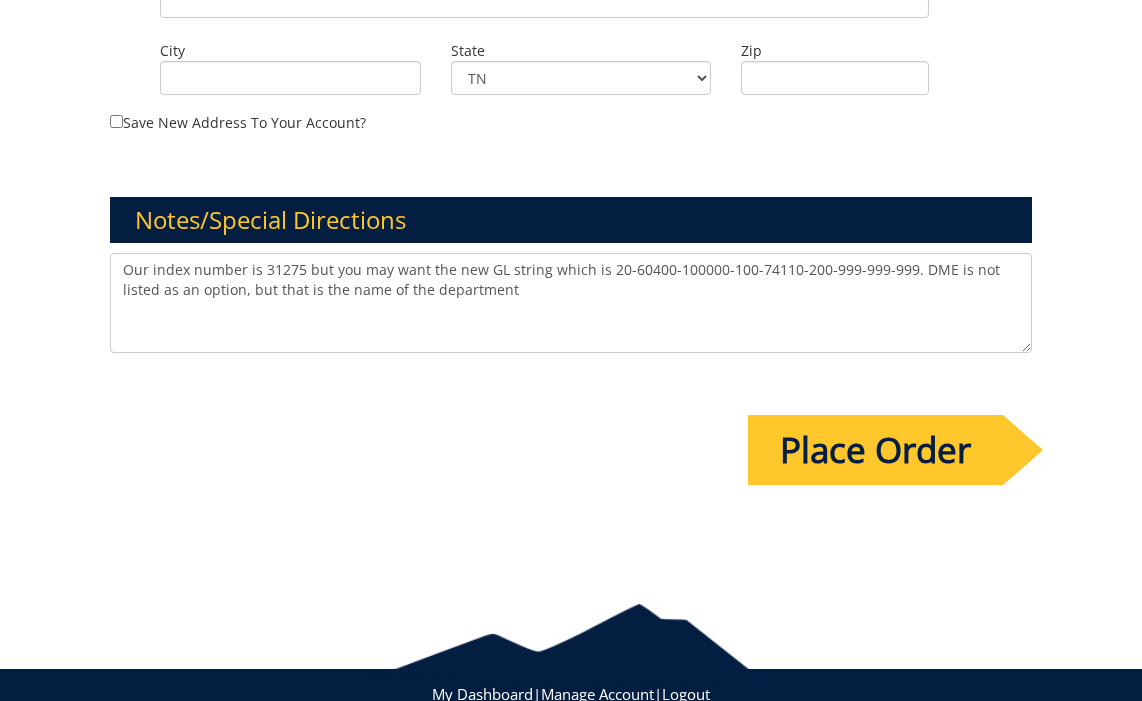 scroll, scrollTop: 1533, scrollLeft: 0, axis: vertical 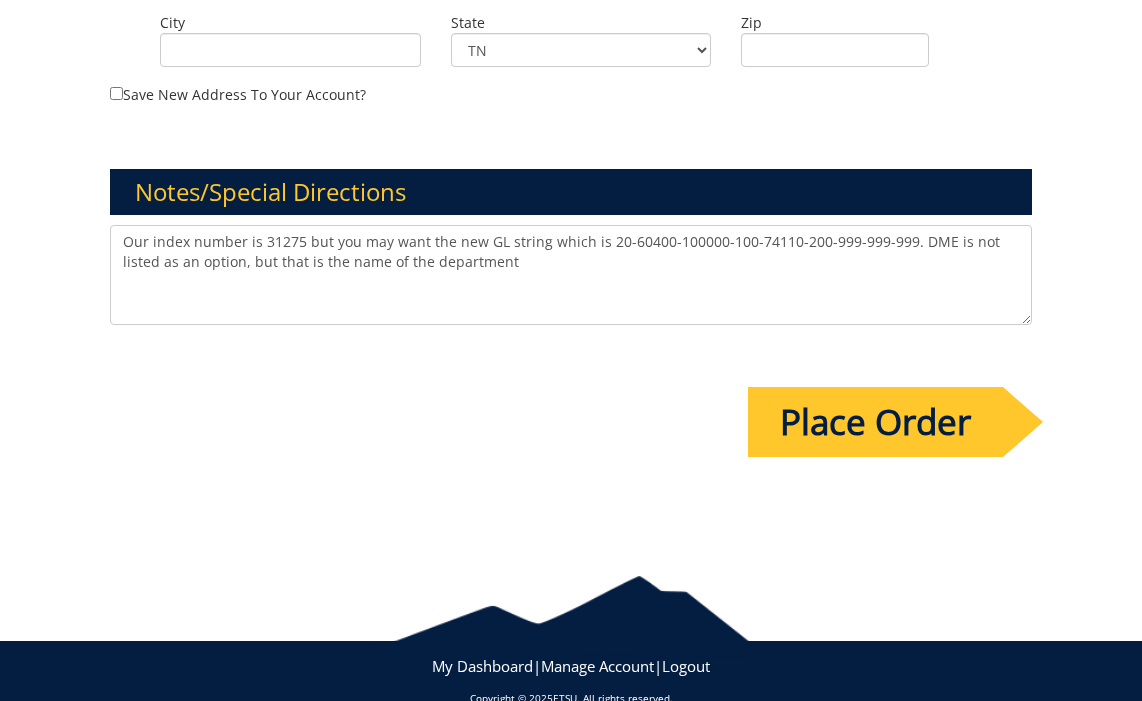 click on "Place Order" at bounding box center [875, 422] 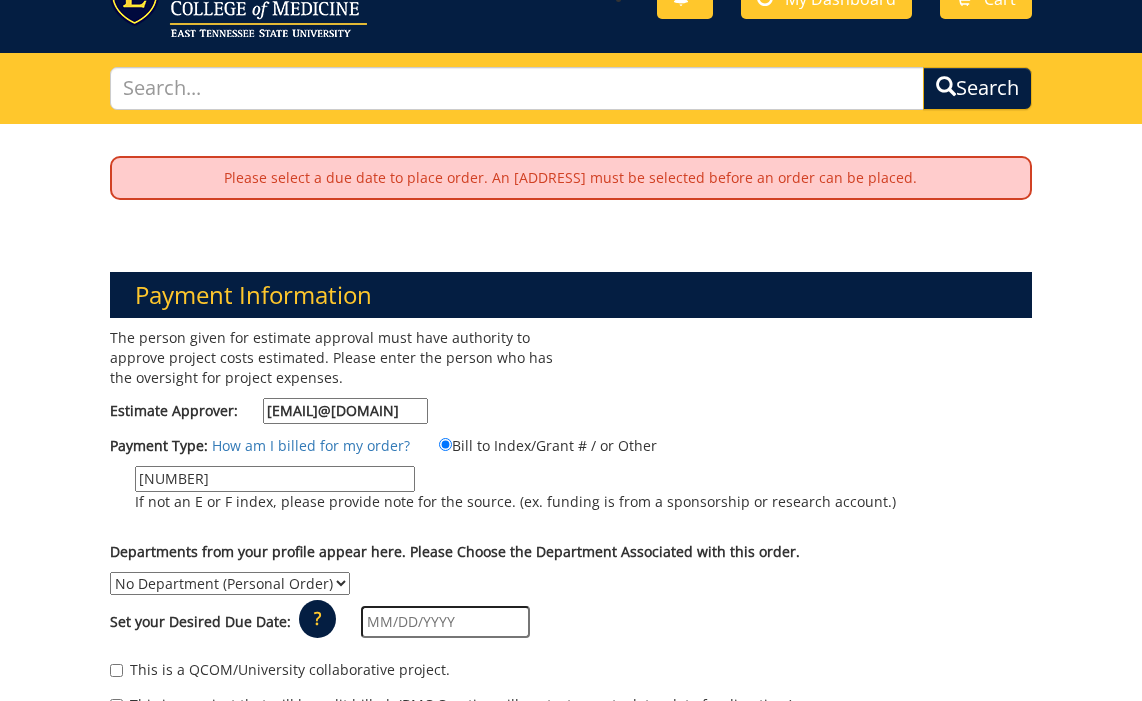 scroll, scrollTop: 100, scrollLeft: 0, axis: vertical 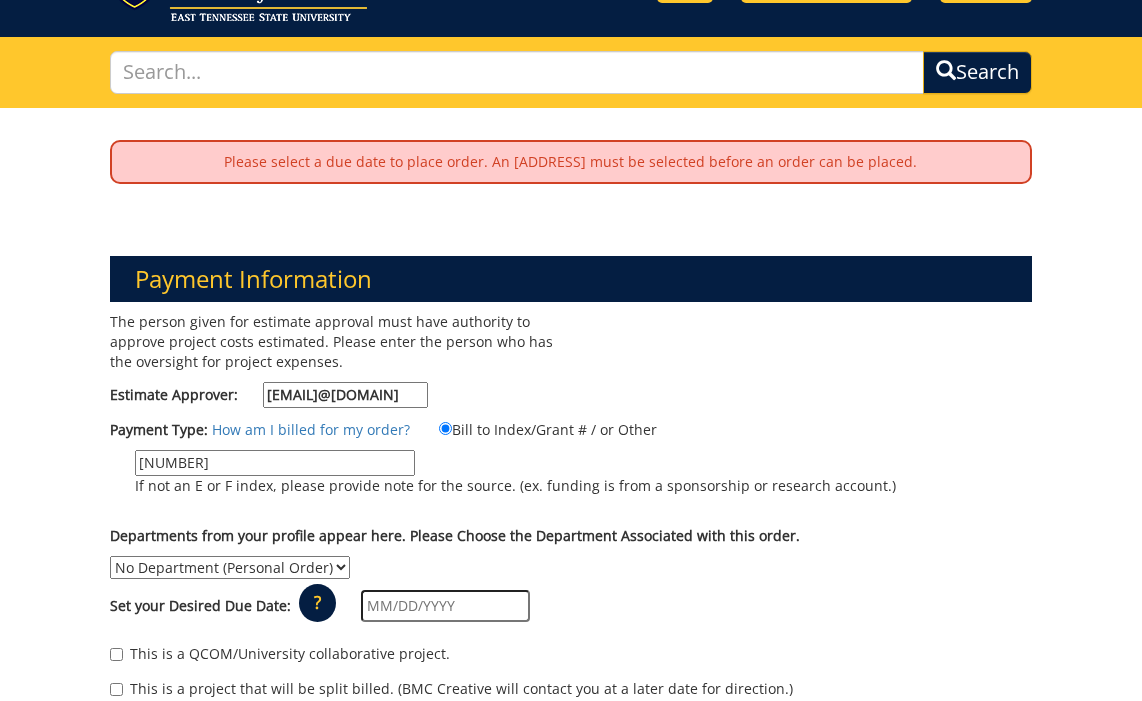click at bounding box center [445, 606] 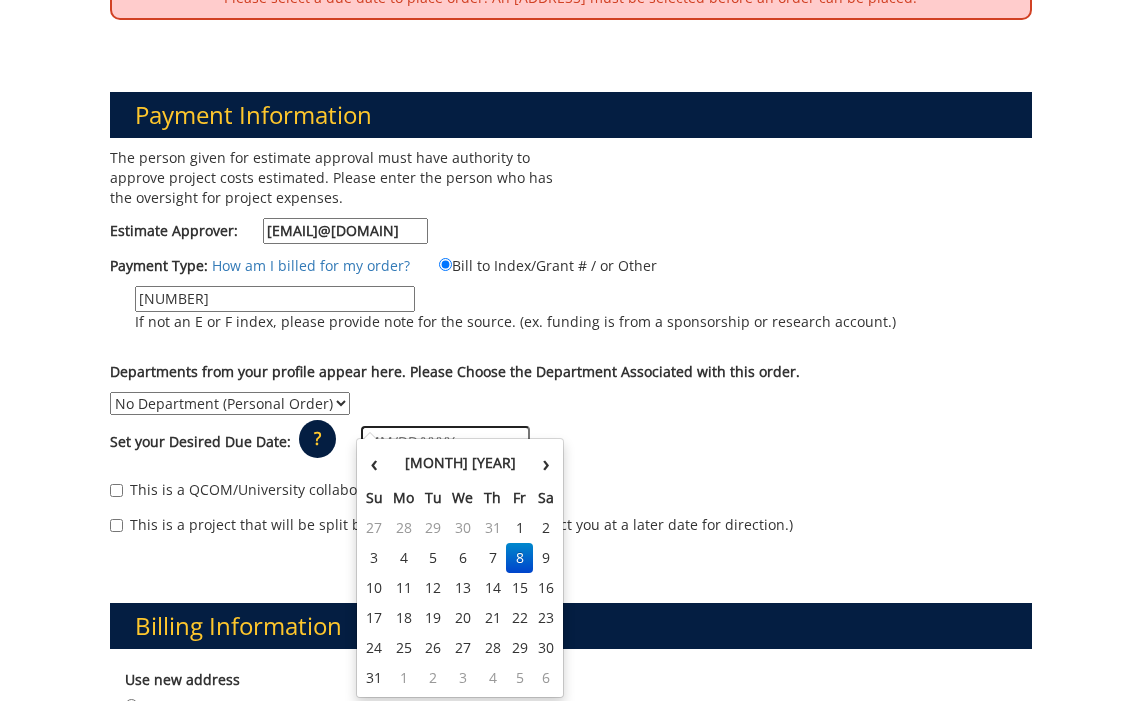scroll, scrollTop: 287, scrollLeft: 0, axis: vertical 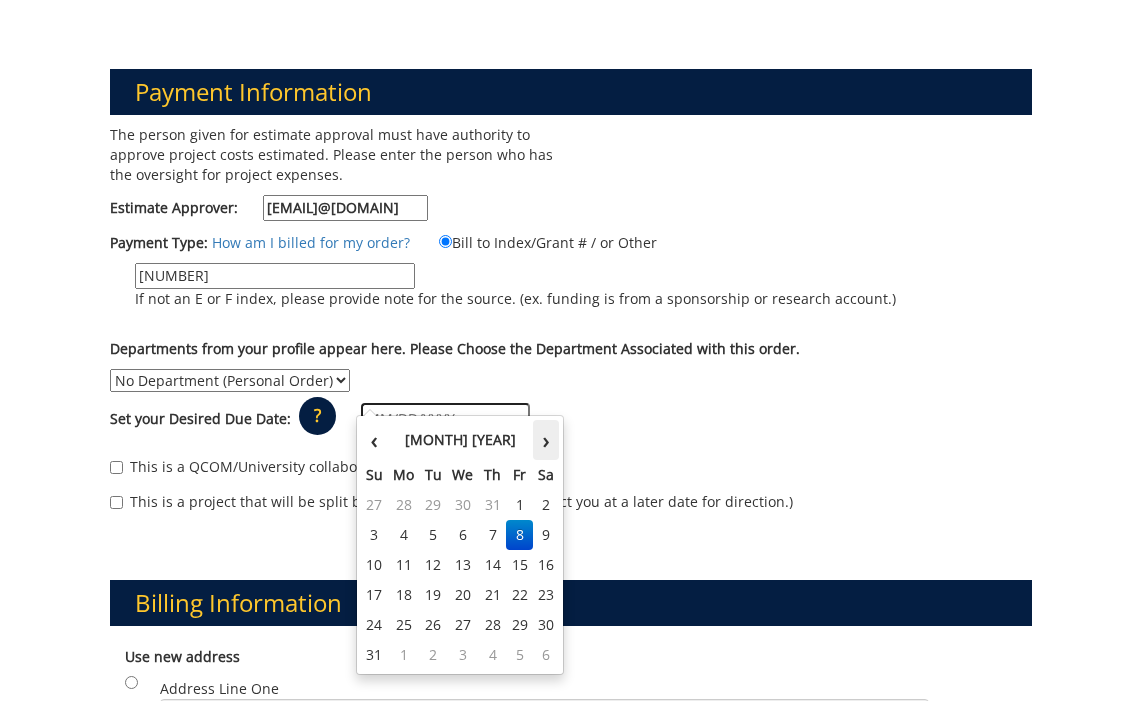 click on "›" at bounding box center [546, 440] 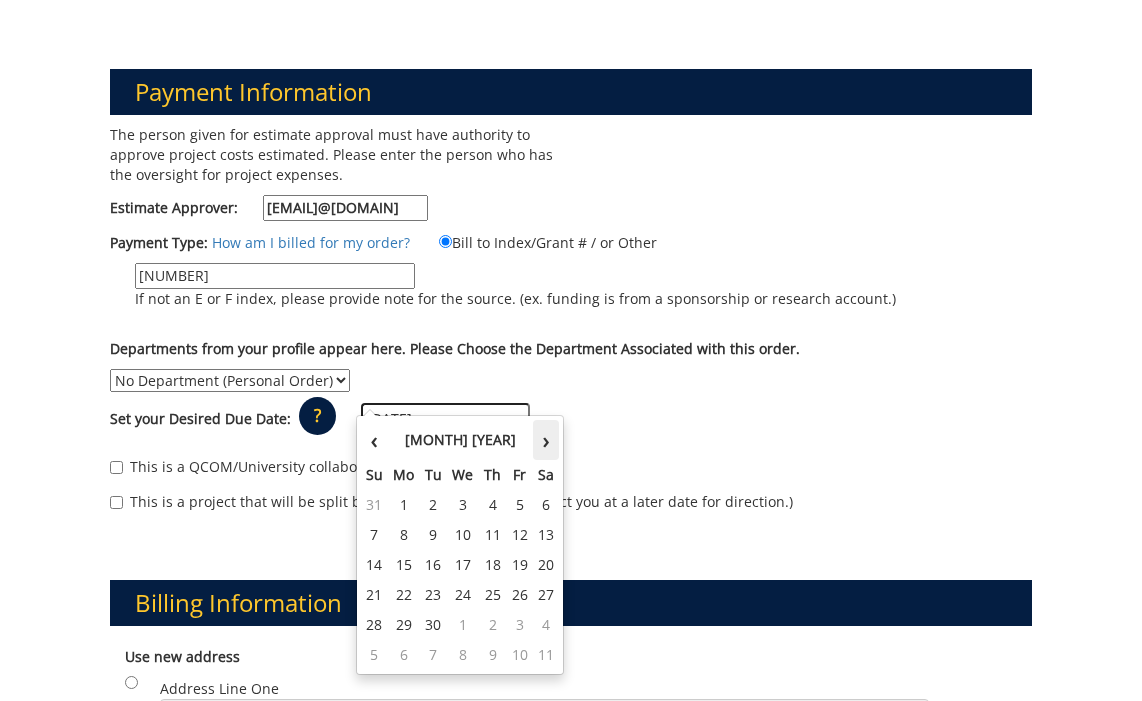 click on "›" at bounding box center [546, 440] 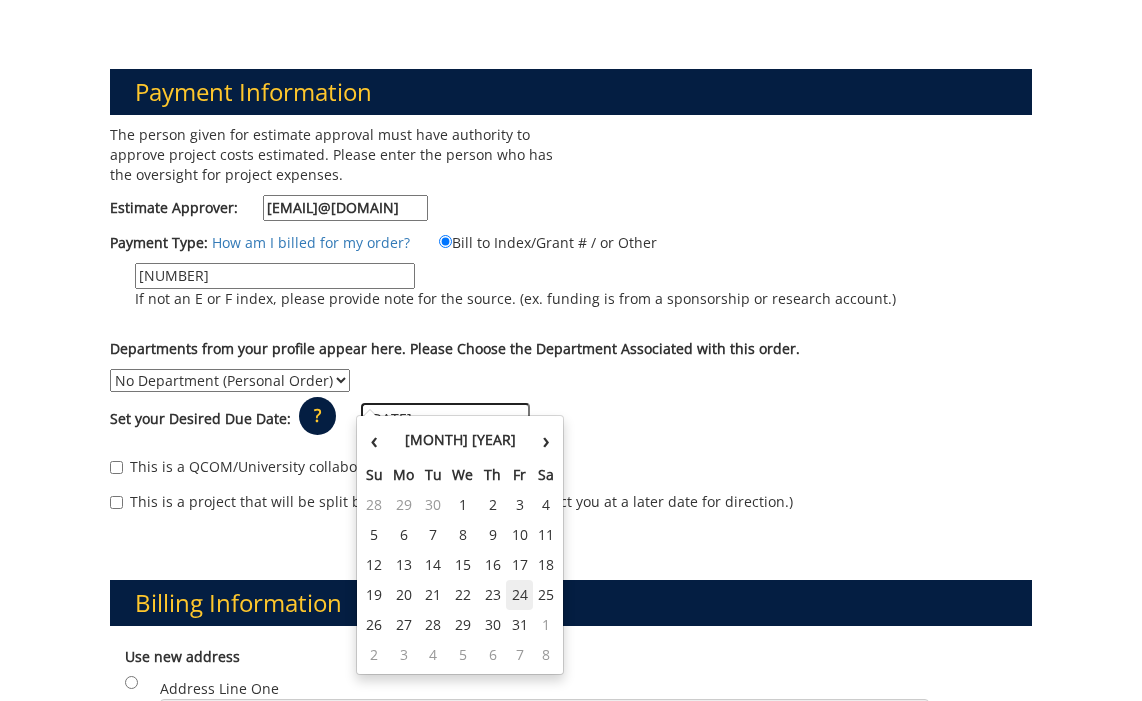 click on "24" at bounding box center [519, 595] 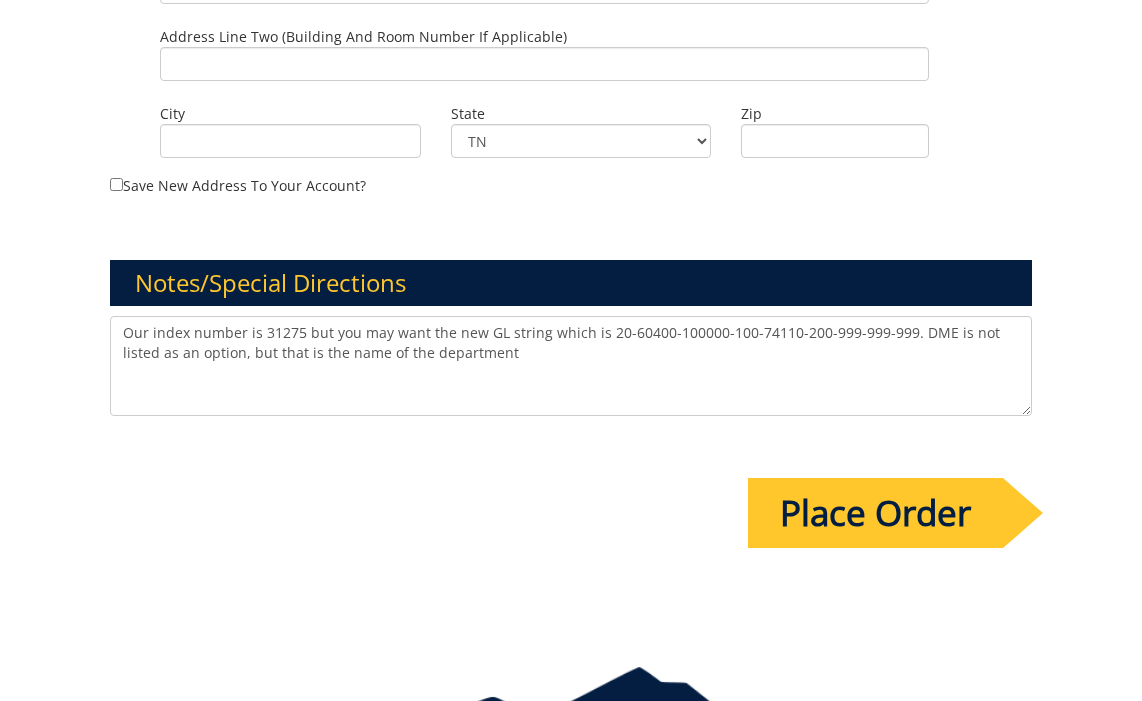 scroll, scrollTop: 1583, scrollLeft: 0, axis: vertical 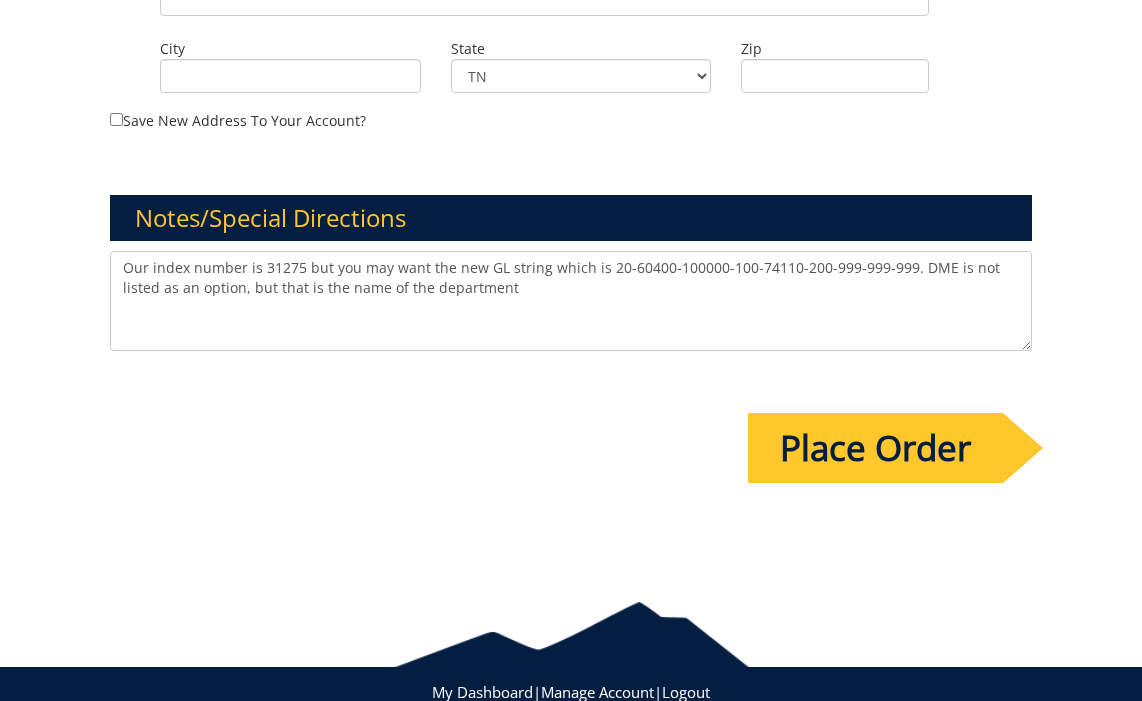 click on "Our index number is 31275 but you may want the new GL string which is 20-60400-100000-100-74110-200-999-999-999. DME is not listed as an option, but that is the name of the department" at bounding box center (571, 301) 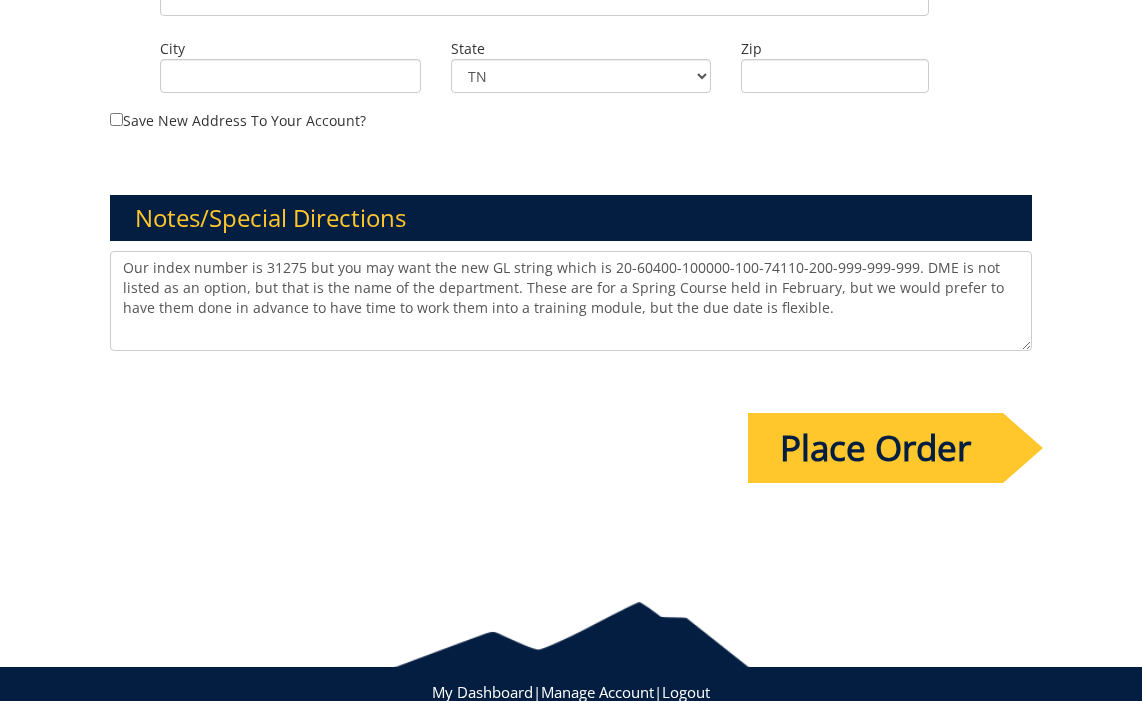 click on "Our index number is 31275 but you may want the new GL string which is 20-60400-100000-100-74110-200-999-999-999. DME is not listed as an option, but that is the name of the department. These are for a Spring Course held in February, but we would prefer to have them done in advance to have time to work them into a training module, but the due date is flexible." at bounding box center [571, 301] 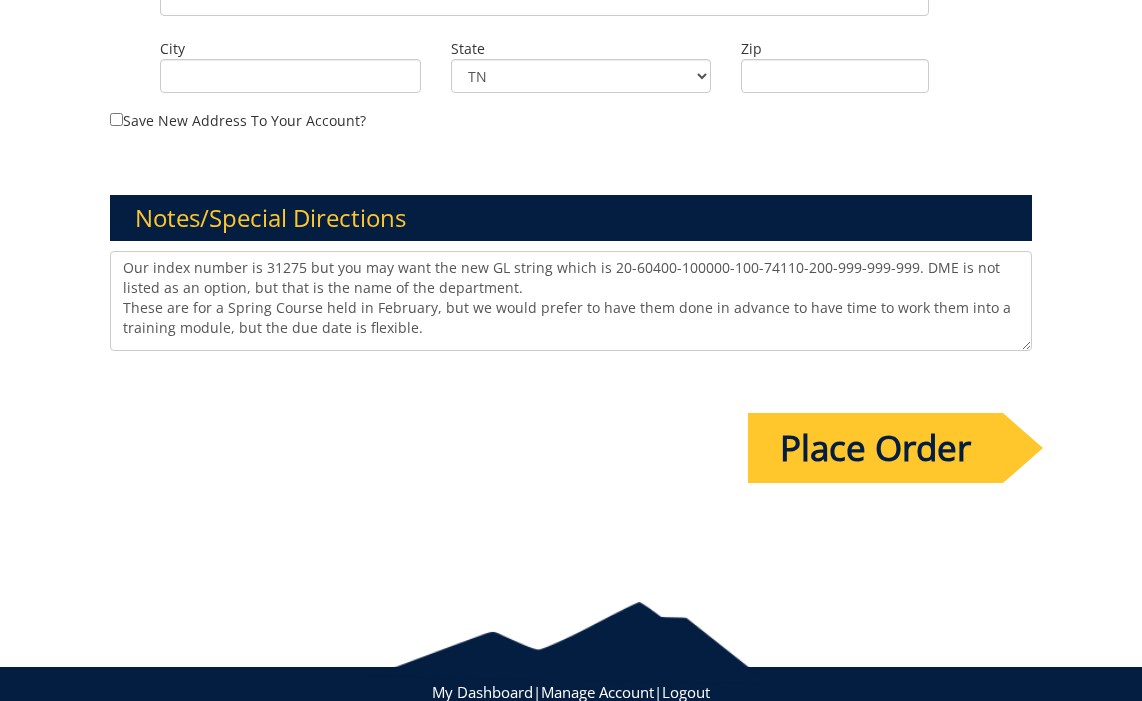 type on "Our index number is 31275 but you may want the new GL string which is 20-60400-100000-100-74110-200-999-999-999. DME is not listed as an option, but that is the name of the department.
These are for a Spring Course held in February, but we would prefer to have them done in advance to have time to work them into a training module, but the due date is flexible." 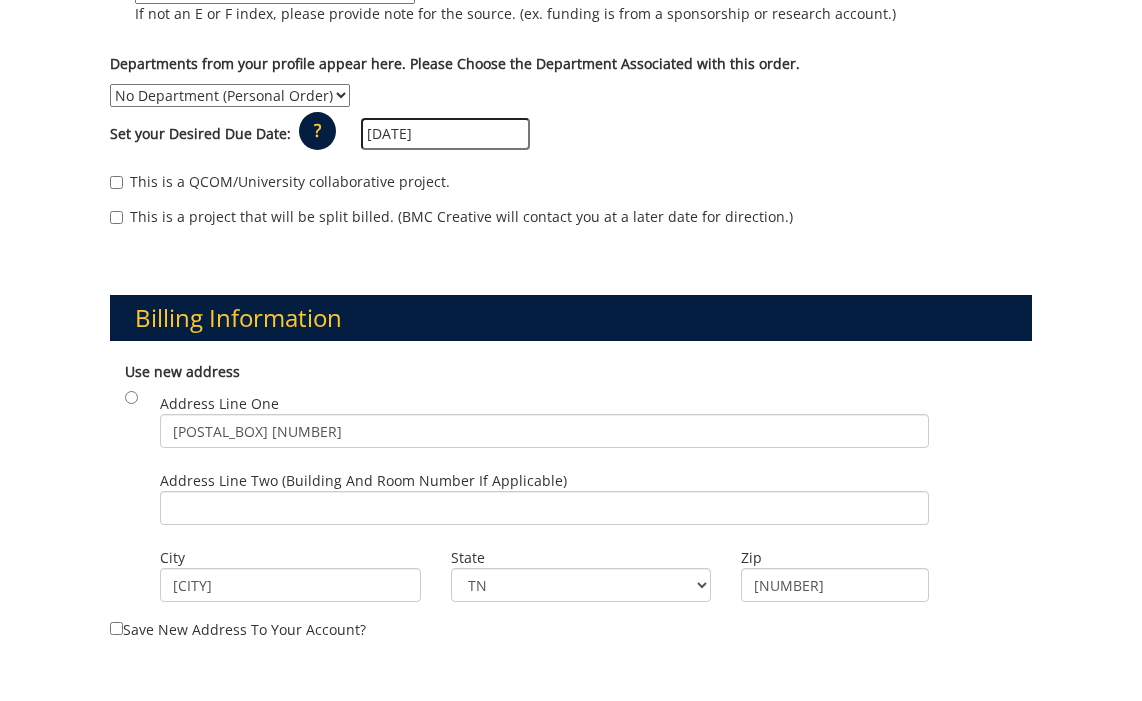 scroll, scrollTop: 593, scrollLeft: 0, axis: vertical 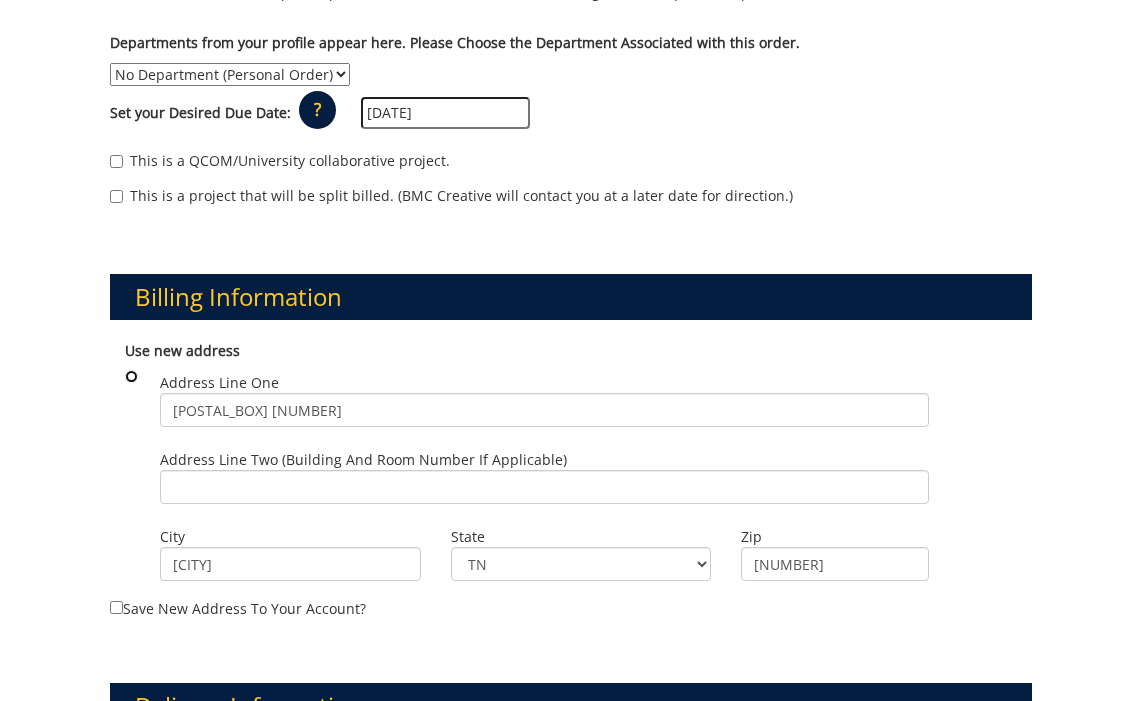 click at bounding box center [131, 376] 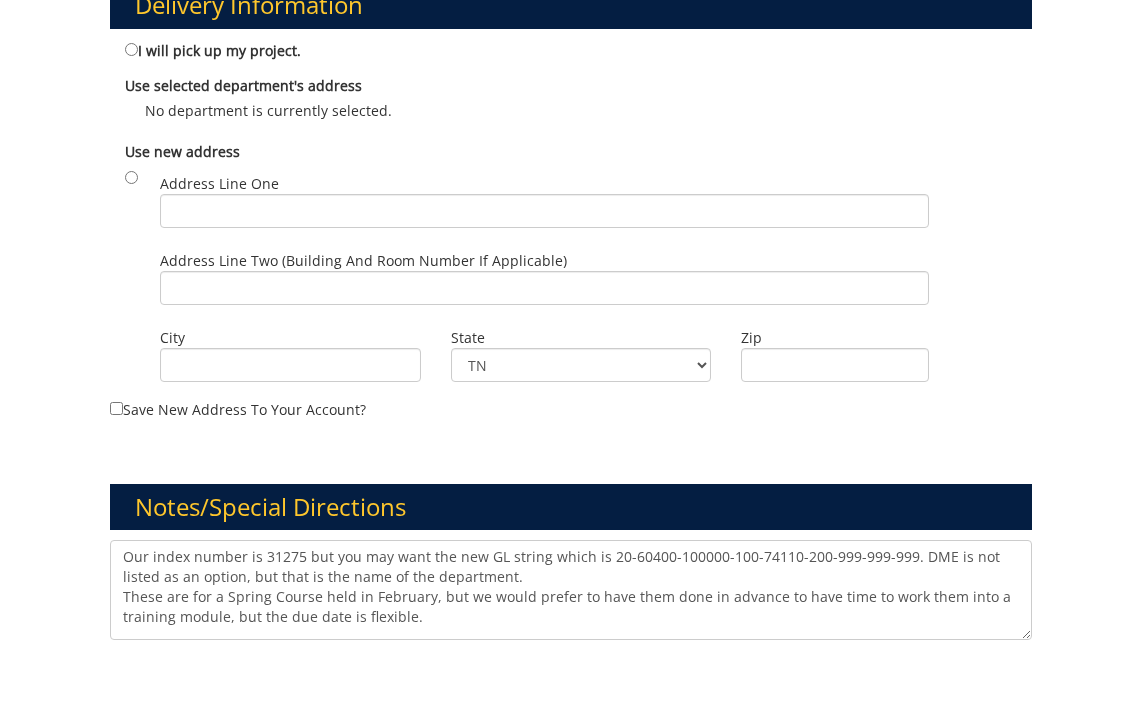 scroll, scrollTop: 1601, scrollLeft: 0, axis: vertical 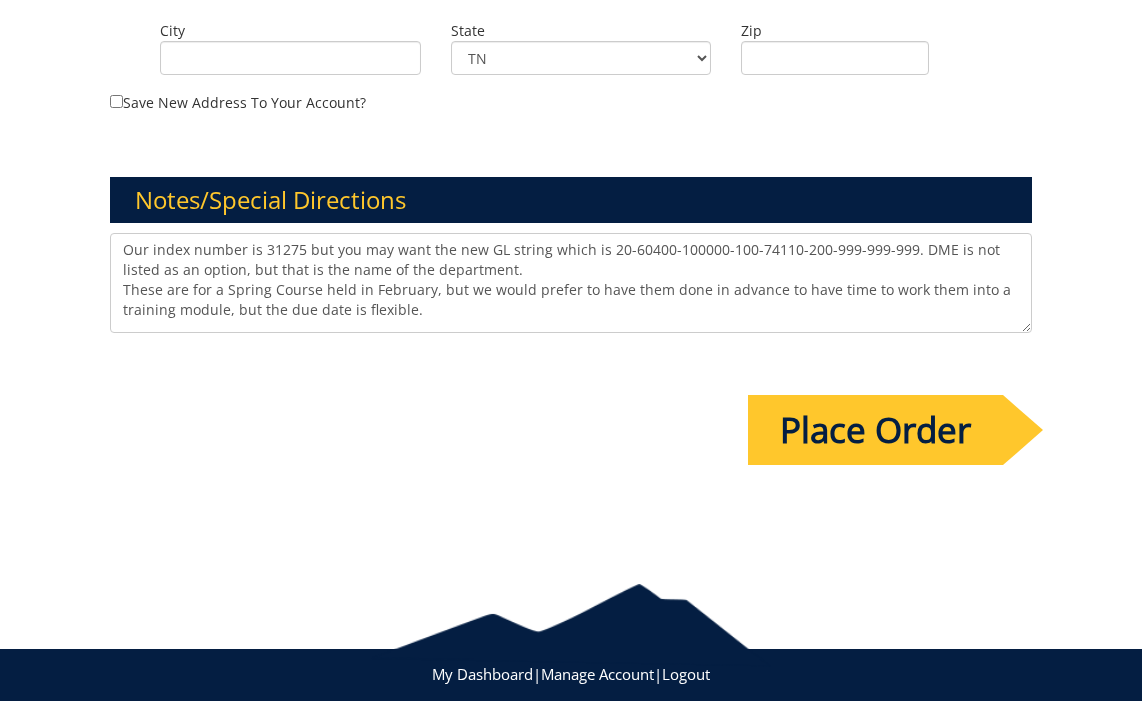 click on "Place Order" at bounding box center (875, 430) 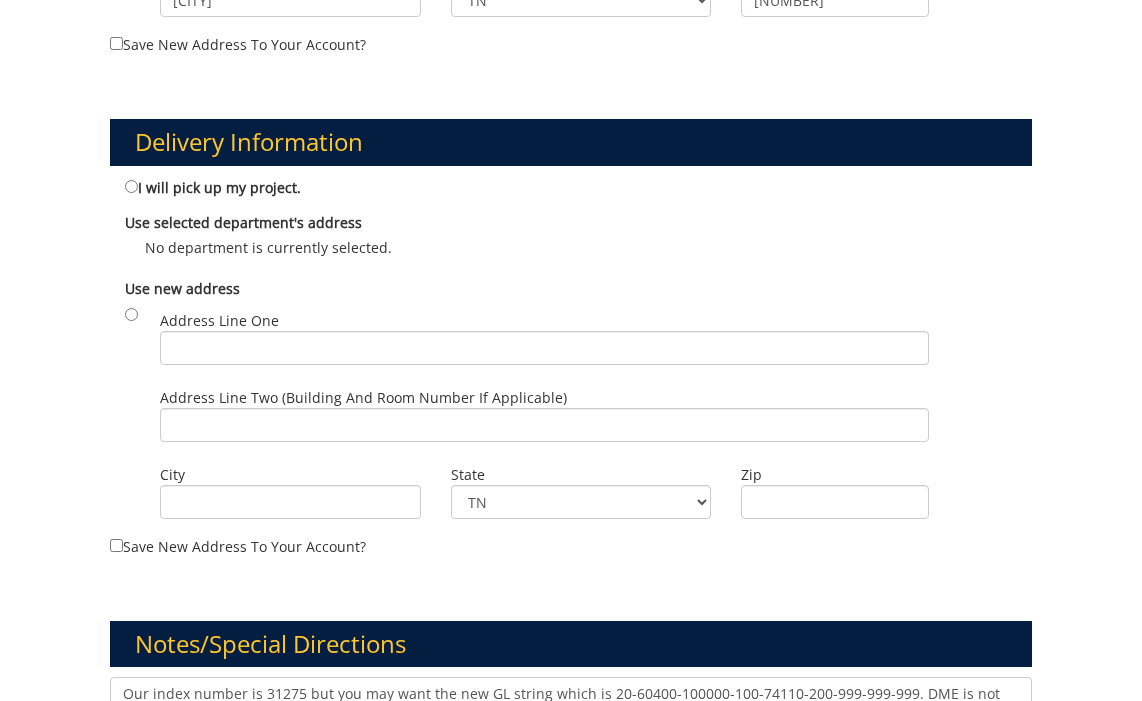 scroll, scrollTop: 1164, scrollLeft: 0, axis: vertical 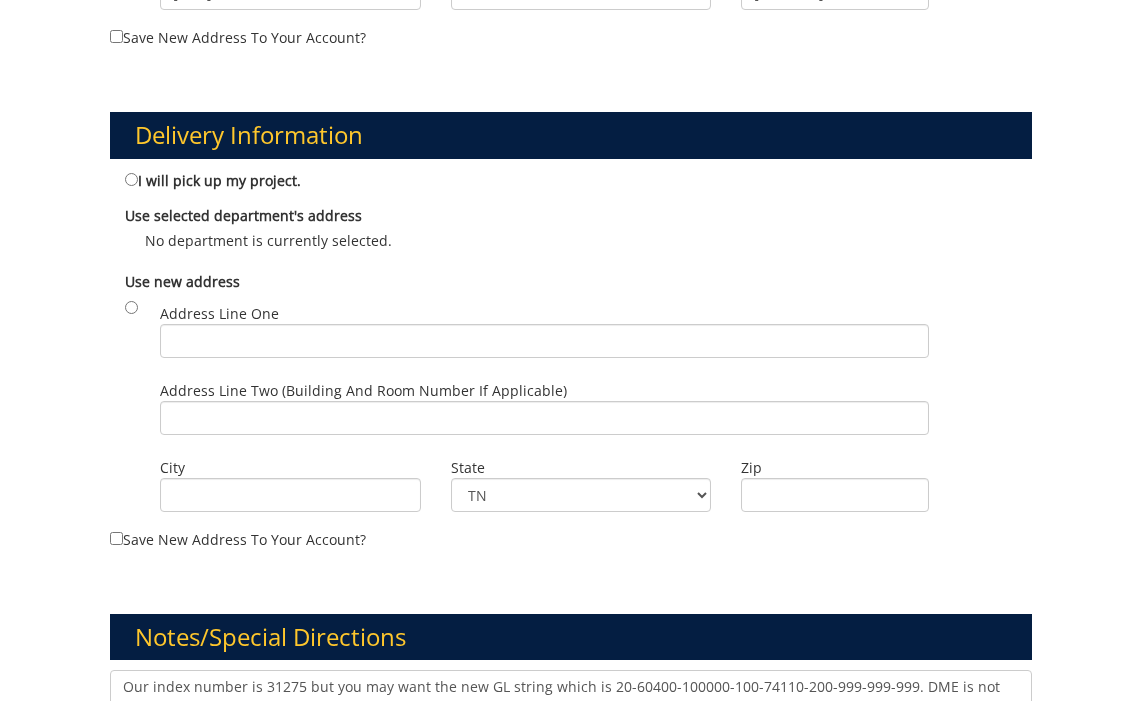 click on "I will
pick up my project." at bounding box center [571, 182] 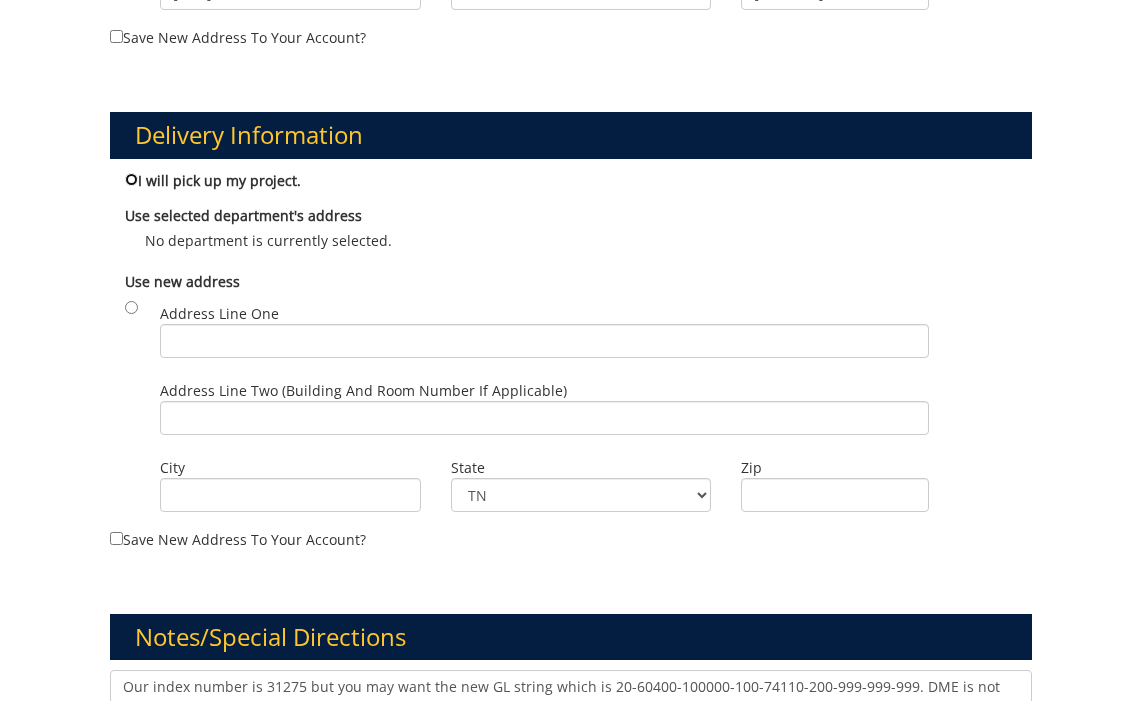 click on "I will
pick up my project." at bounding box center (131, 179) 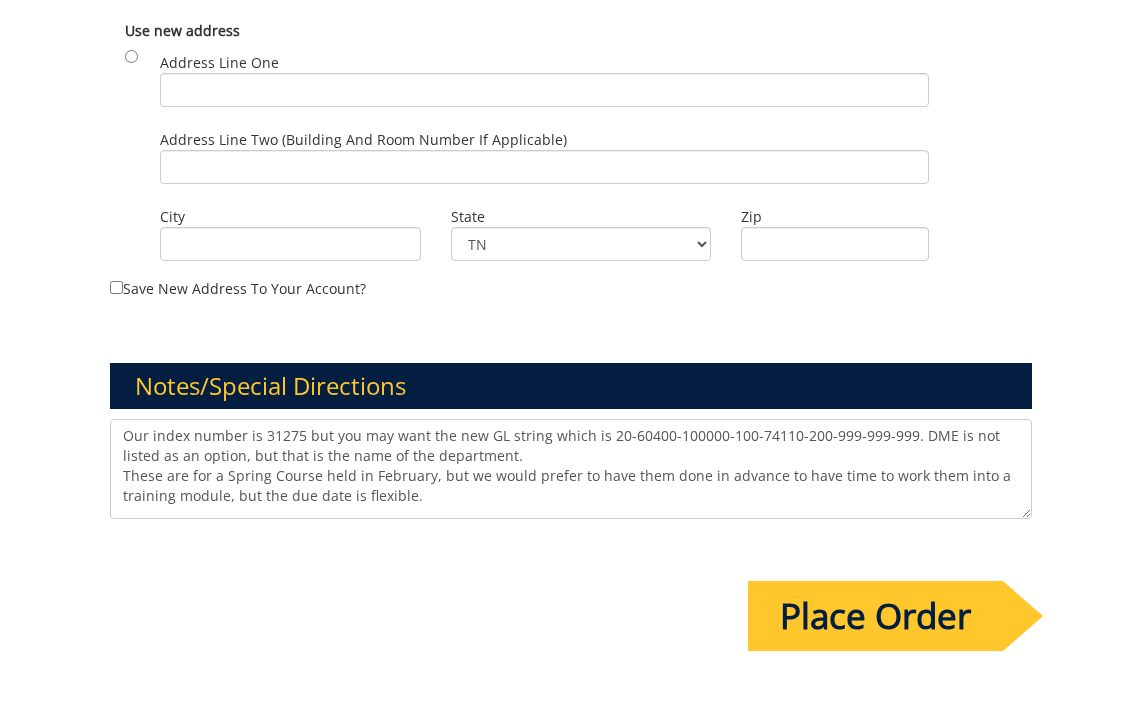 scroll, scrollTop: 1622, scrollLeft: 0, axis: vertical 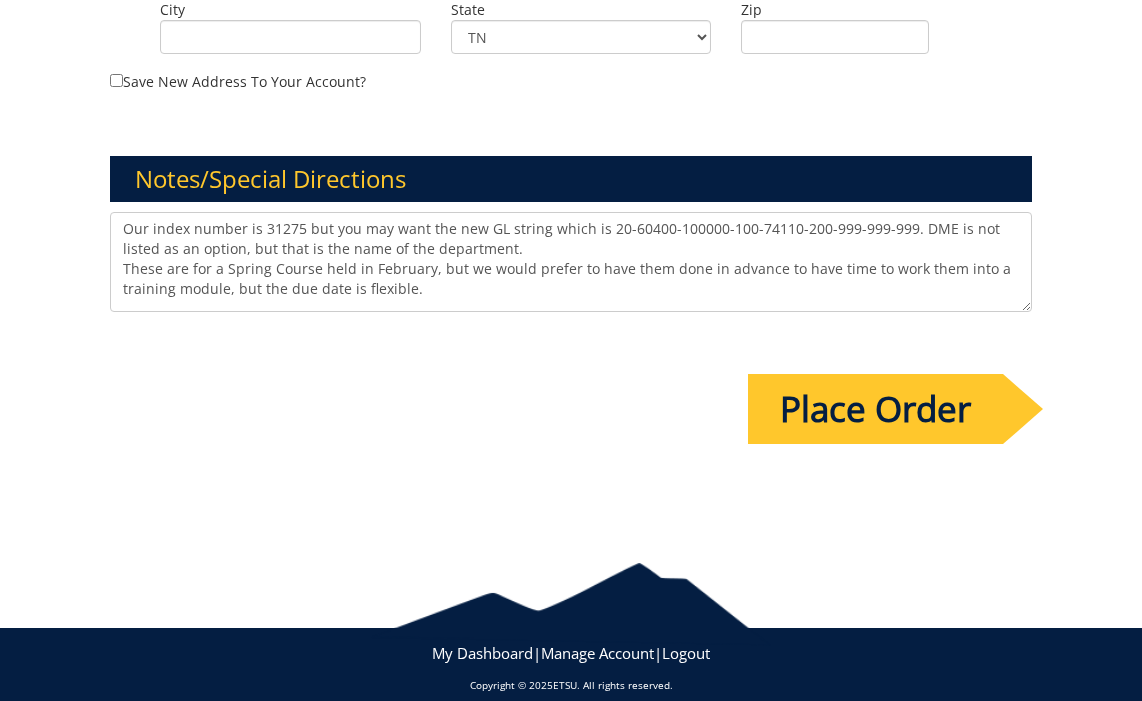 click on "Place Order" at bounding box center (875, 409) 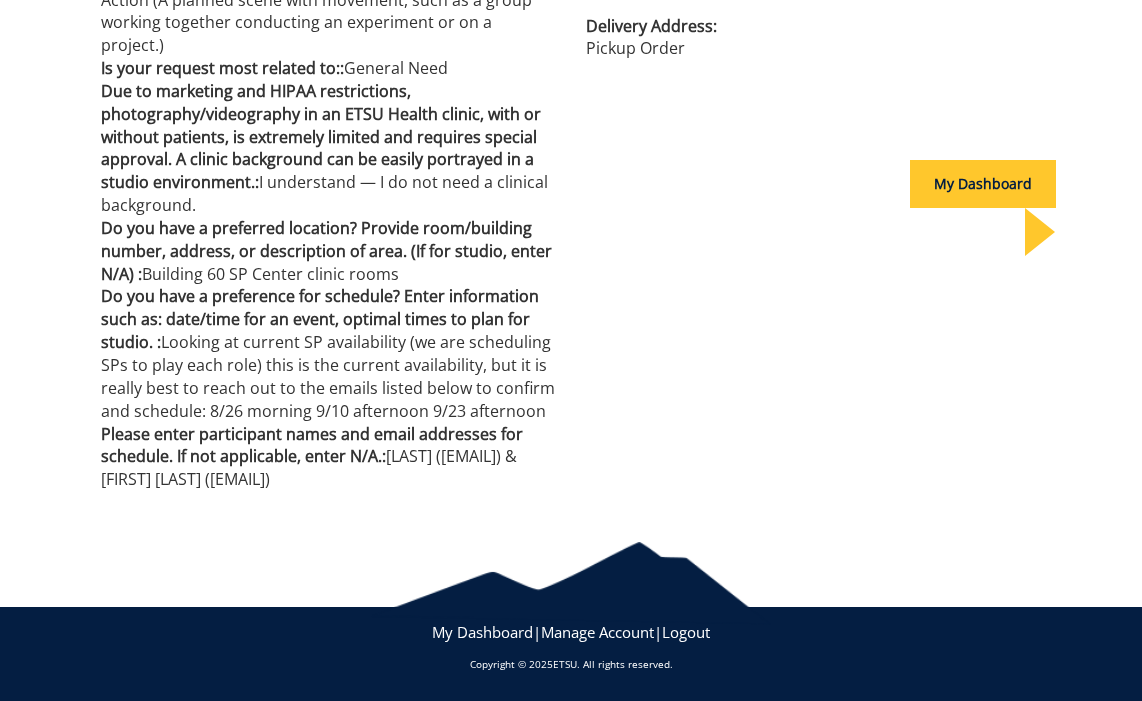 scroll, scrollTop: 0, scrollLeft: 0, axis: both 